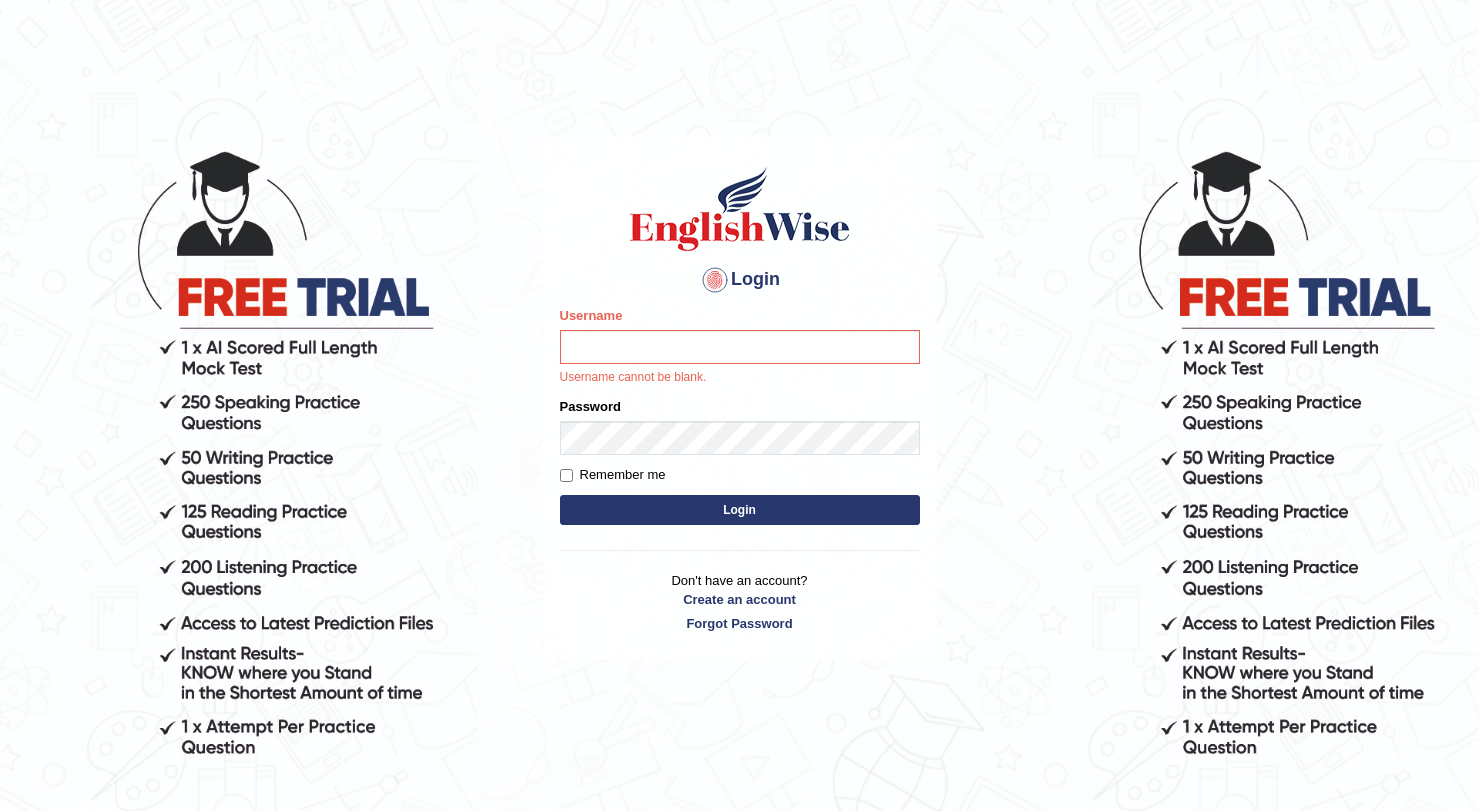 scroll, scrollTop: 0, scrollLeft: 0, axis: both 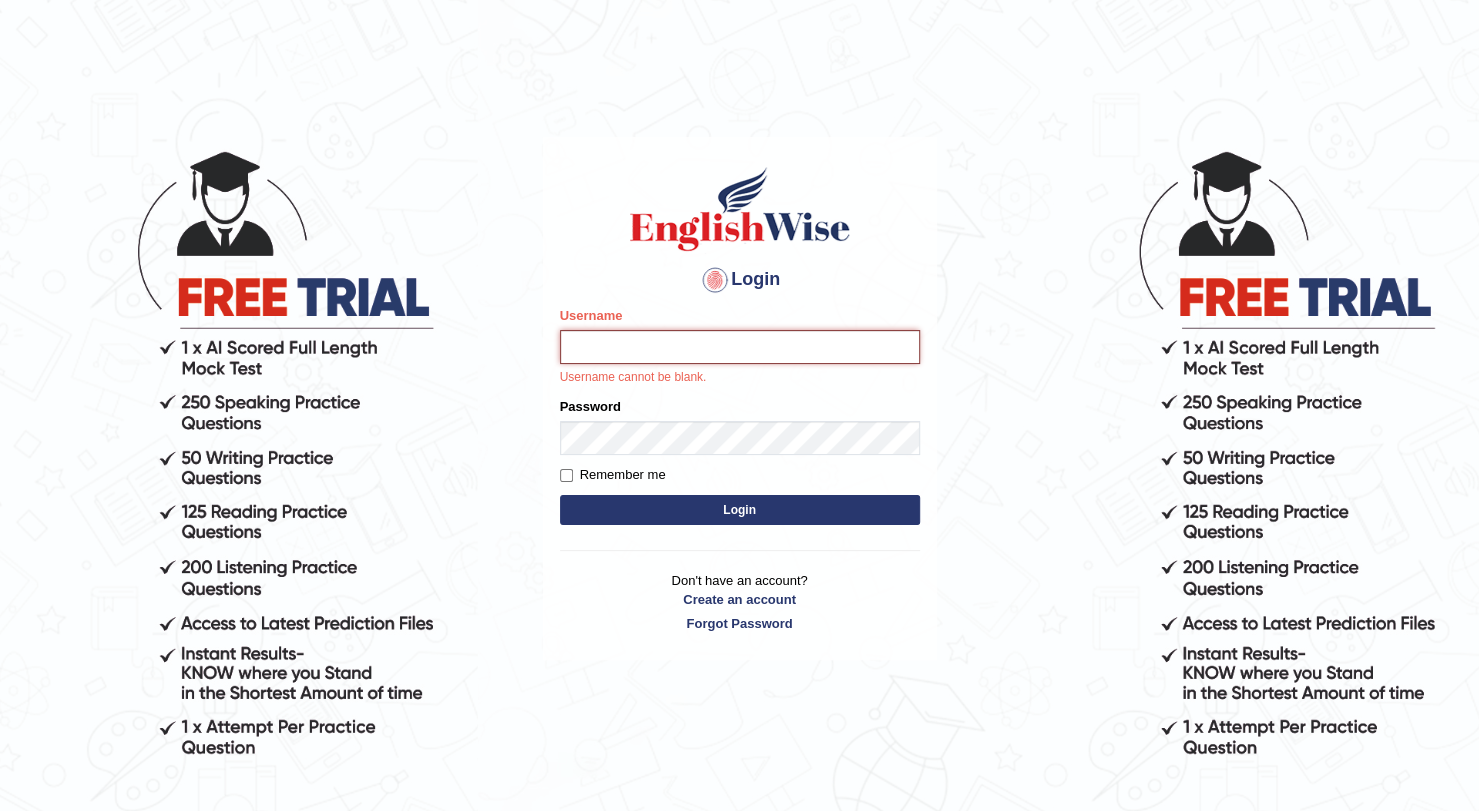 click on "Username" at bounding box center (740, 347) 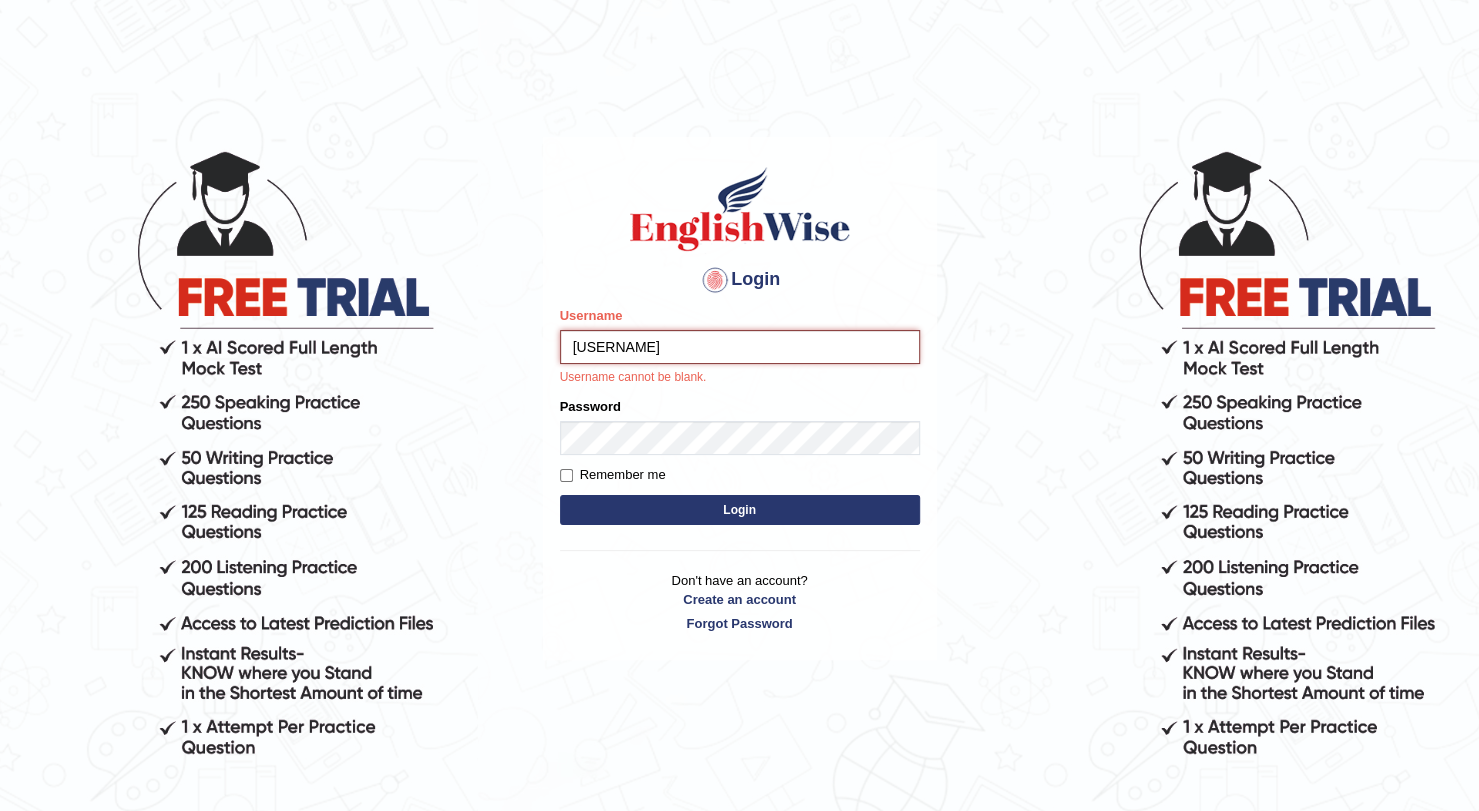 type on "jessa" 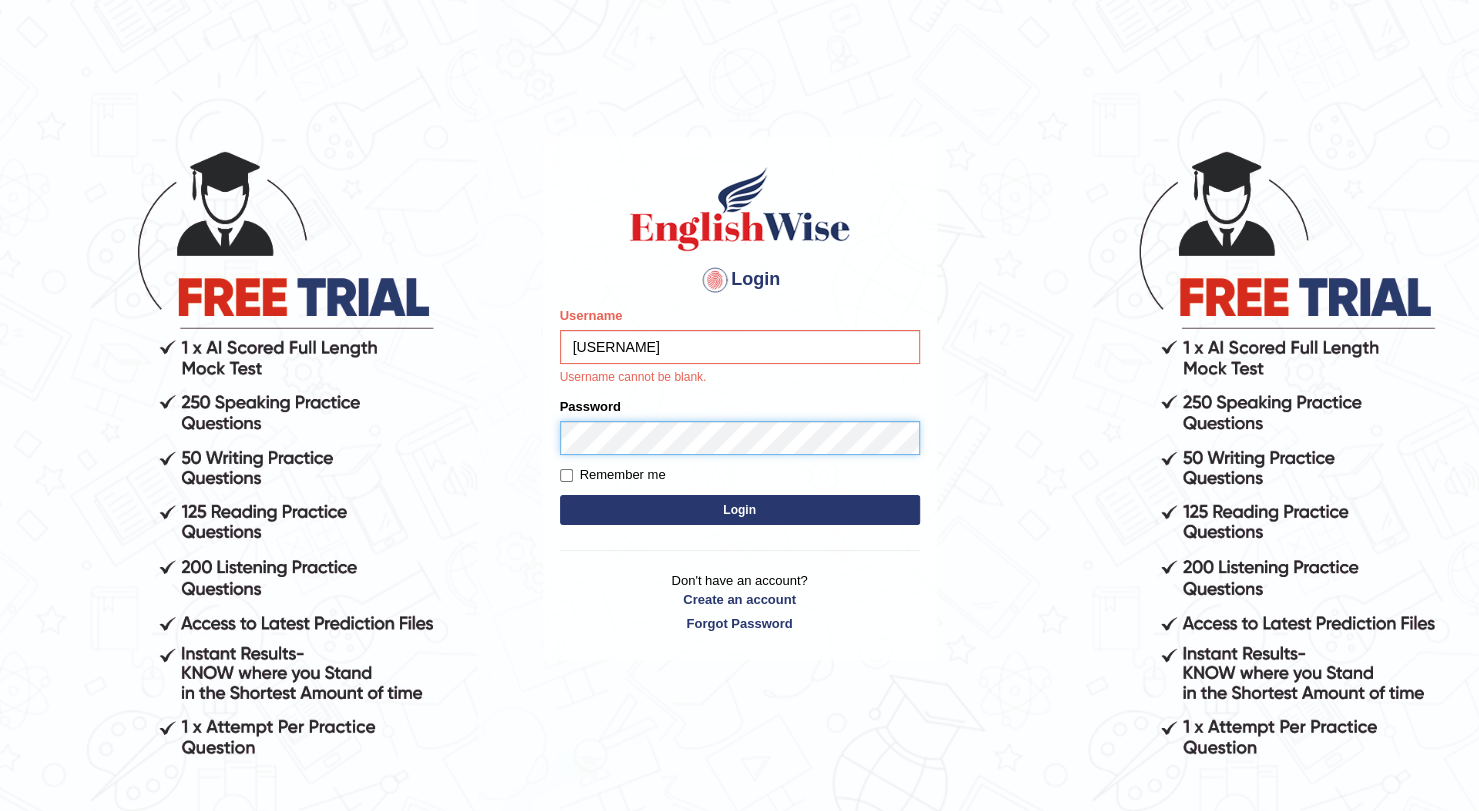 click on "Please fix the following errors:
Username
jessa
Username cannot be blank.
Password
Remember me
Login" at bounding box center [740, 418] 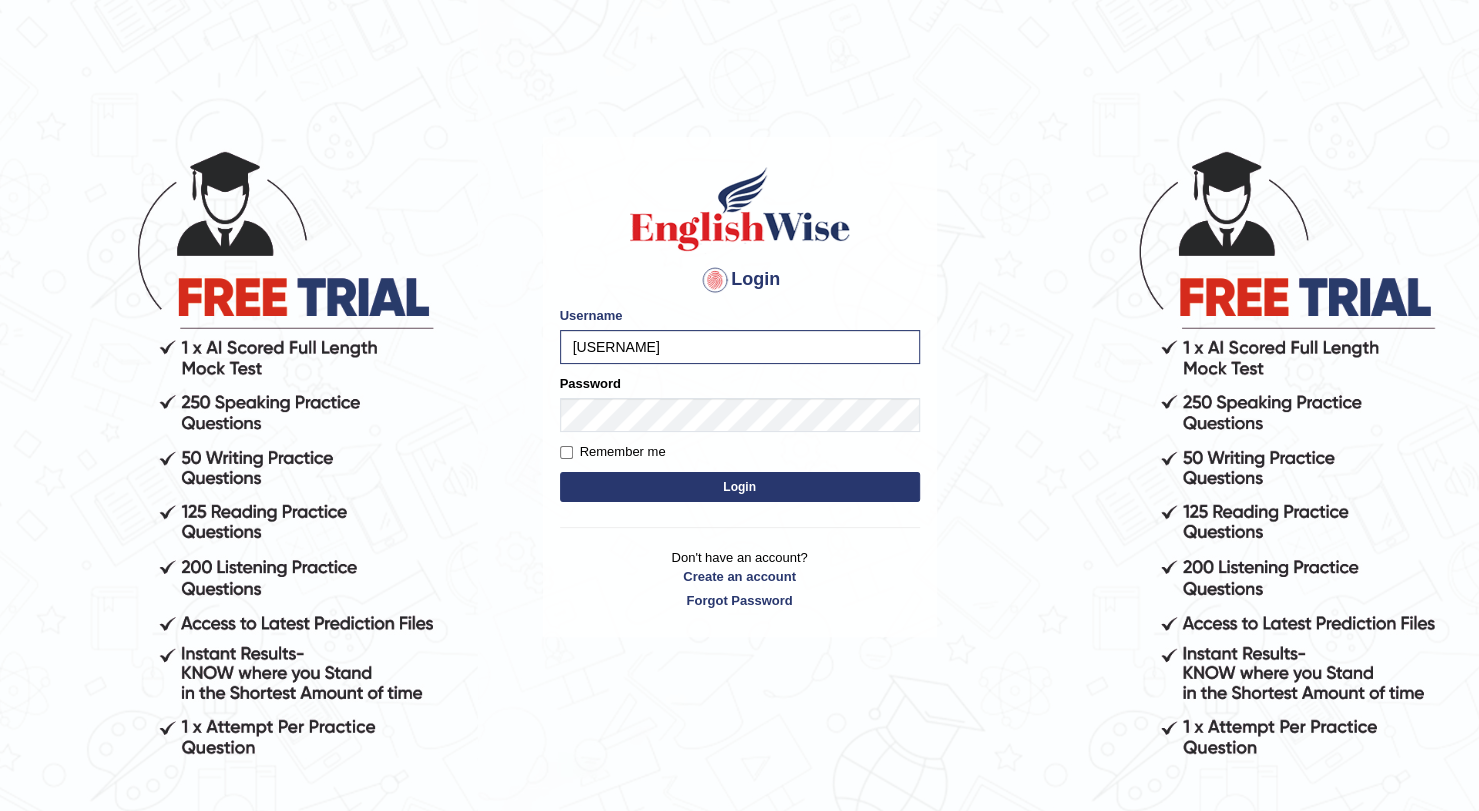click on "Remember me" at bounding box center [613, 452] 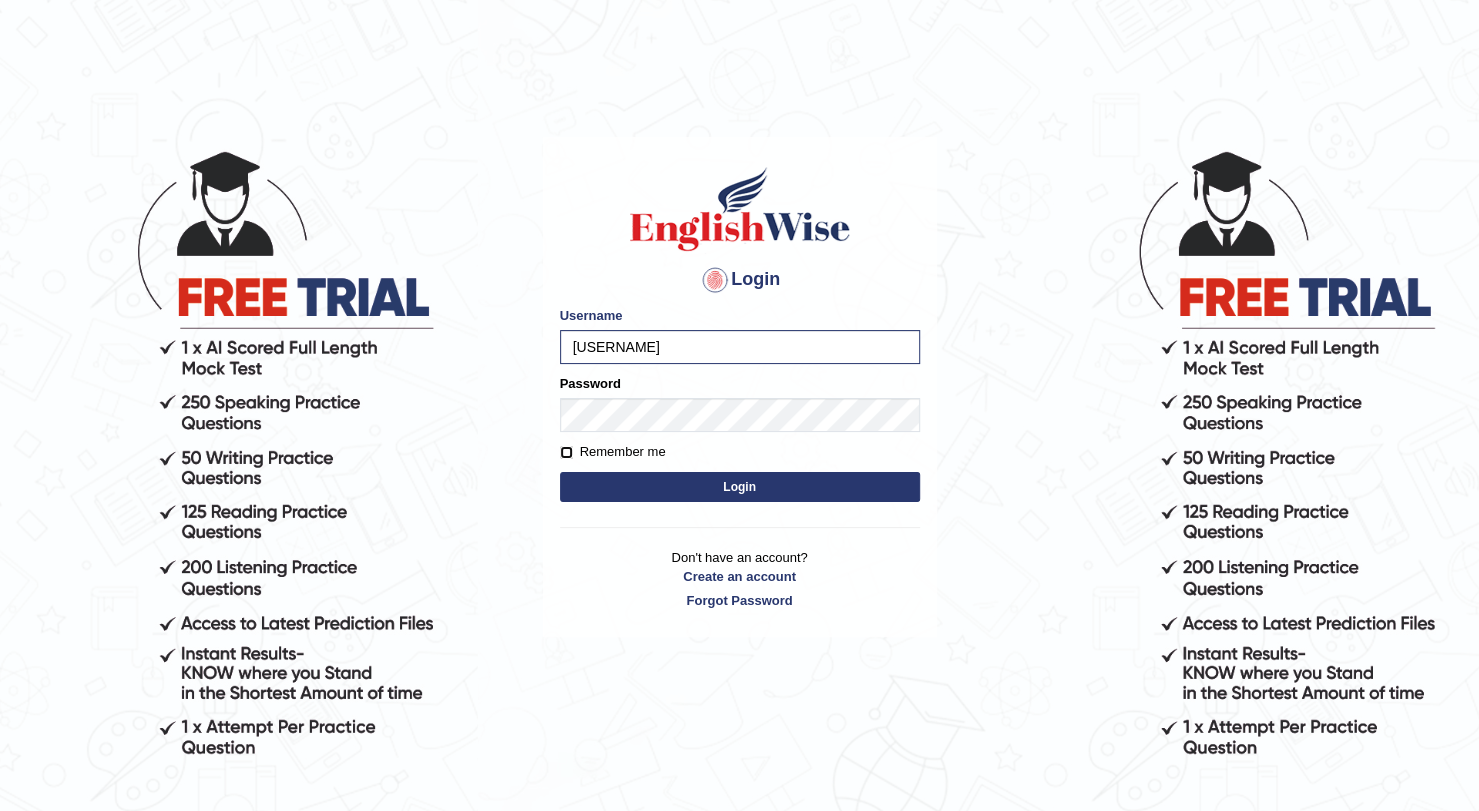 click on "Remember me" at bounding box center [566, 452] 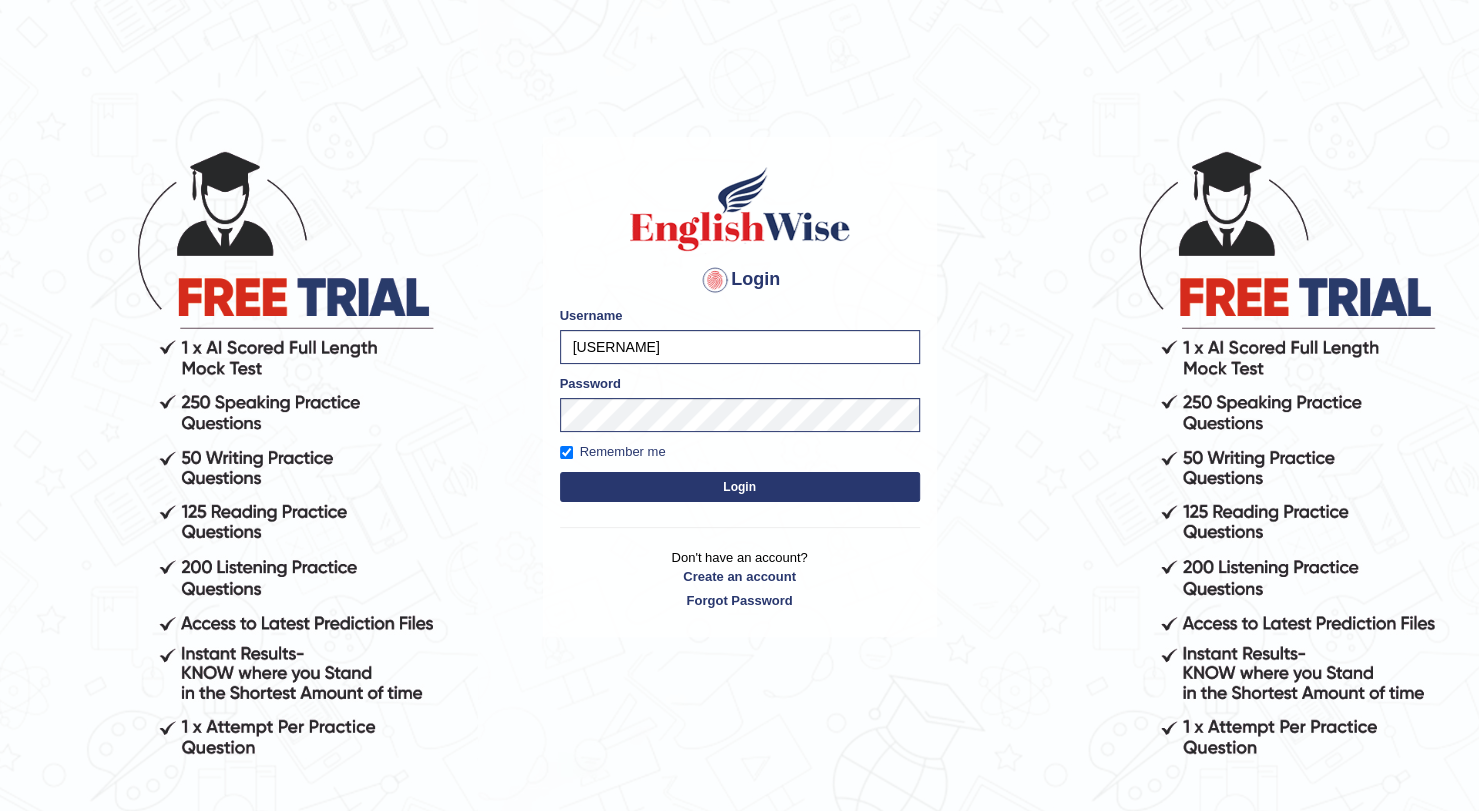 click on "Login" at bounding box center (740, 487) 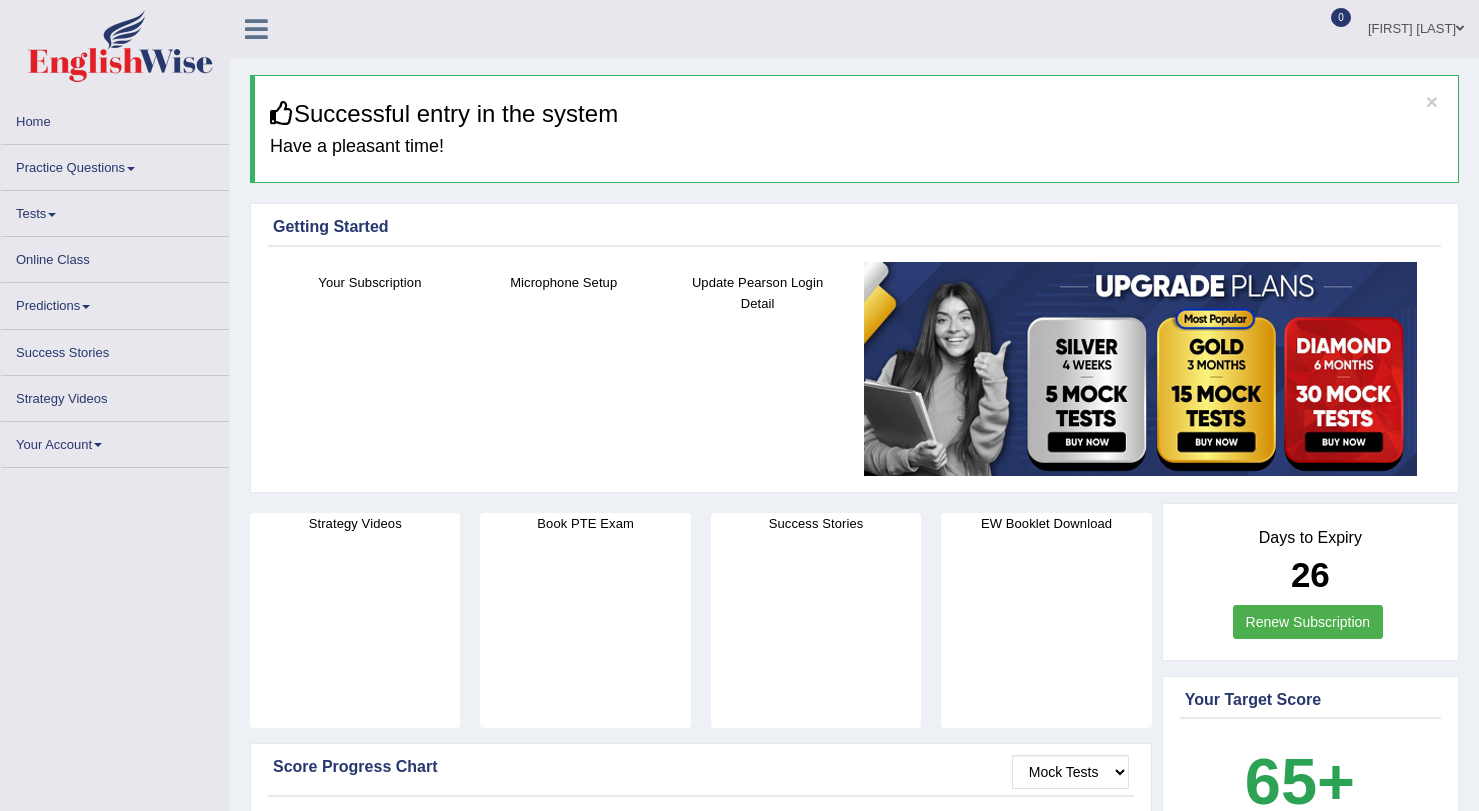 scroll, scrollTop: 0, scrollLeft: 0, axis: both 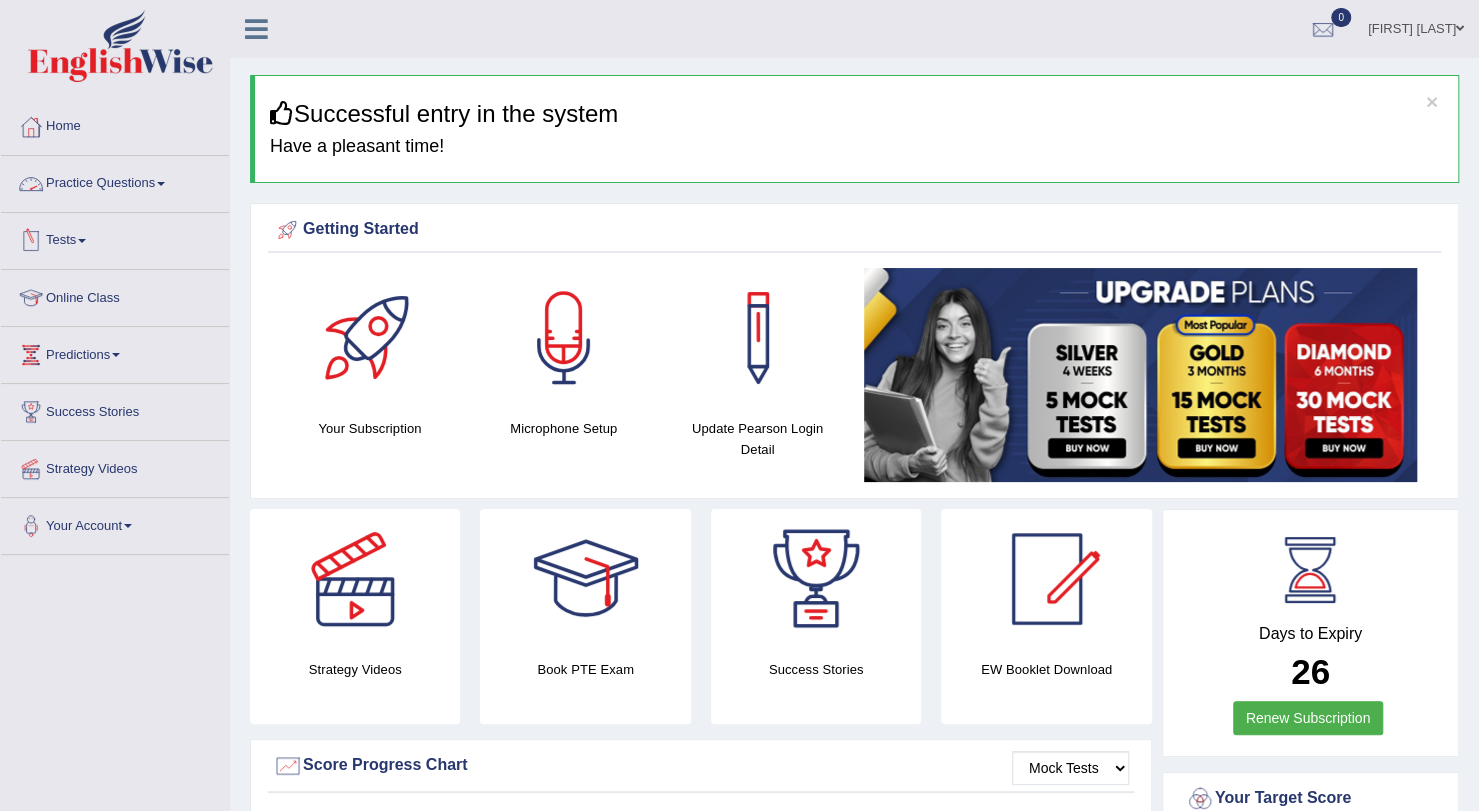 click on "Practice Questions" at bounding box center (115, 181) 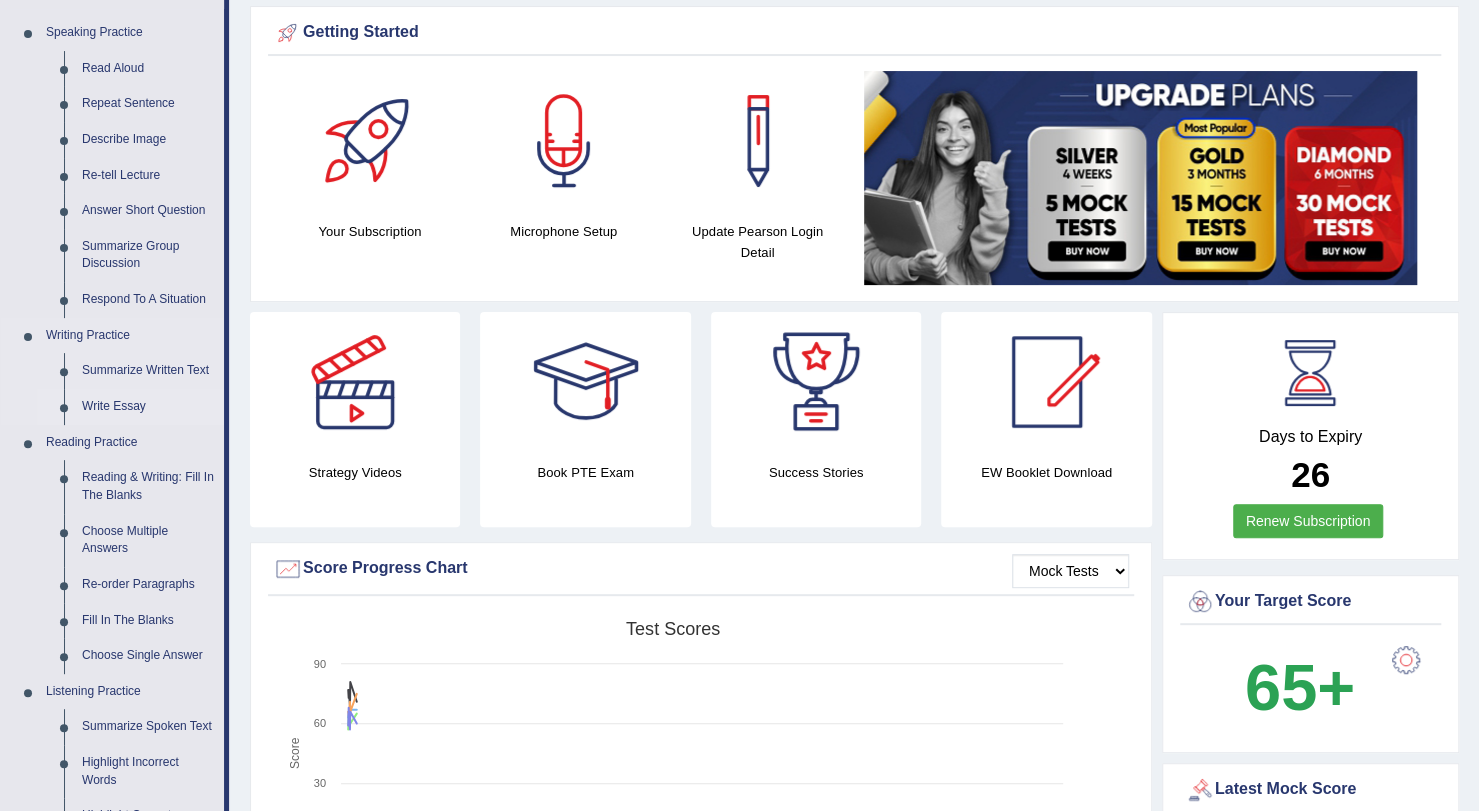 scroll, scrollTop: 204, scrollLeft: 0, axis: vertical 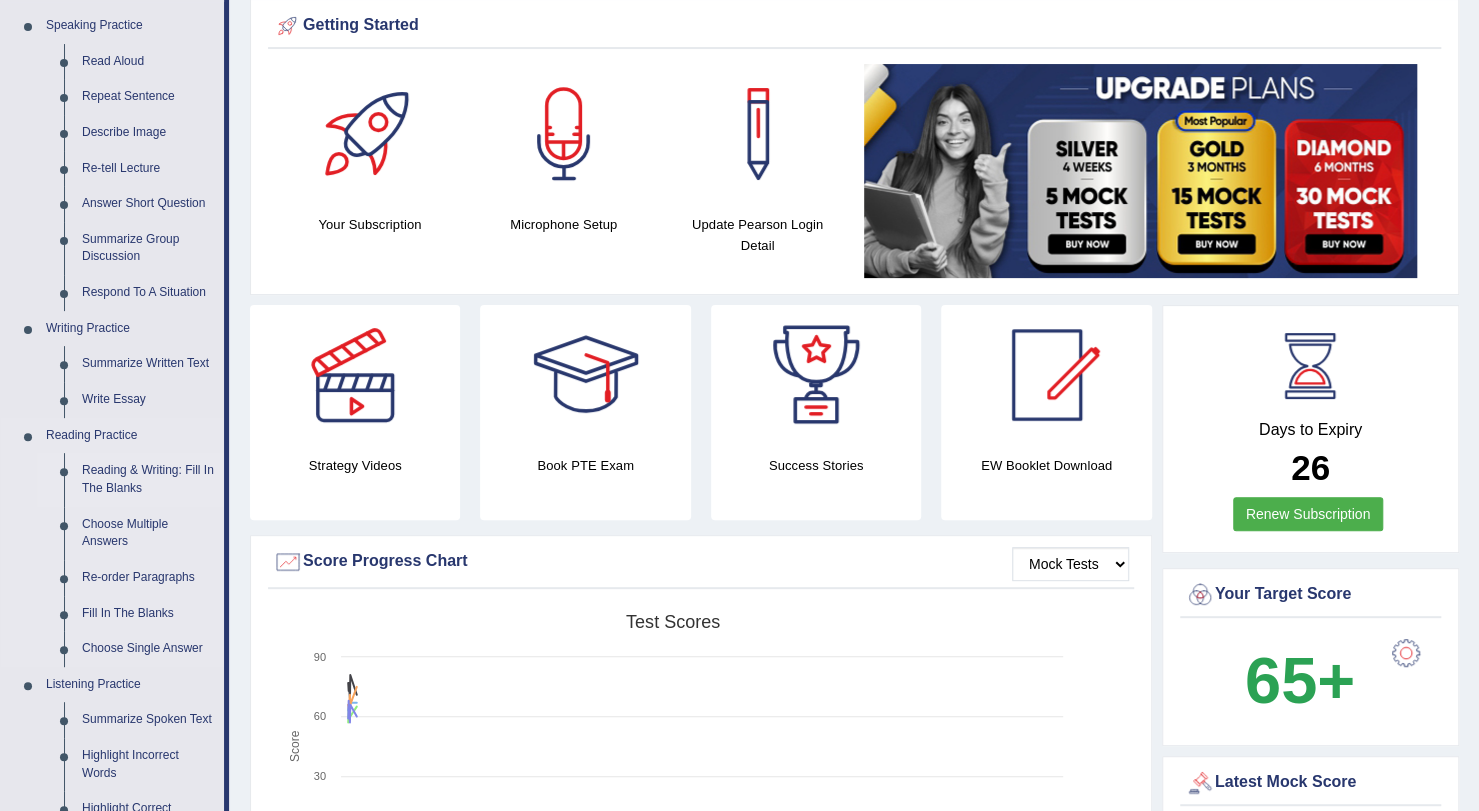 click on "Reading & Writing: Fill In The Blanks" at bounding box center (148, 479) 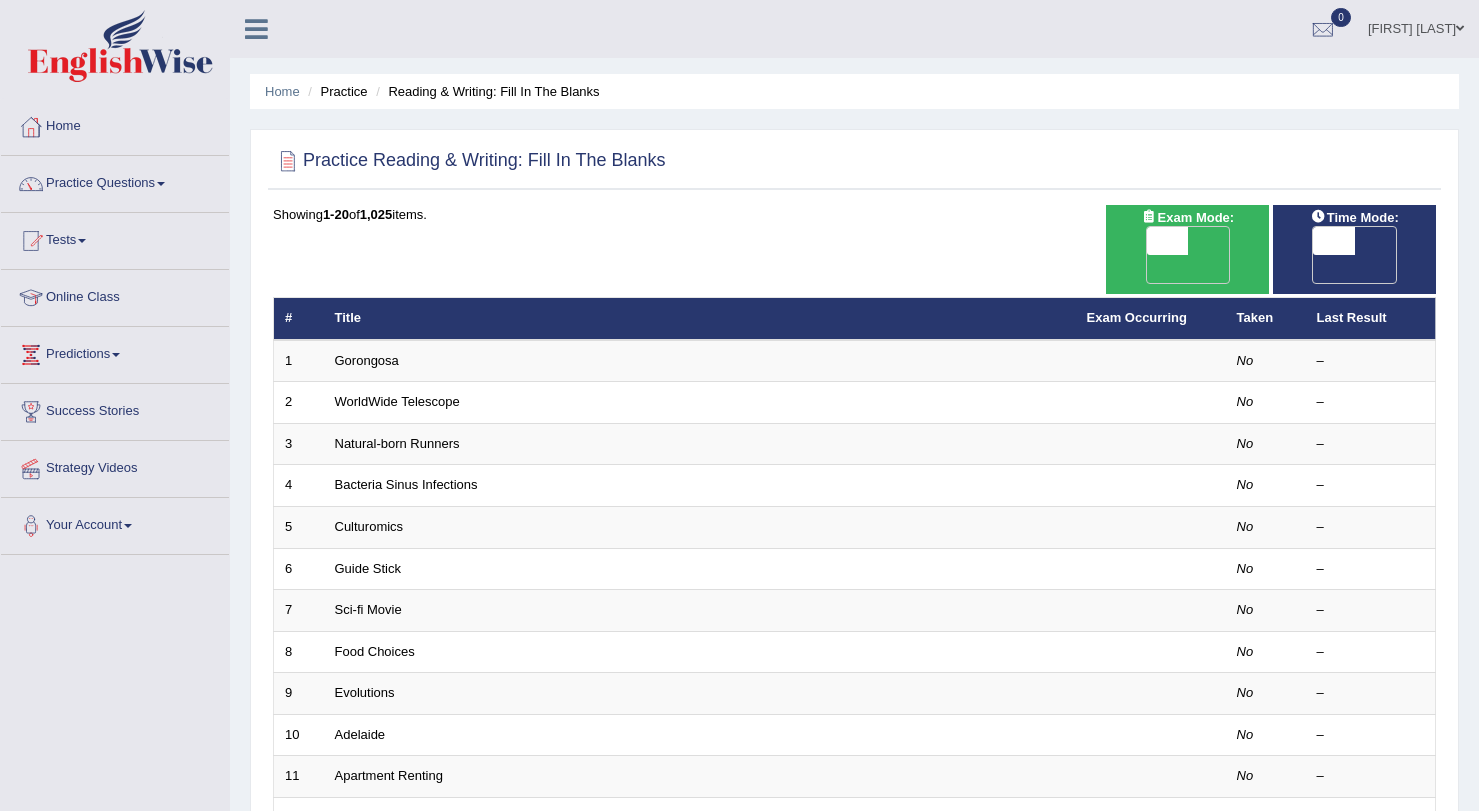 scroll, scrollTop: 0, scrollLeft: 0, axis: both 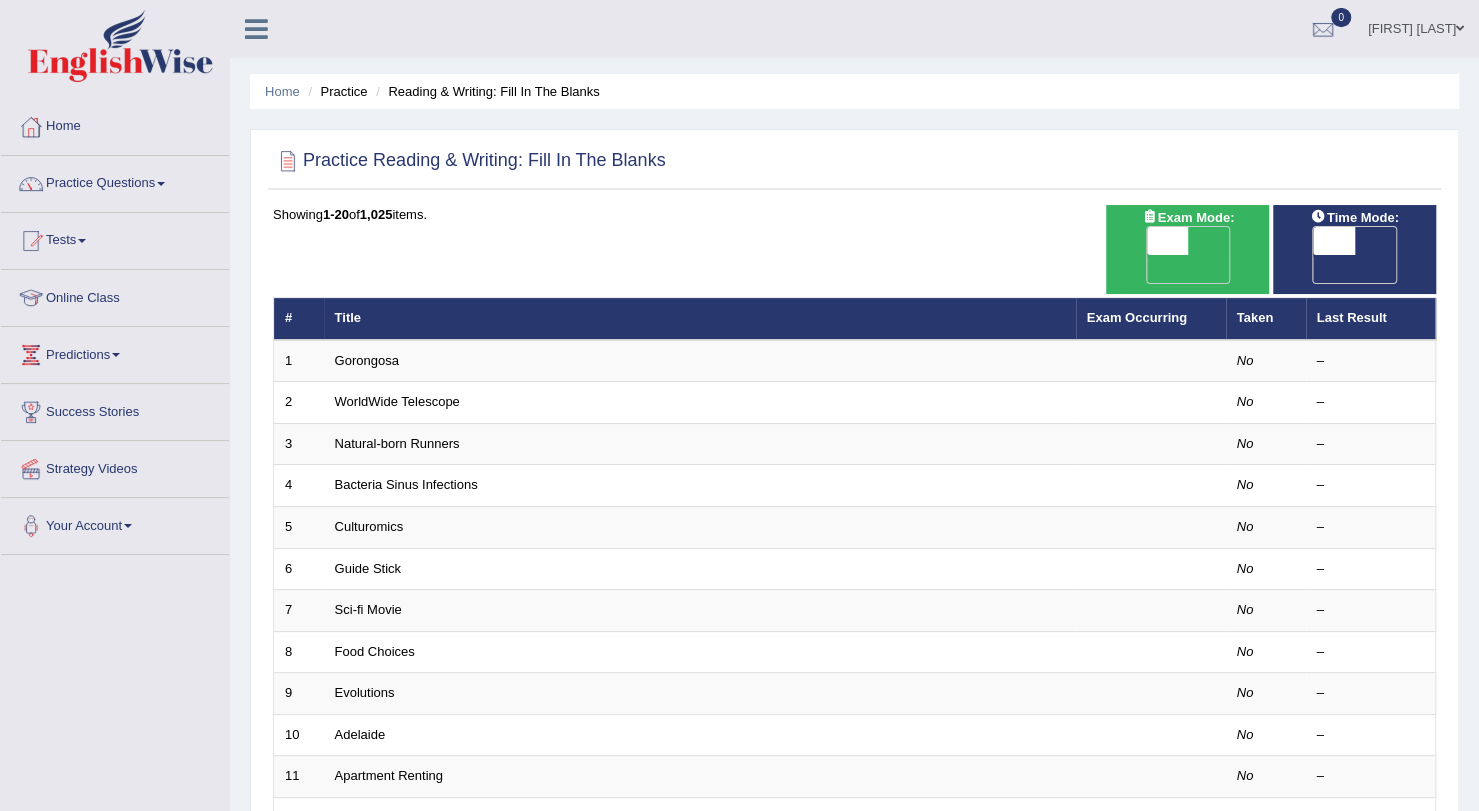 click on "OFF" at bounding box center (1126, 269) 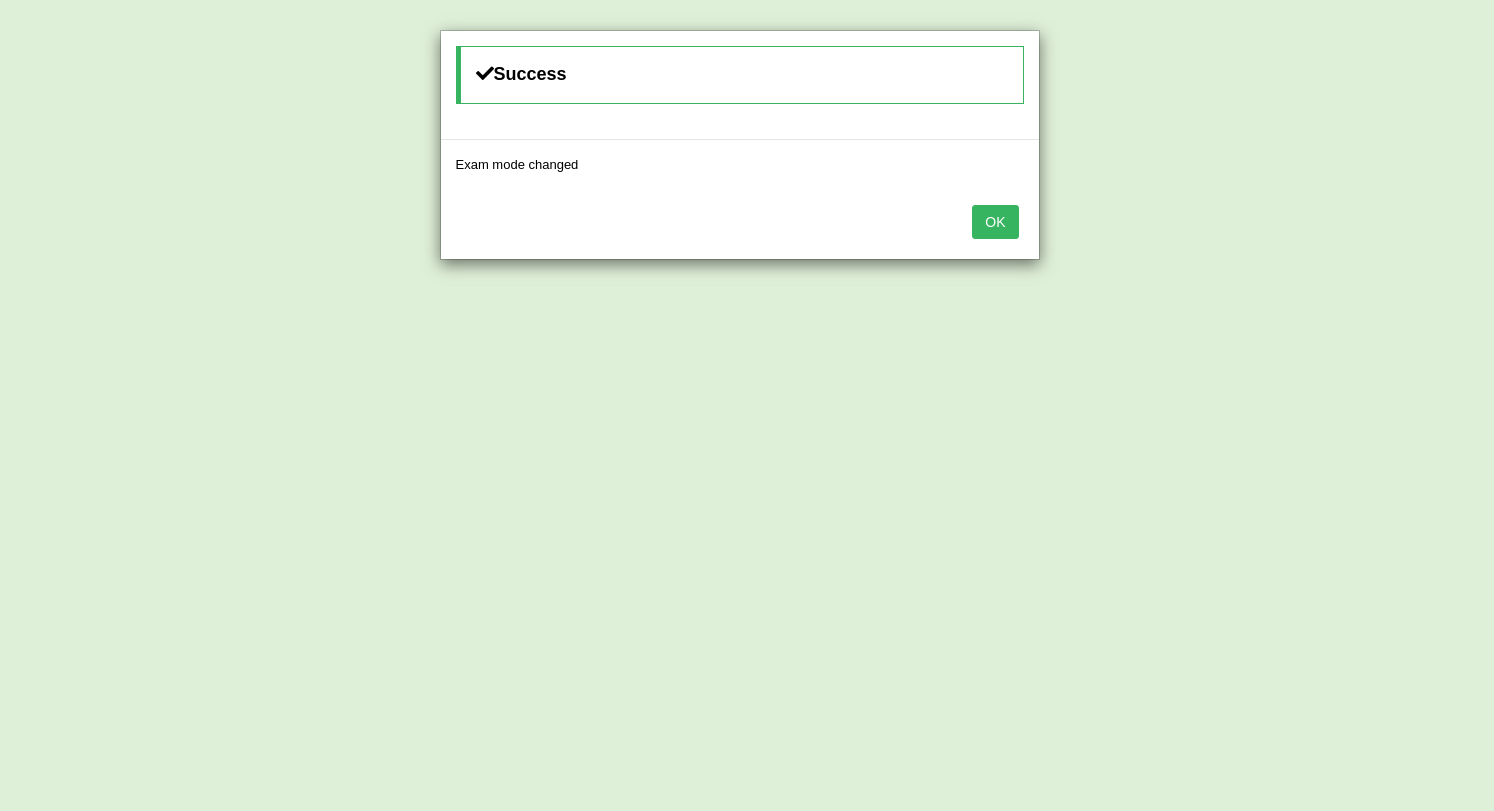 click on "OK" at bounding box center [995, 222] 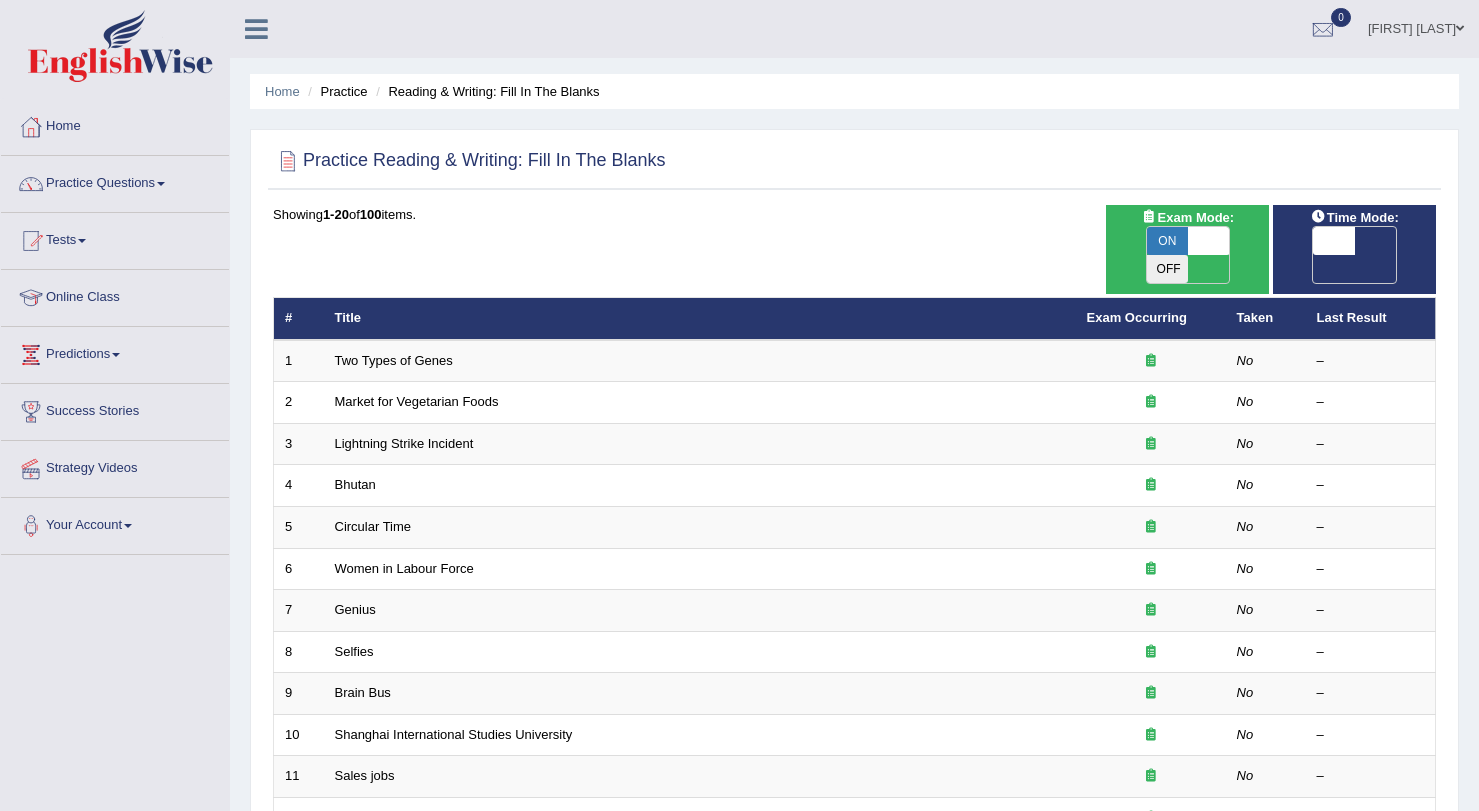 scroll, scrollTop: 0, scrollLeft: 0, axis: both 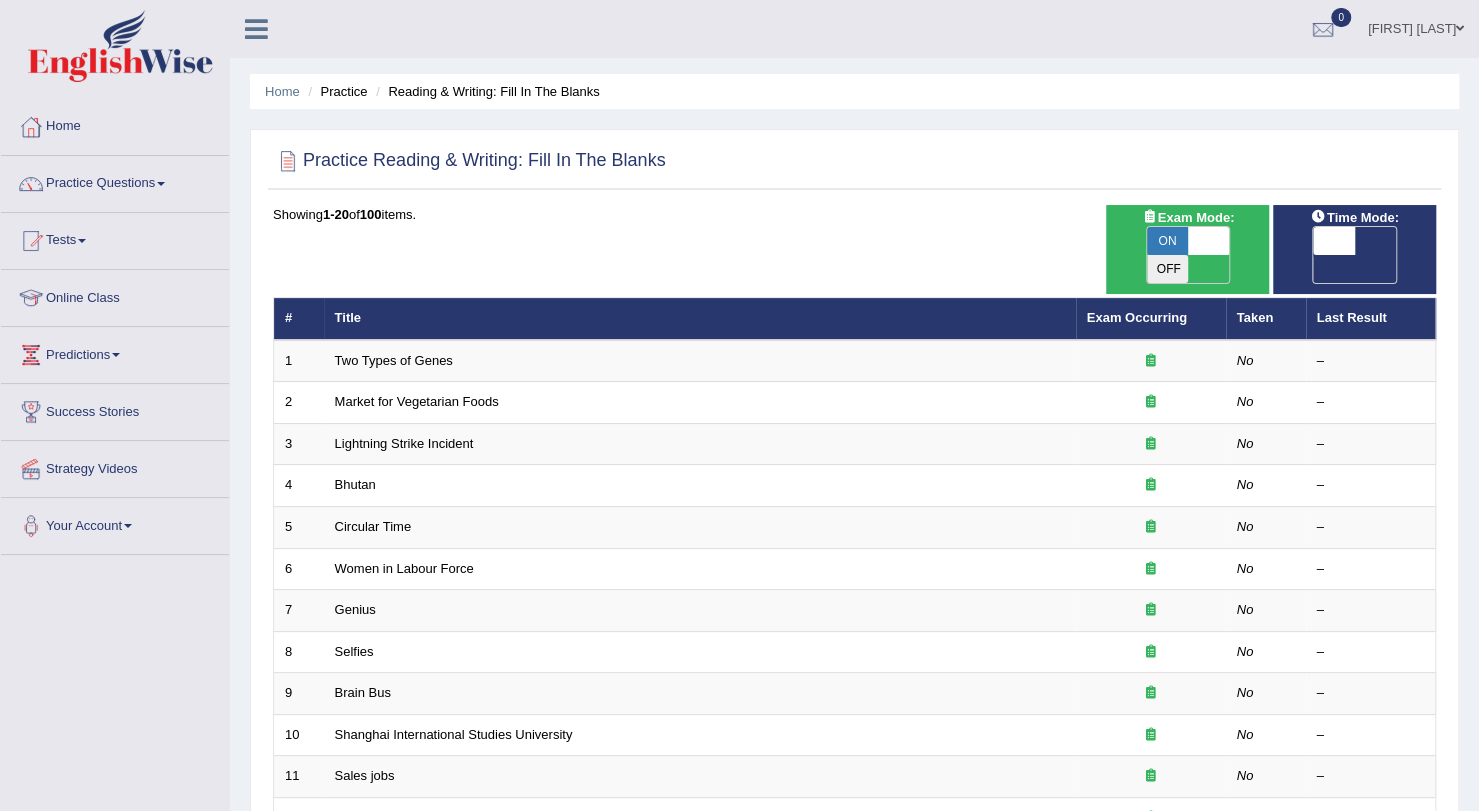 click at bounding box center [1334, 241] 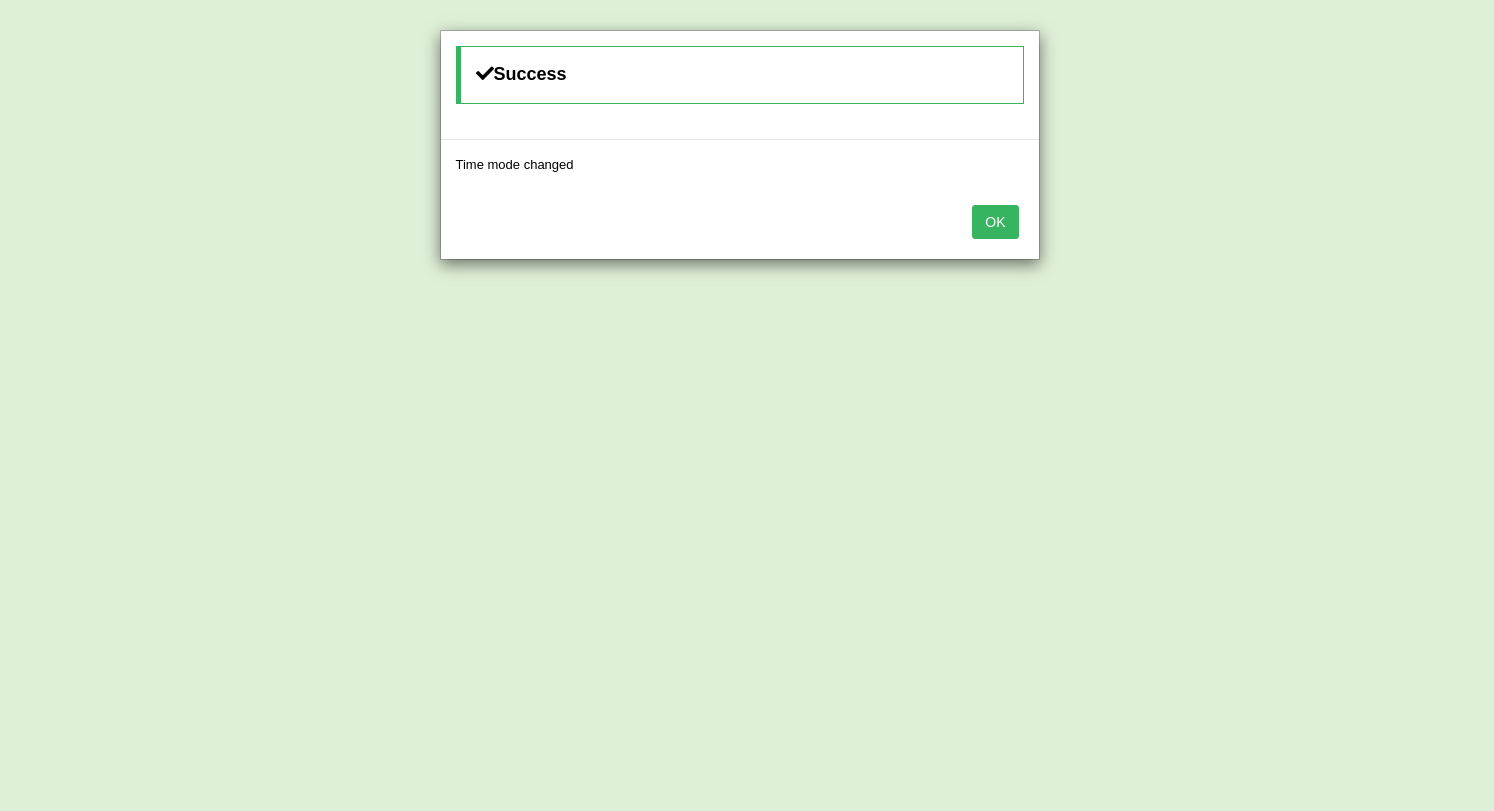 click on "OK" at bounding box center (995, 222) 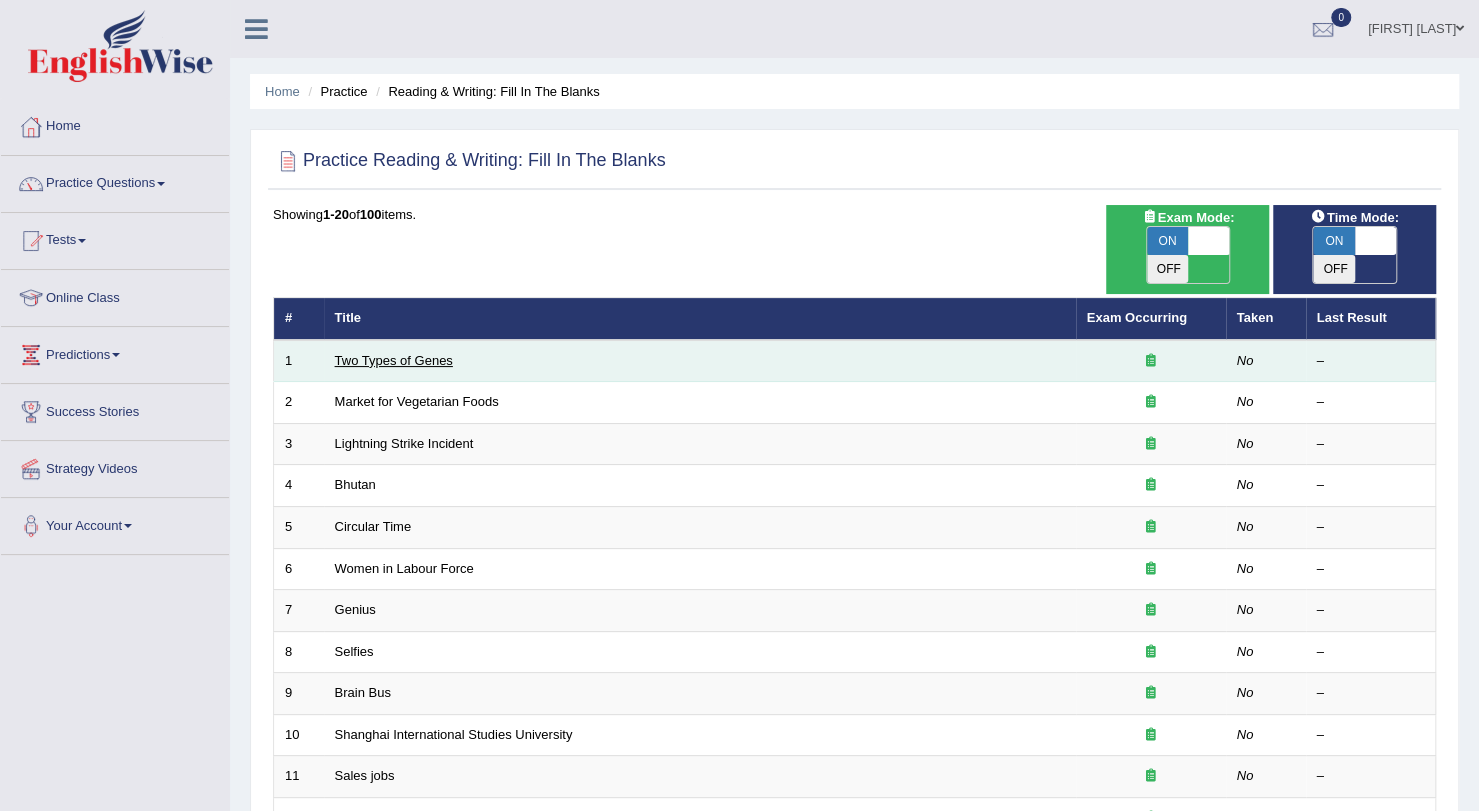 click on "Two Types of Genes" at bounding box center (394, 360) 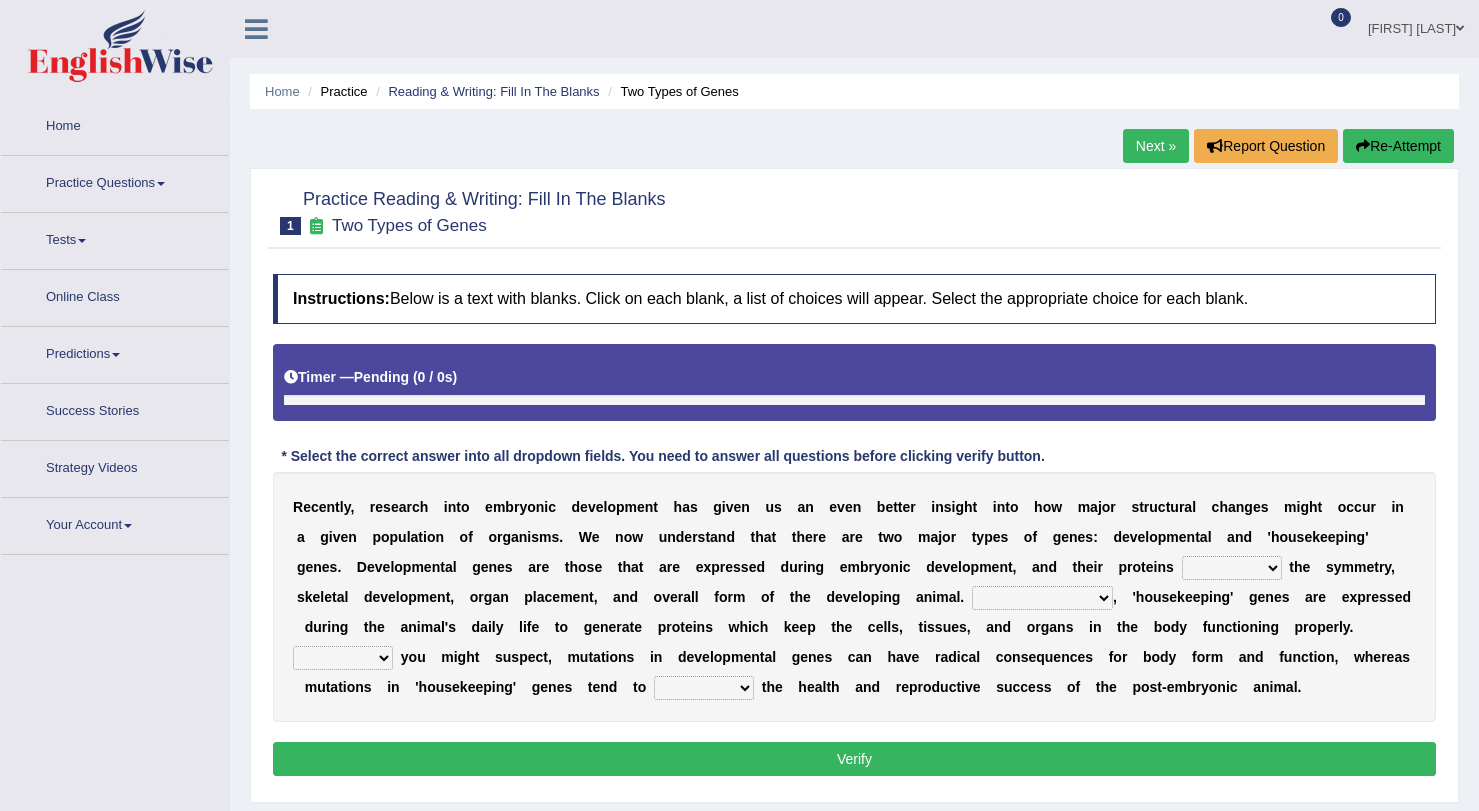 scroll, scrollTop: 0, scrollLeft: 0, axis: both 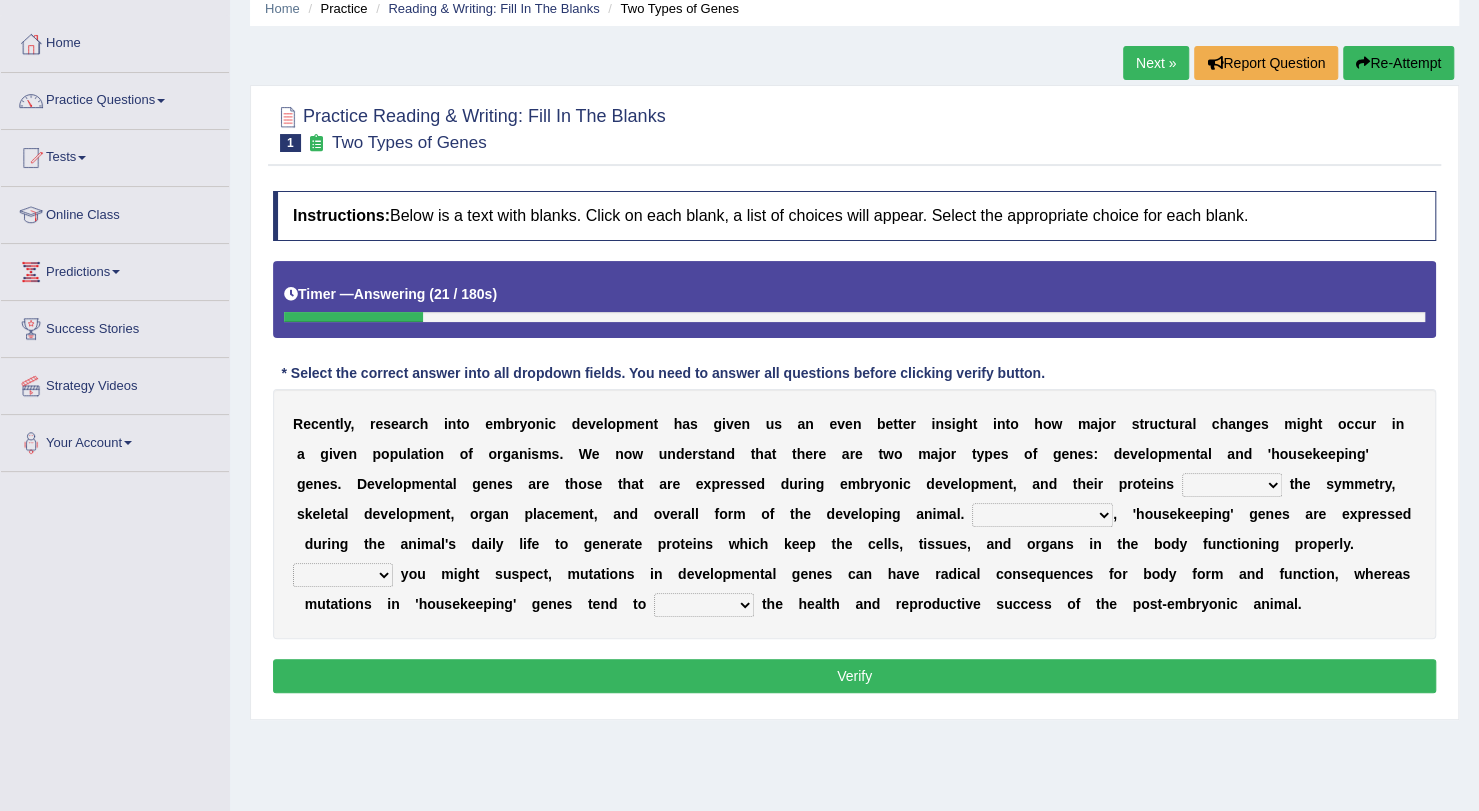 click on "push control hold elevate" at bounding box center [1232, 485] 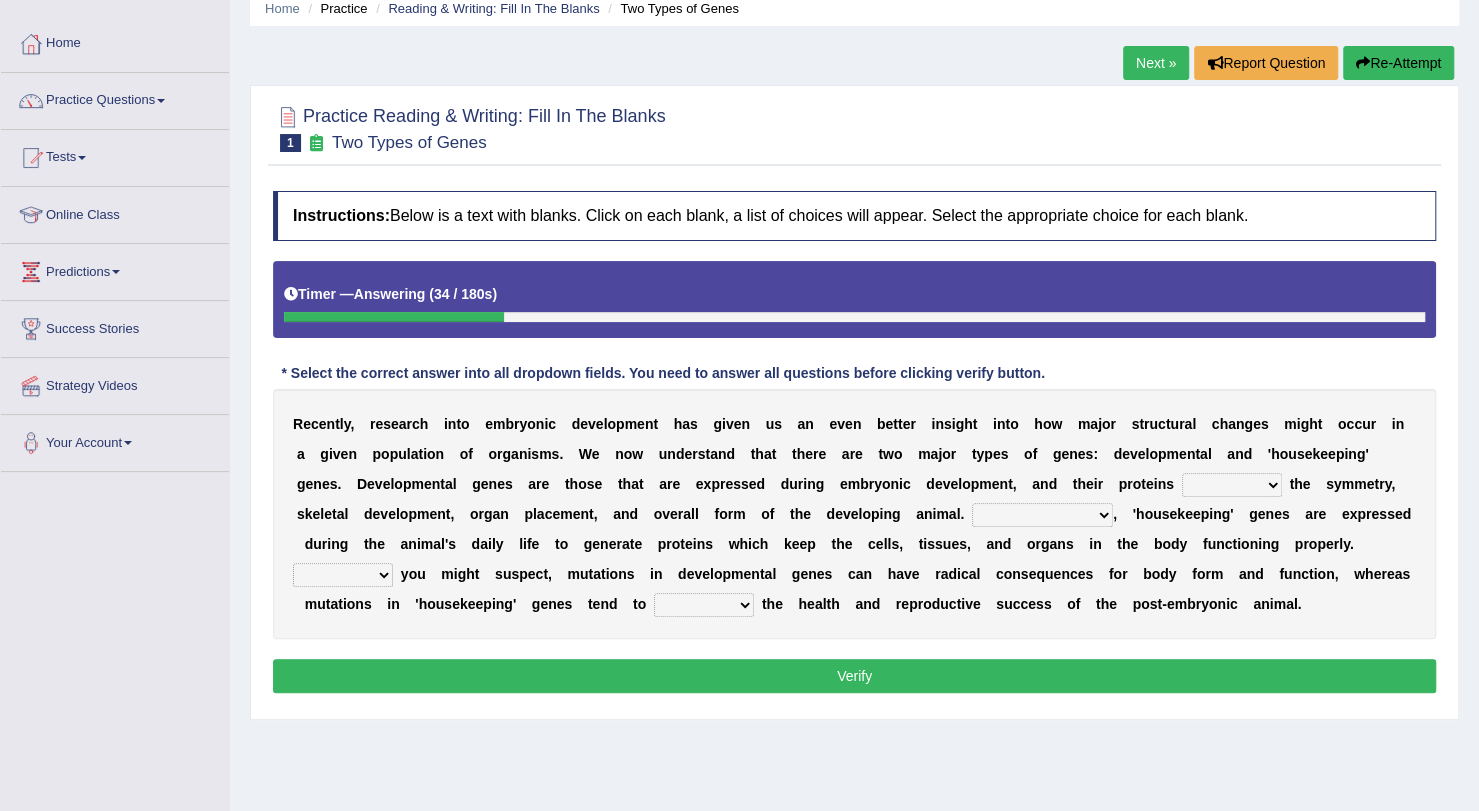 select on "elevate" 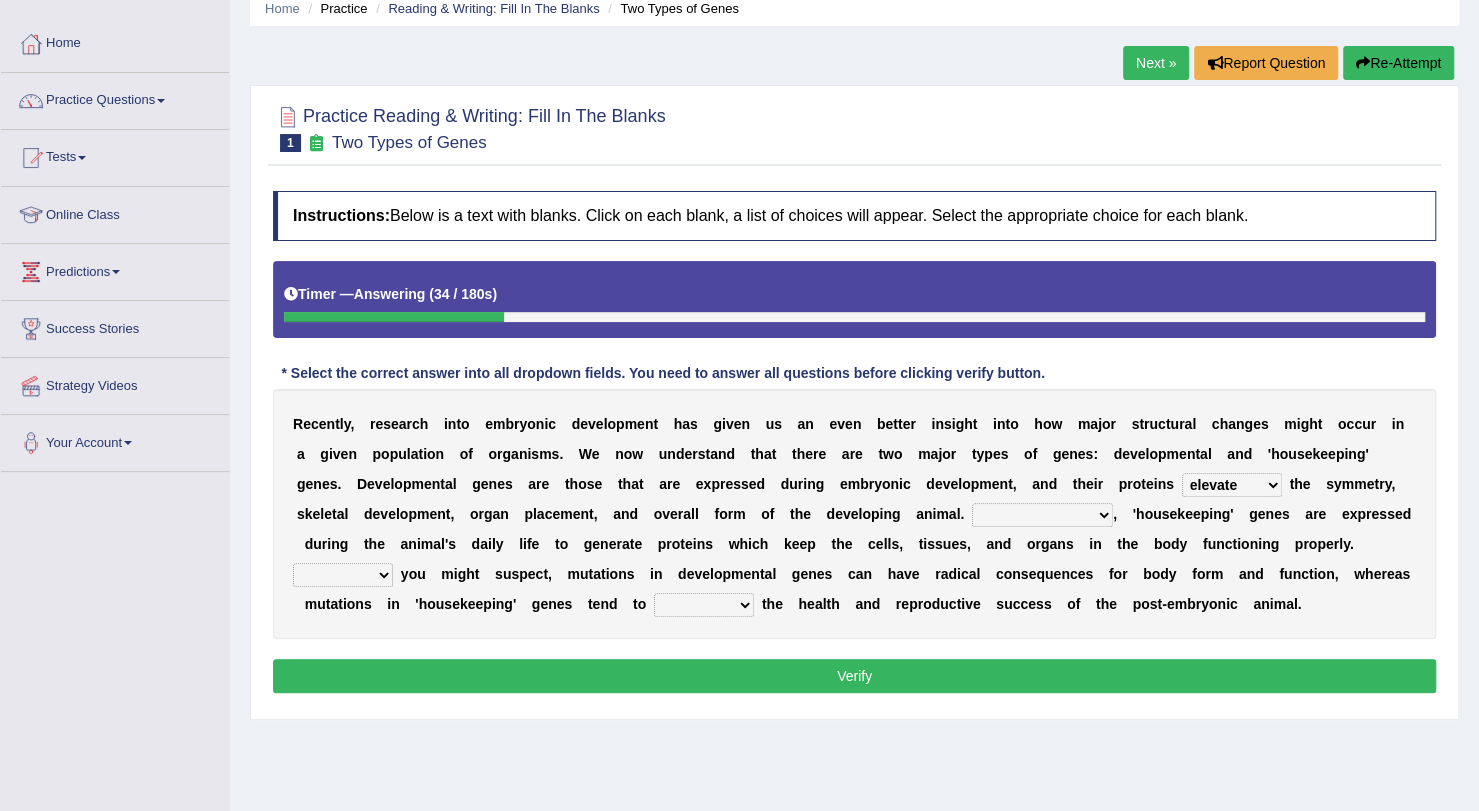 click on "push control hold elevate" at bounding box center [1232, 485] 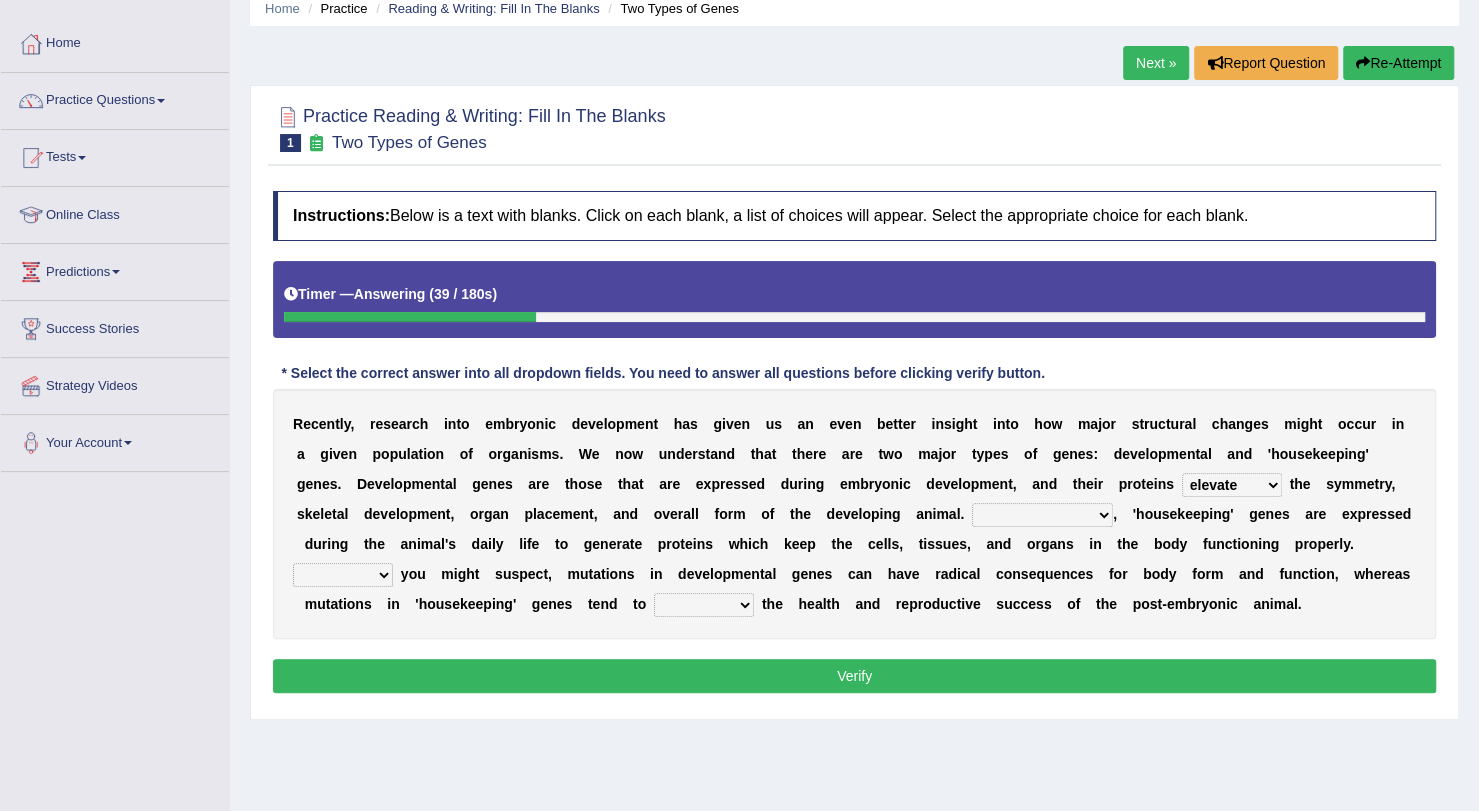 click on "Correspondingly Inclusively Conversely In contrast" at bounding box center [1042, 515] 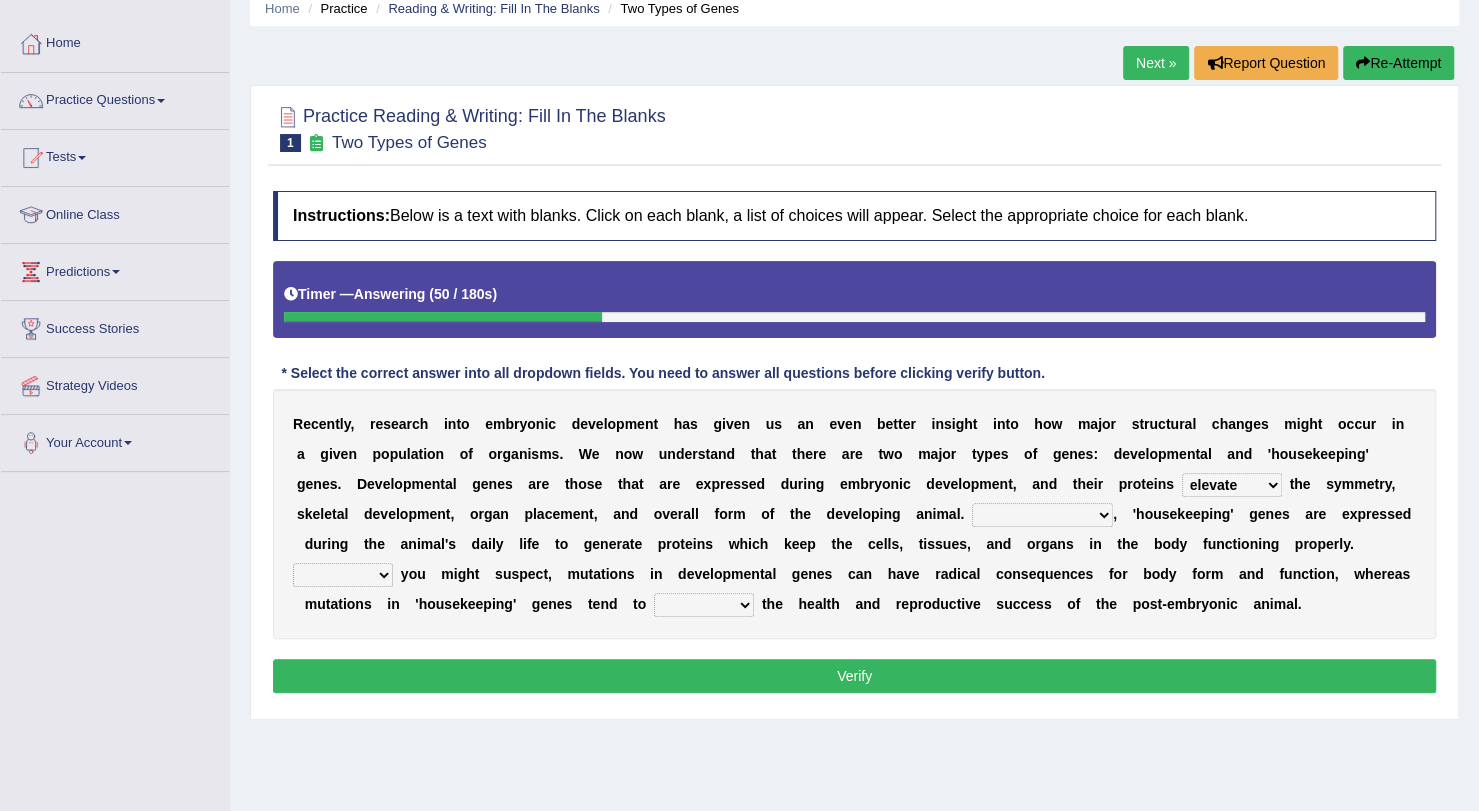select on "In contrast" 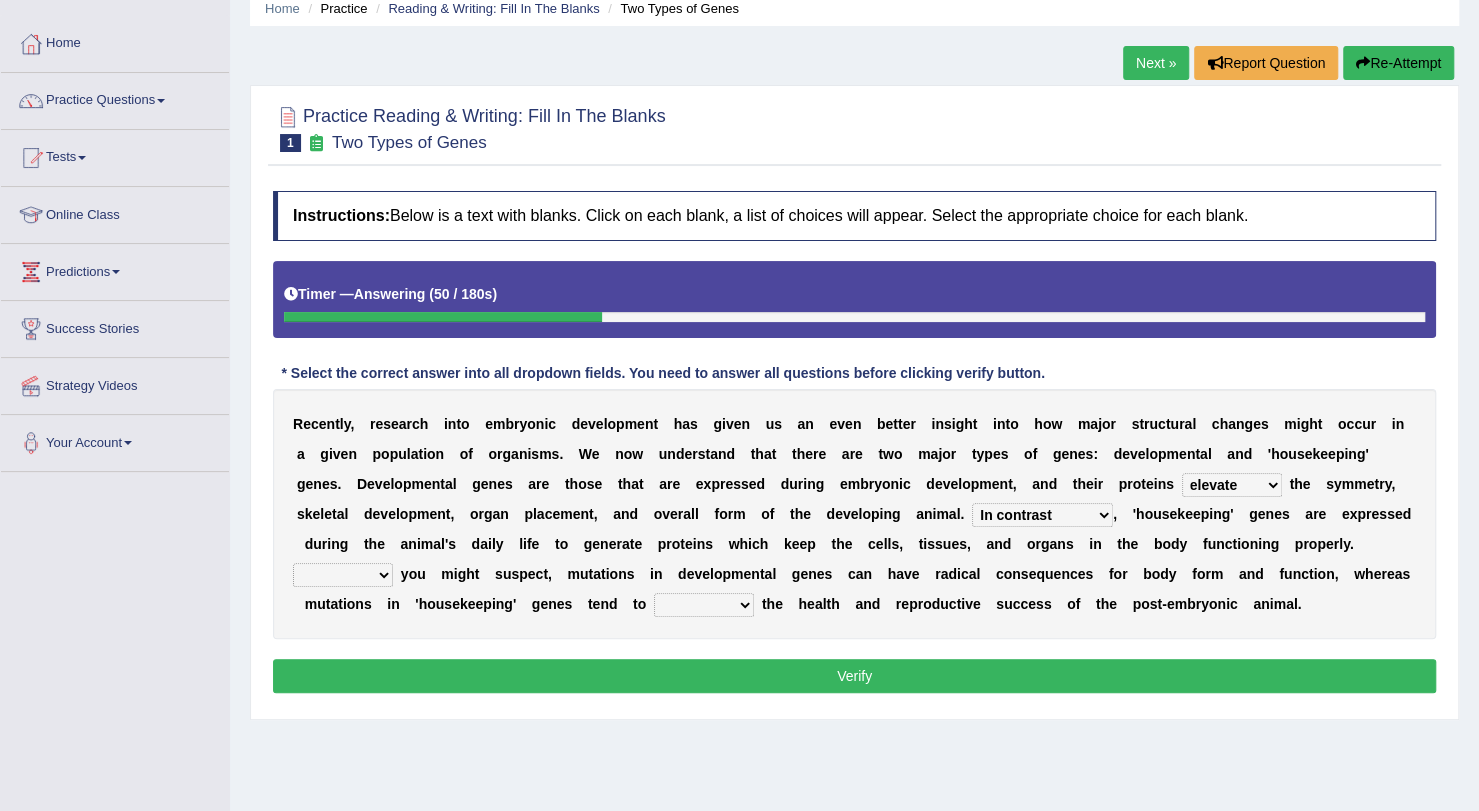 click on "Correspondingly Inclusively Conversely In contrast" at bounding box center [1042, 515] 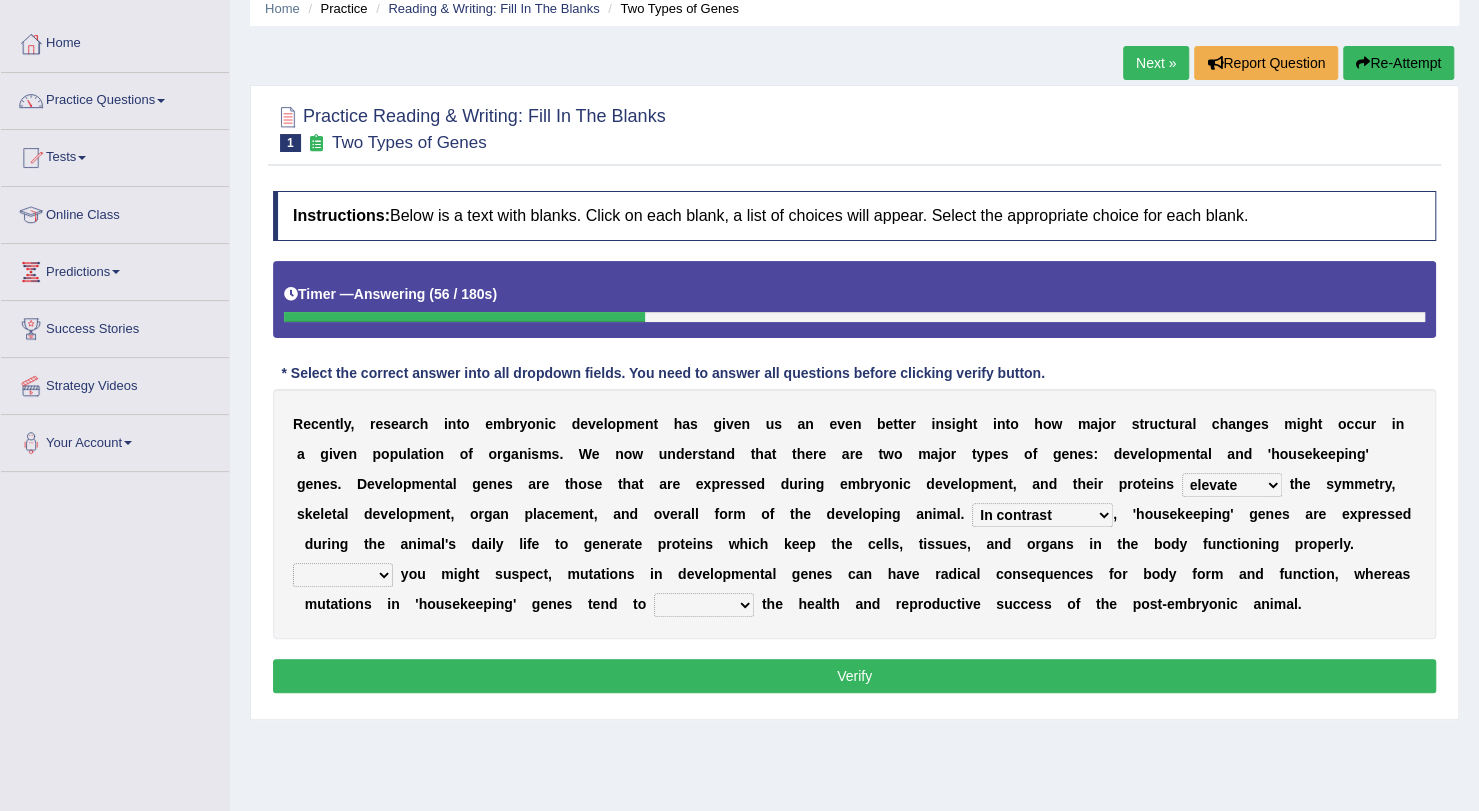 click on "For As With Within" at bounding box center [343, 575] 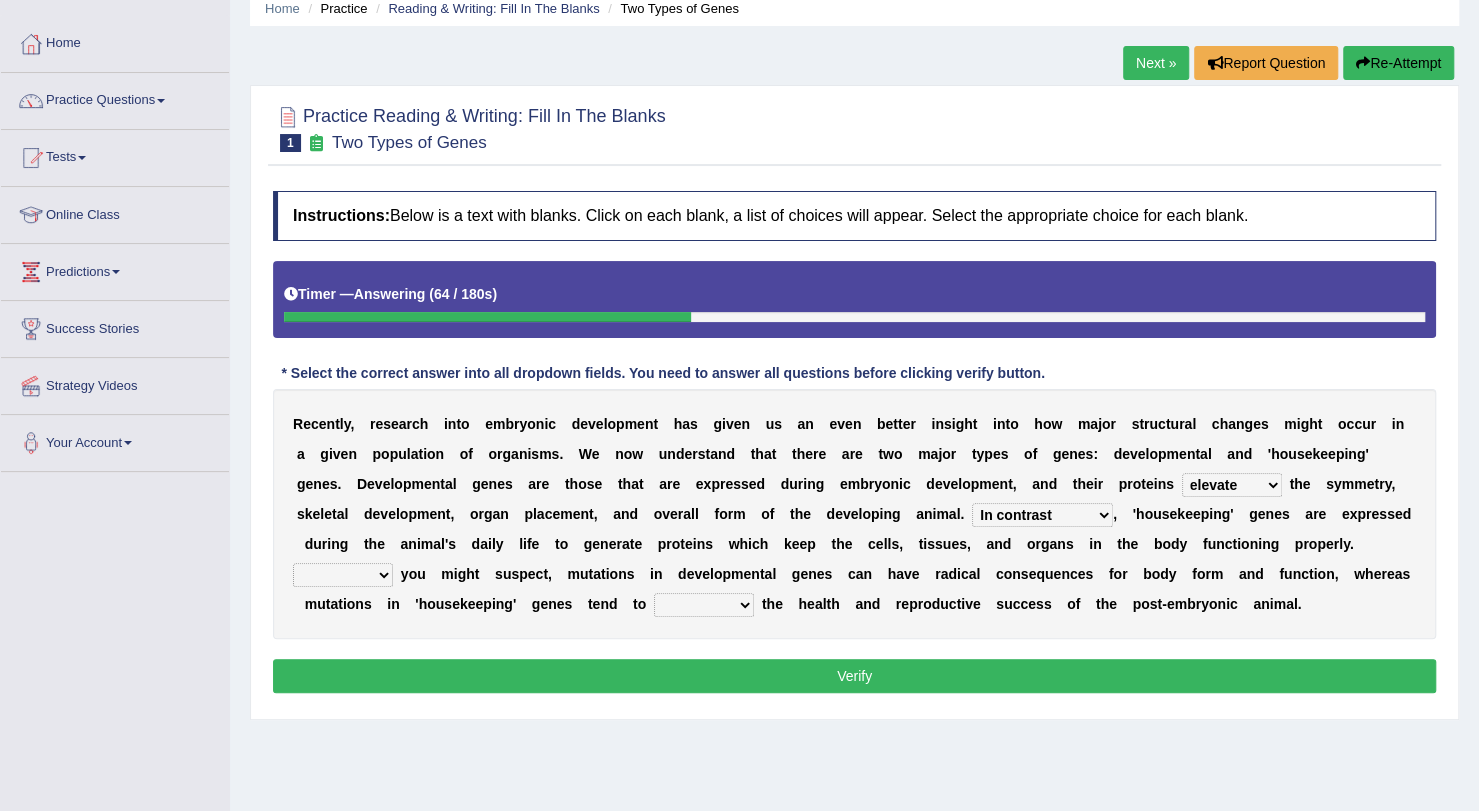 select on "As" 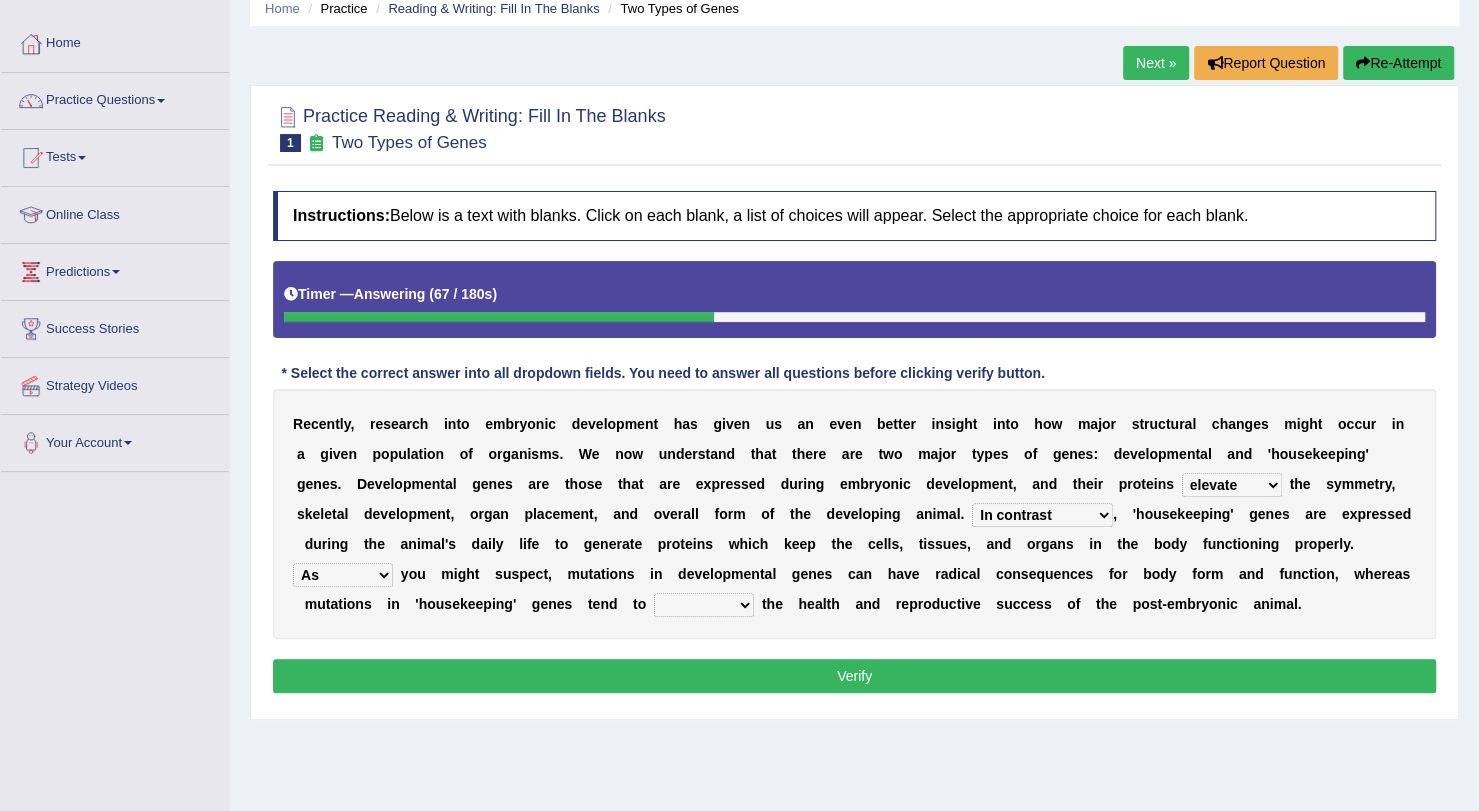 click on "affect effect interrupt defect" at bounding box center (704, 605) 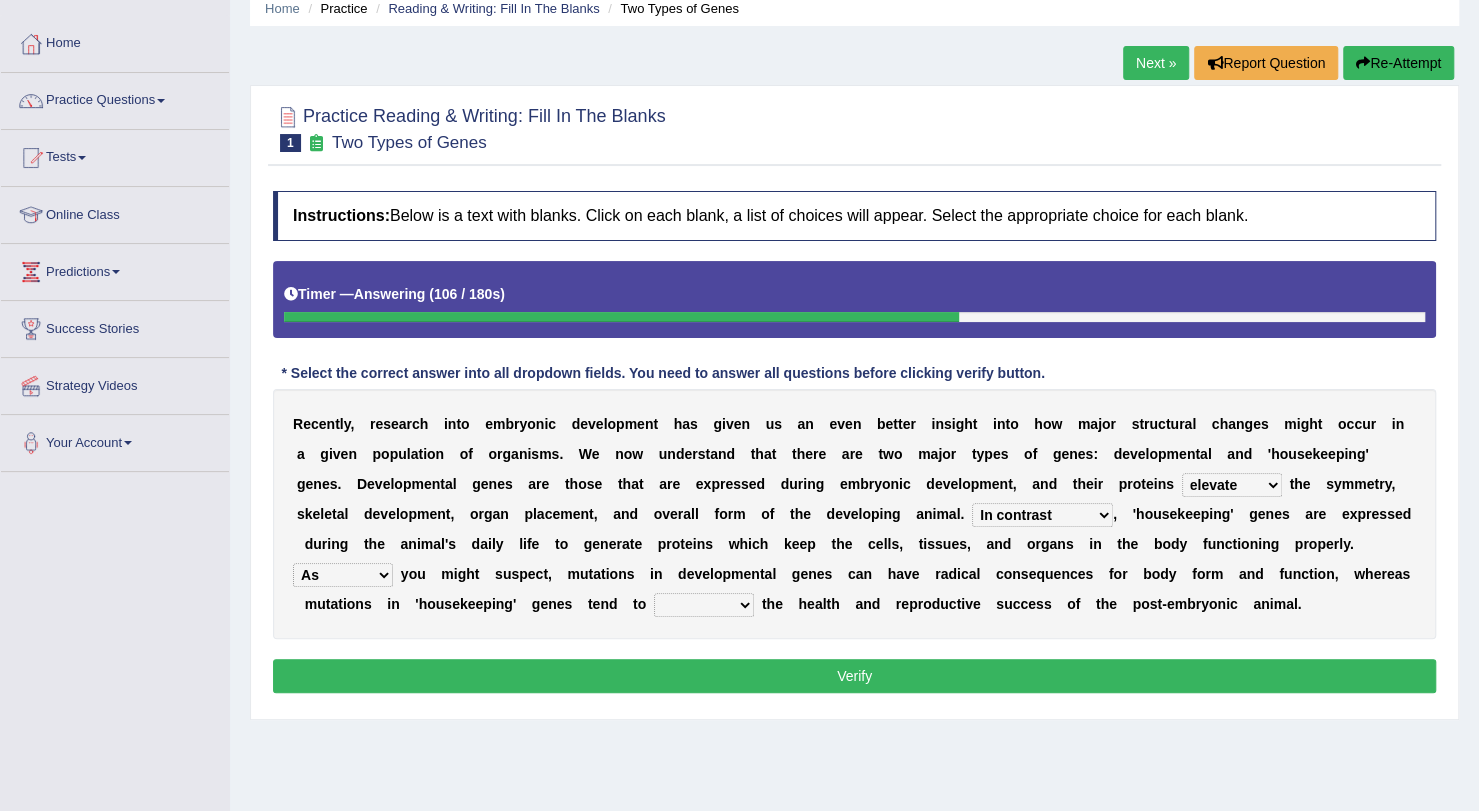 select on "affect" 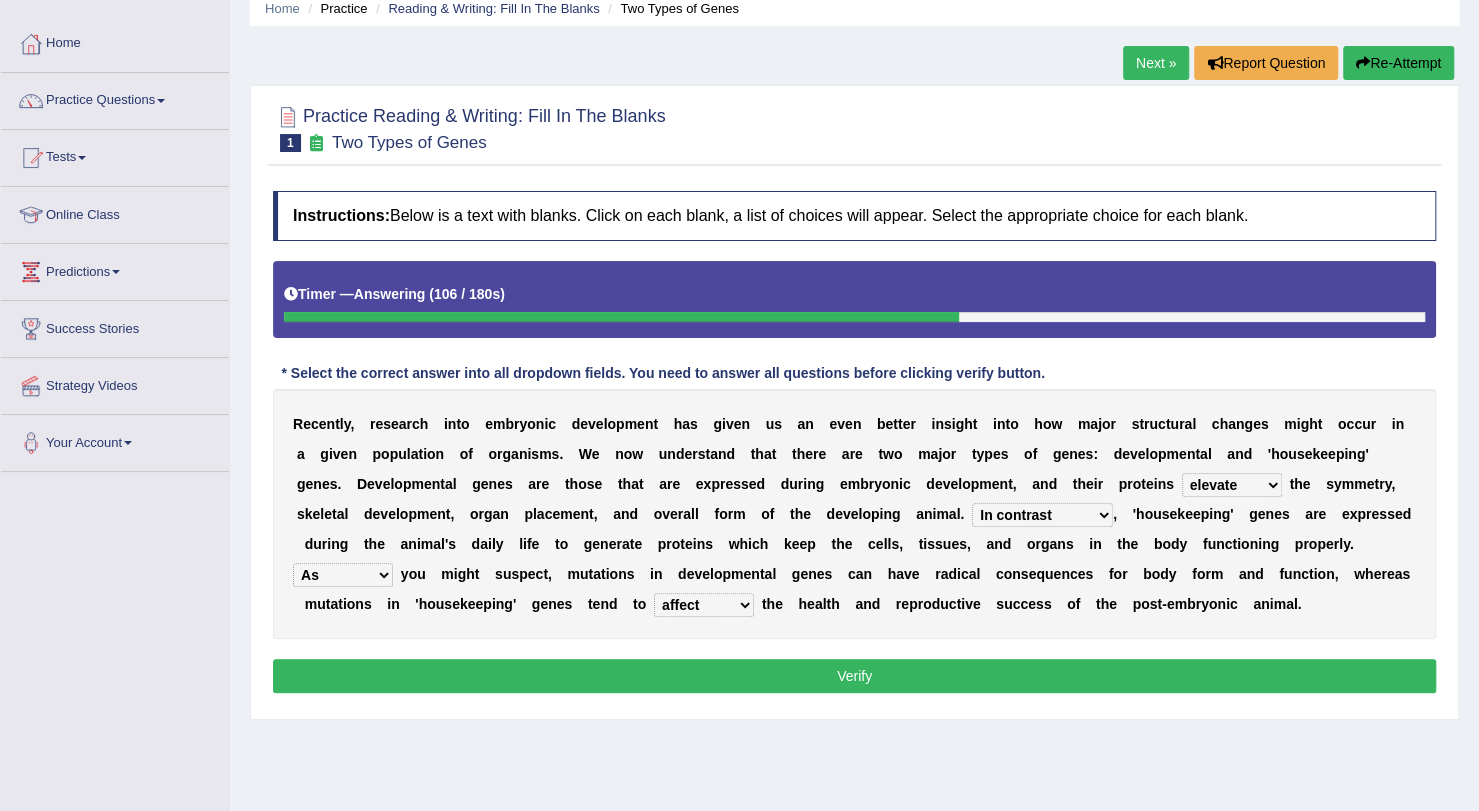 click on "affect effect interrupt defect" at bounding box center [704, 605] 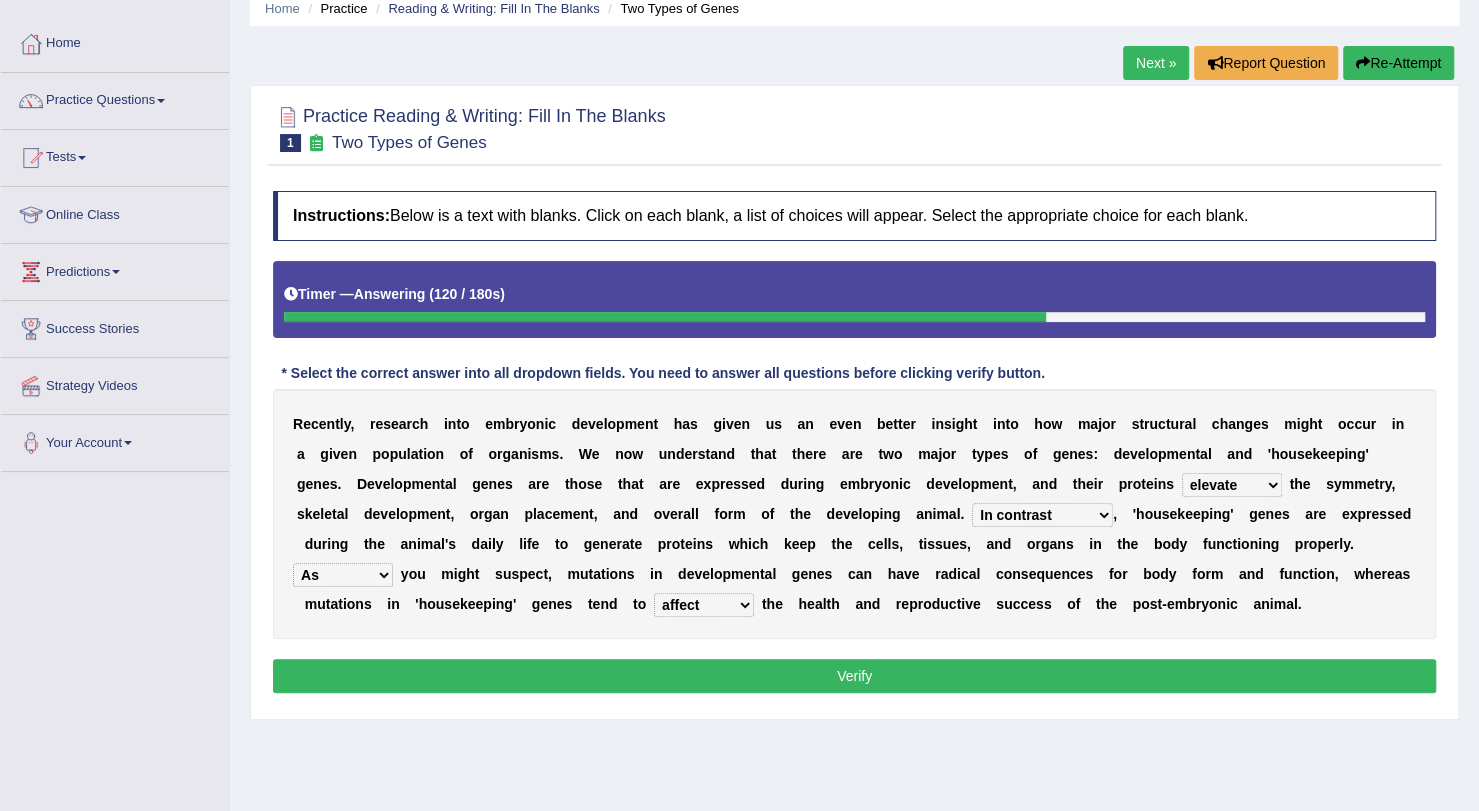 click on "push control hold elevate" at bounding box center [1232, 485] 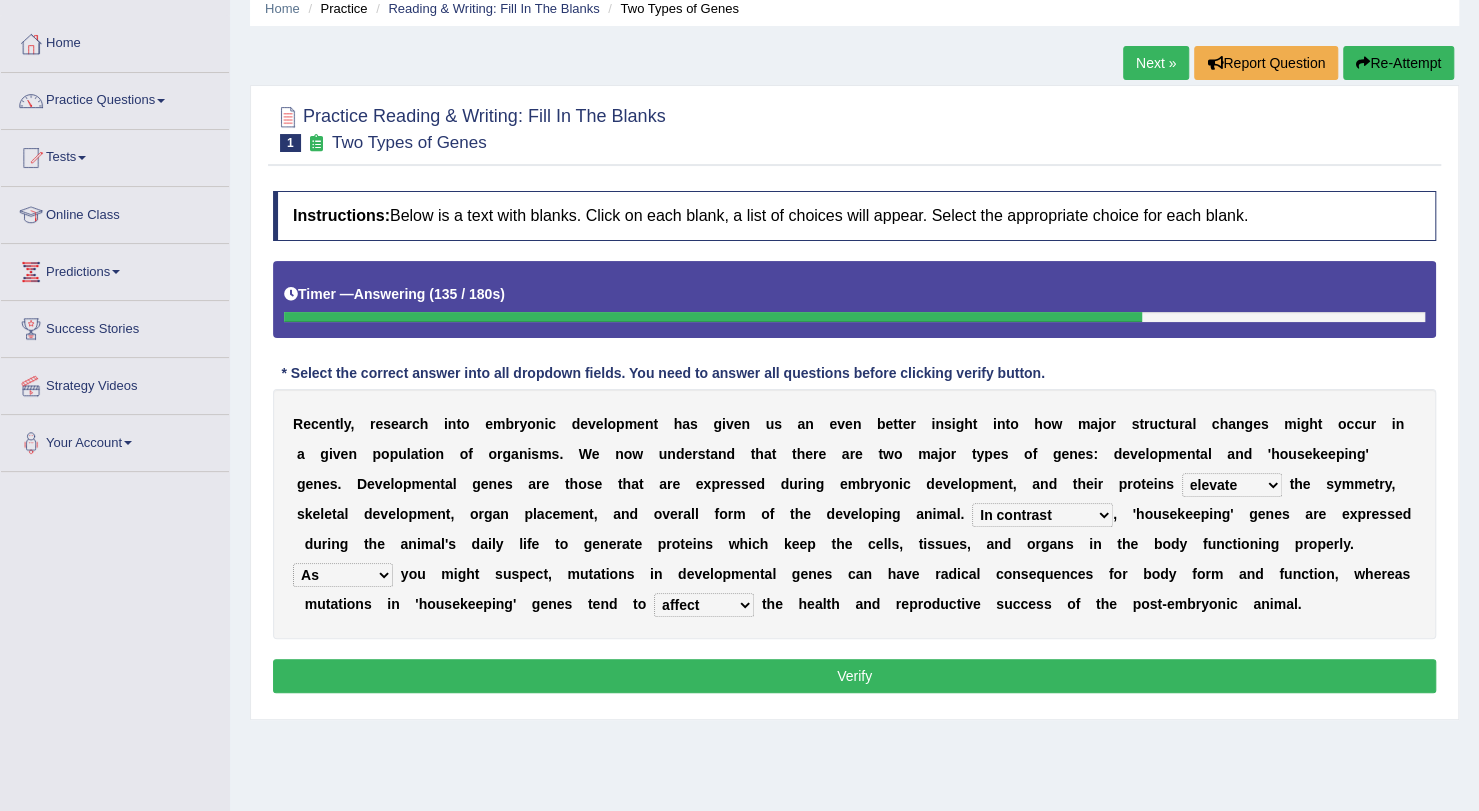 select on "hold" 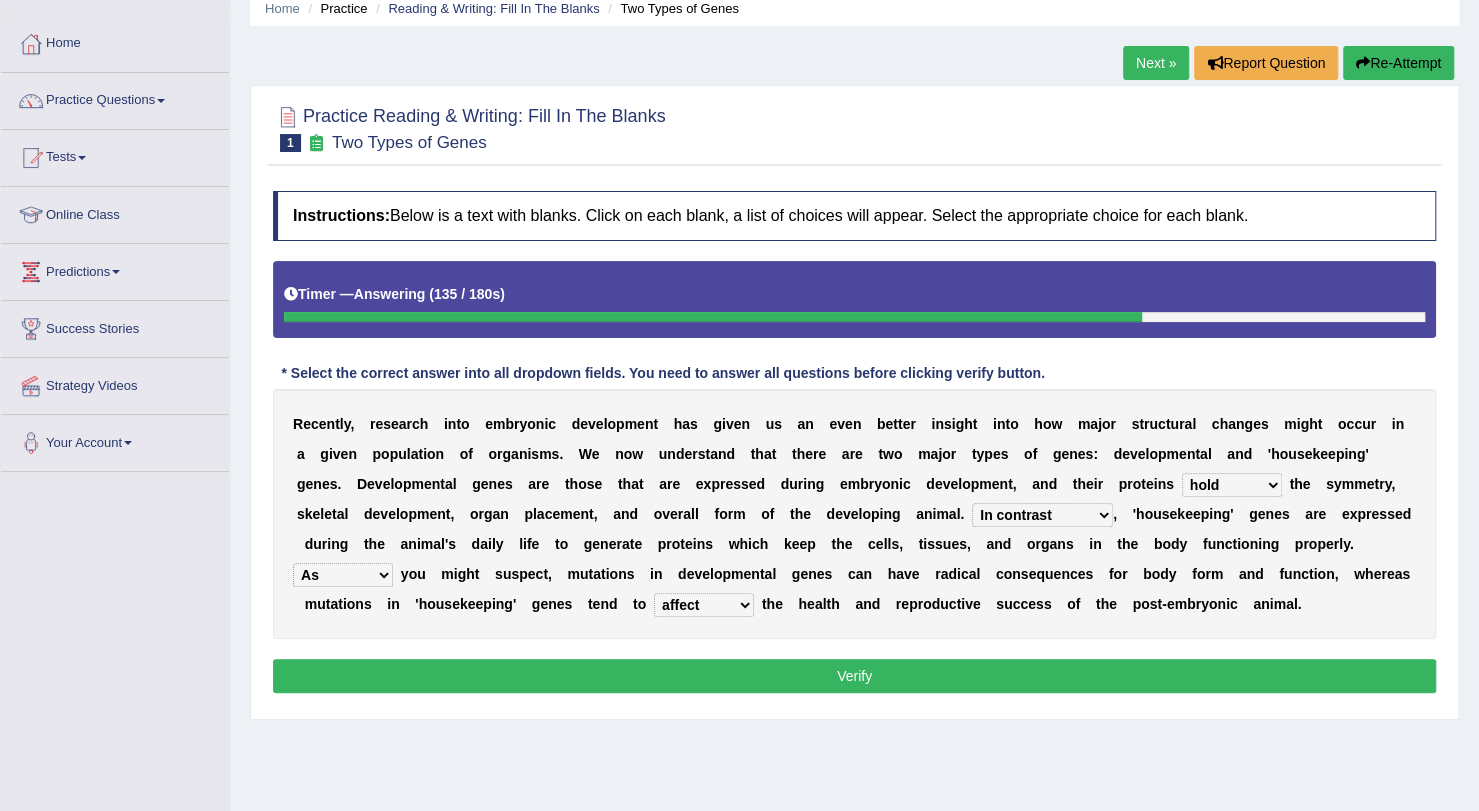 click on "push control hold elevate" at bounding box center (1232, 485) 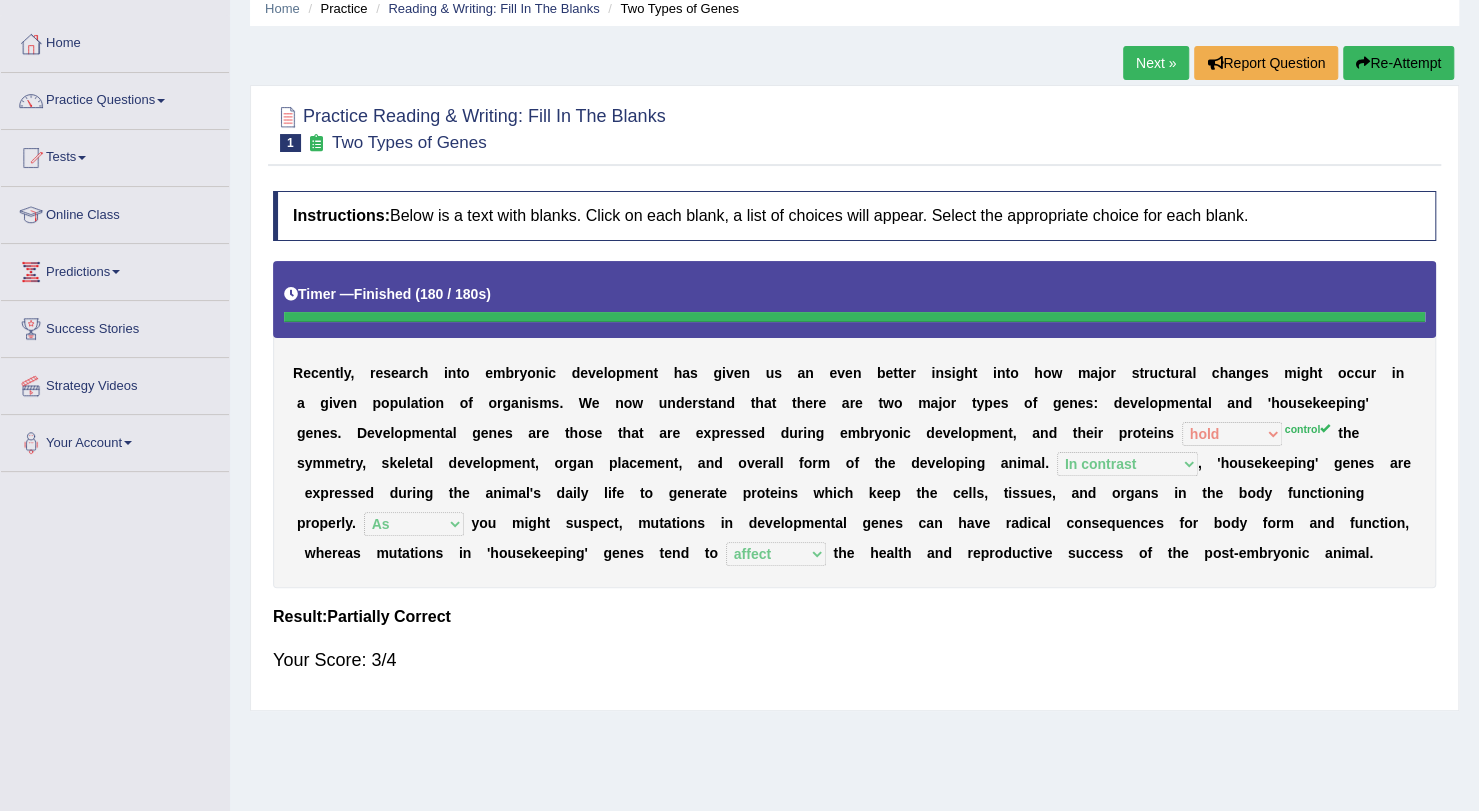 click on "Next »" at bounding box center (1156, 63) 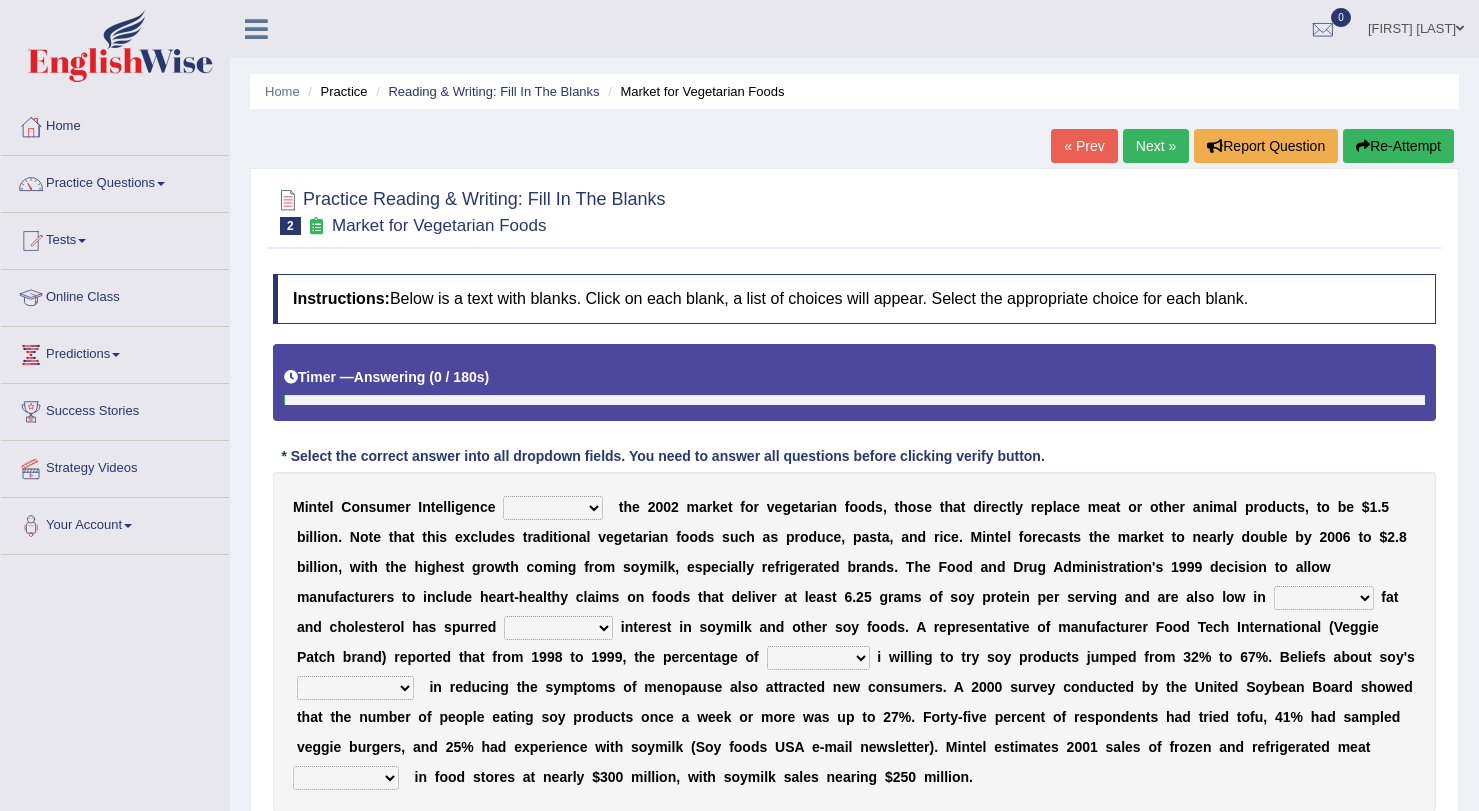 scroll, scrollTop: 0, scrollLeft: 0, axis: both 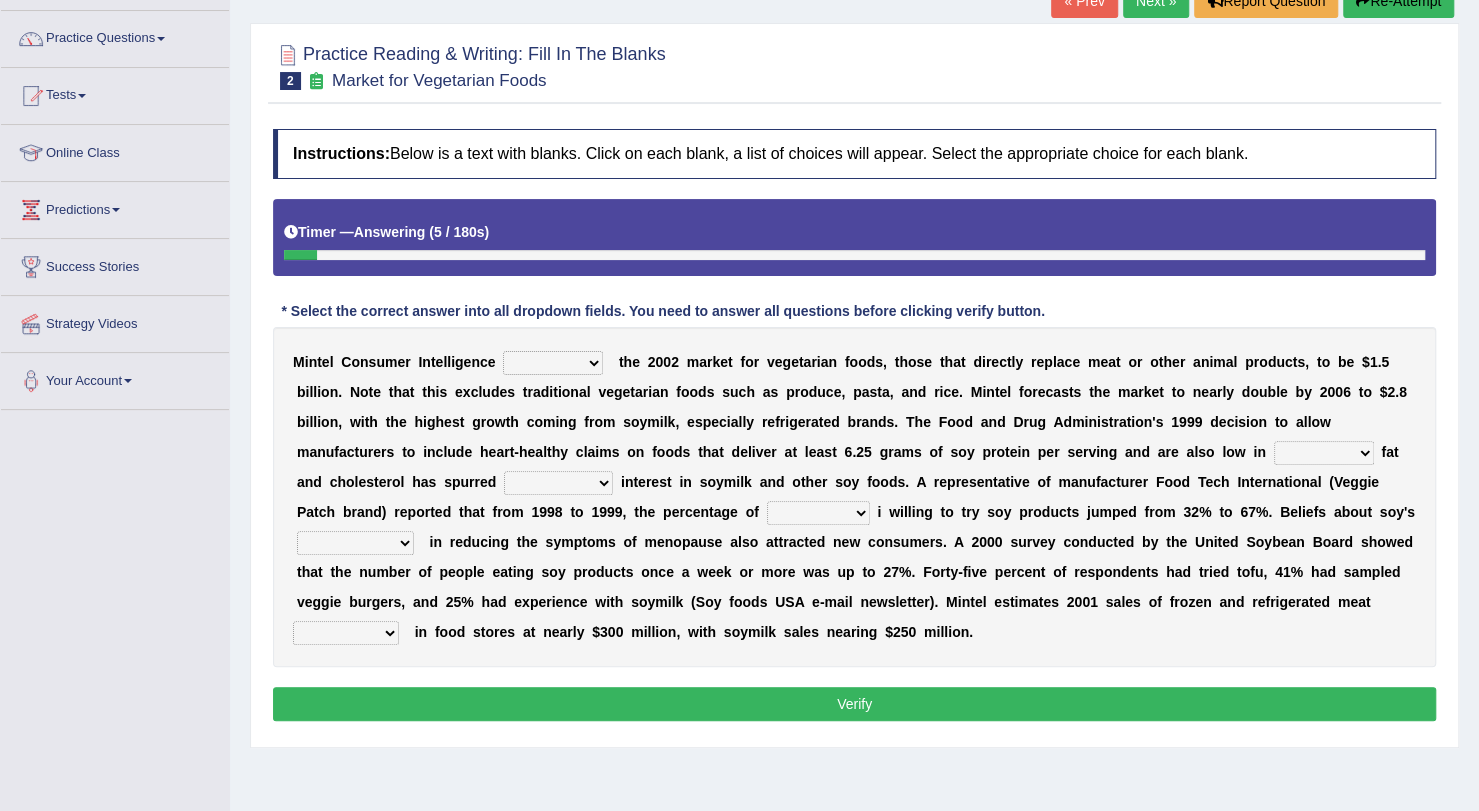 click on "deals fulfills creates estimates" at bounding box center (553, 363) 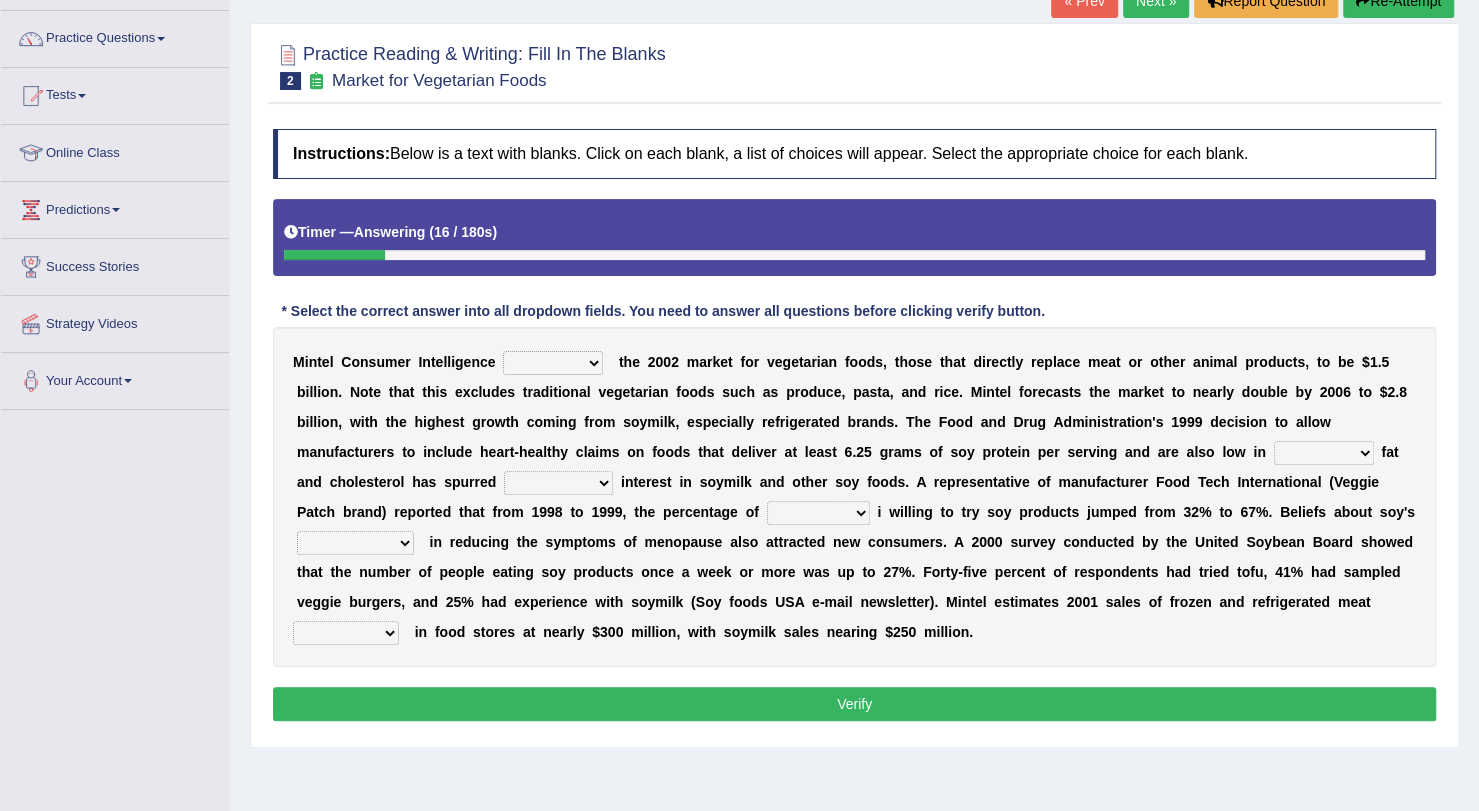 select on "creates" 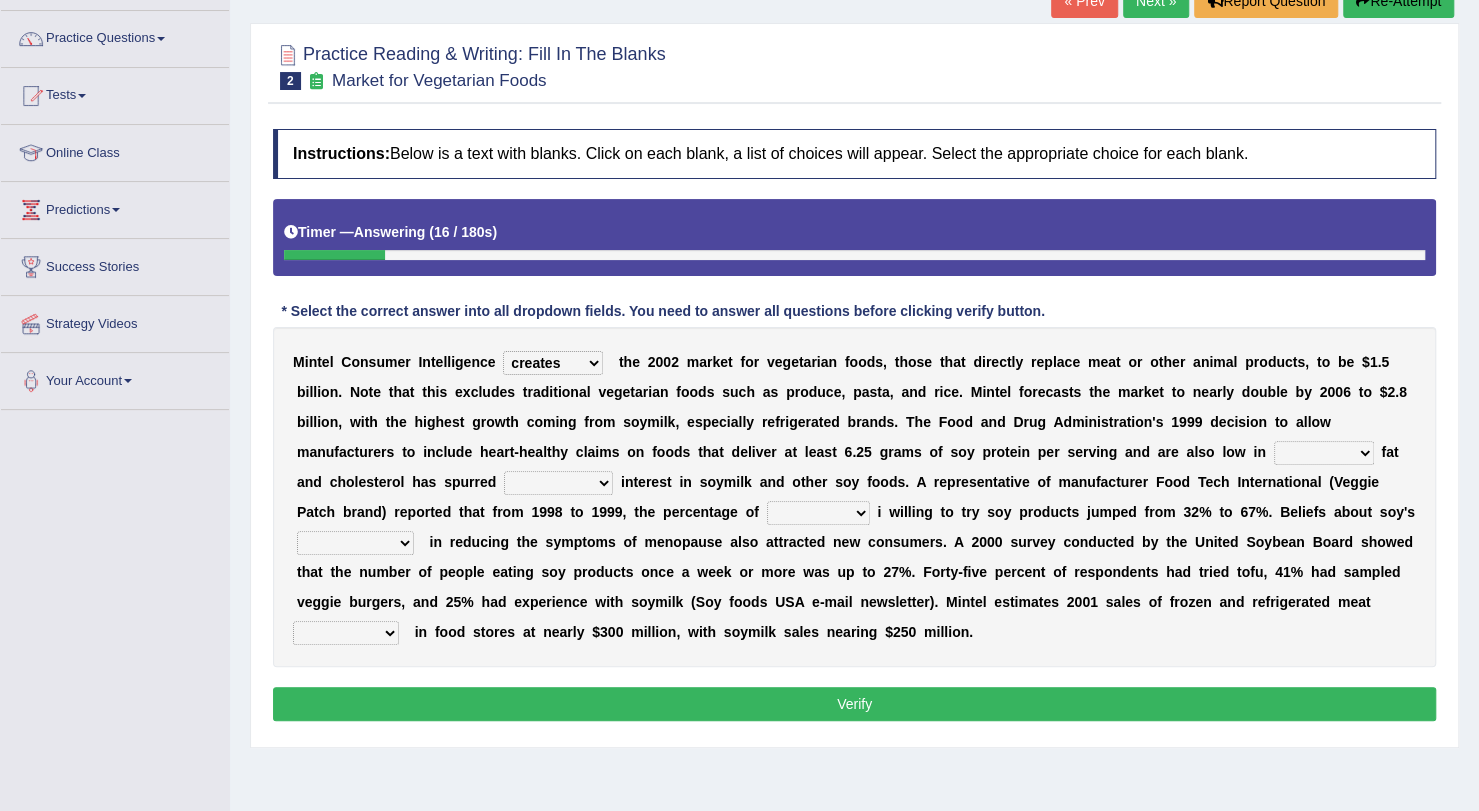 click on "deals fulfills creates estimates" at bounding box center (553, 363) 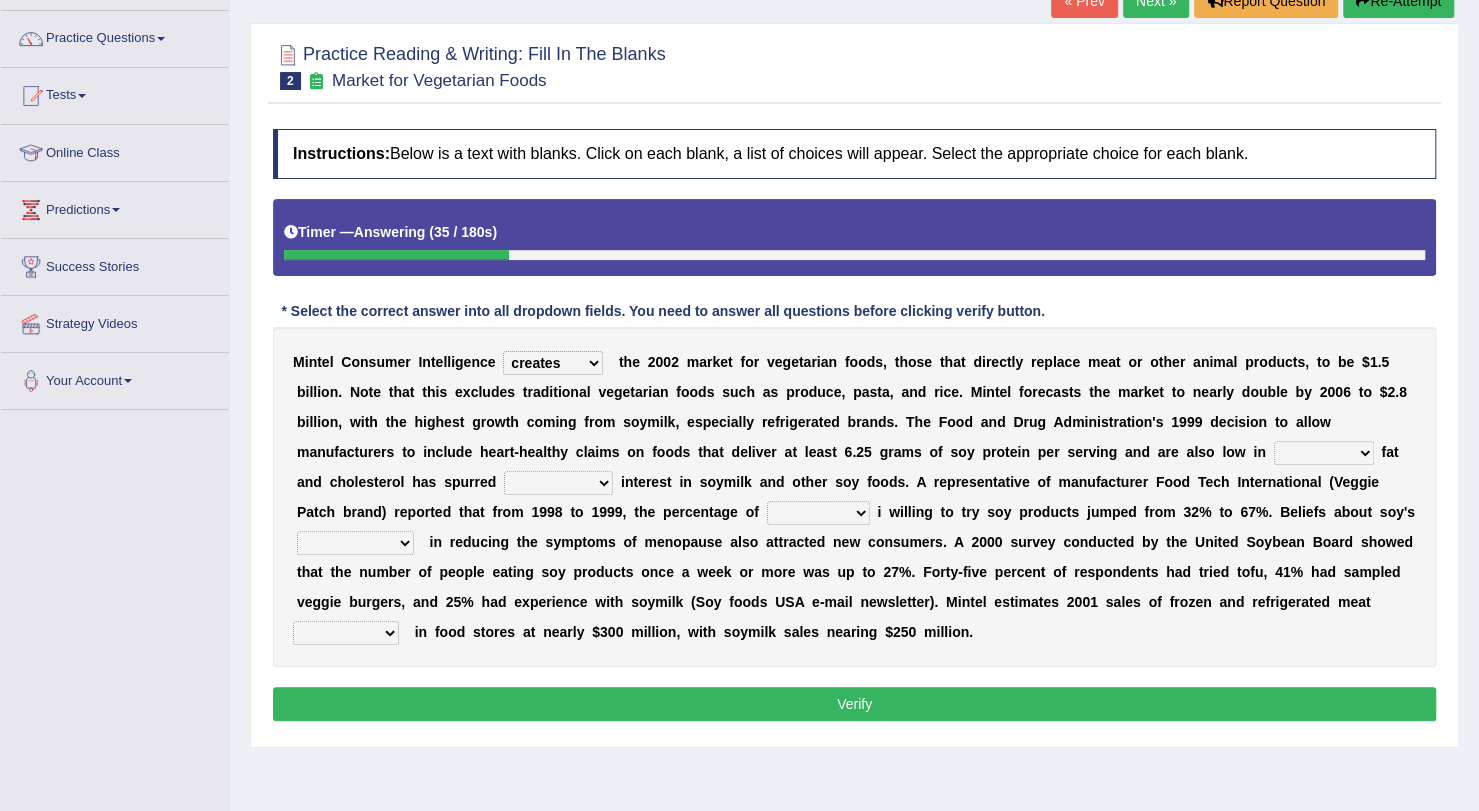 click on "saturated solid acid liquid" at bounding box center (1324, 453) 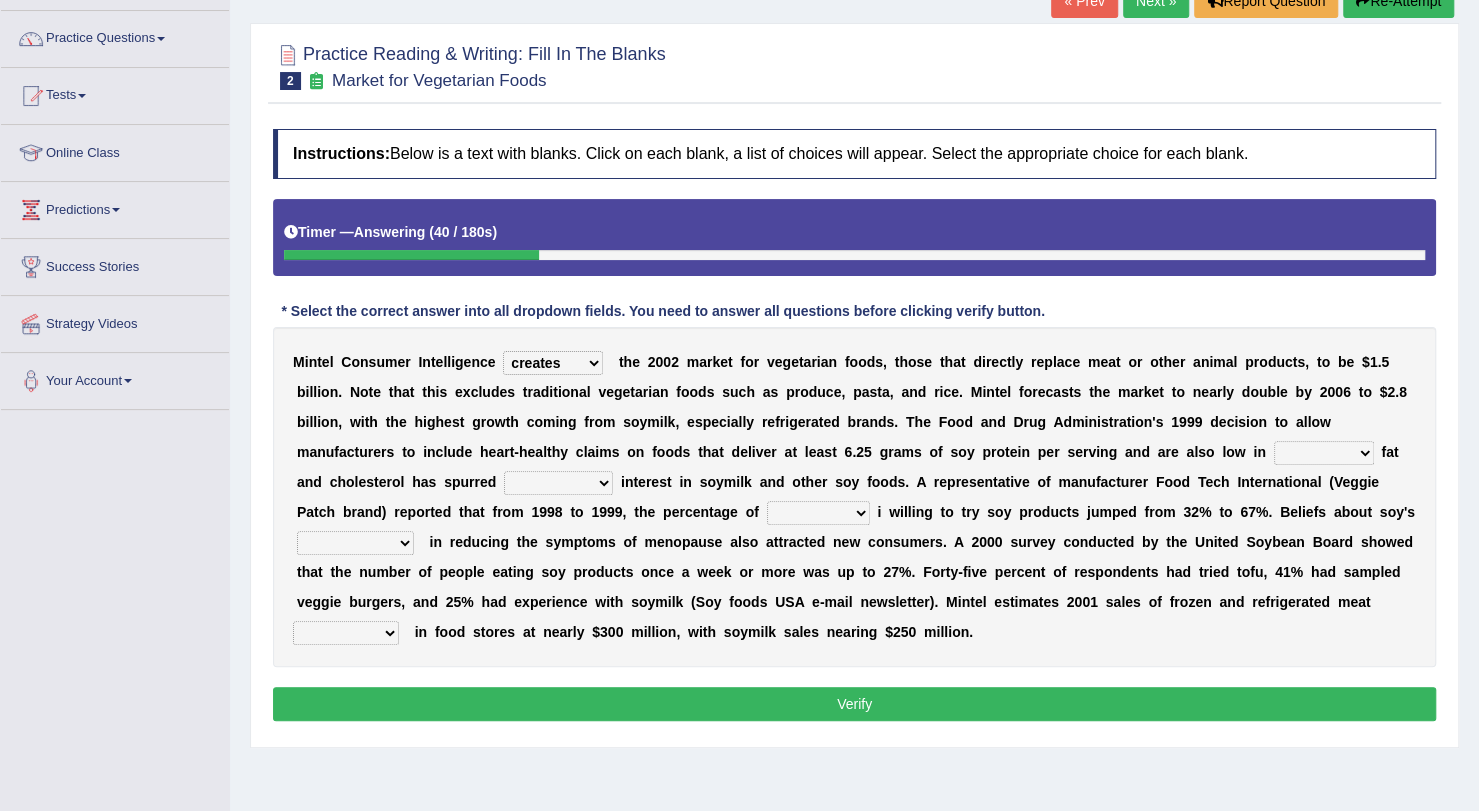 select on "saturated" 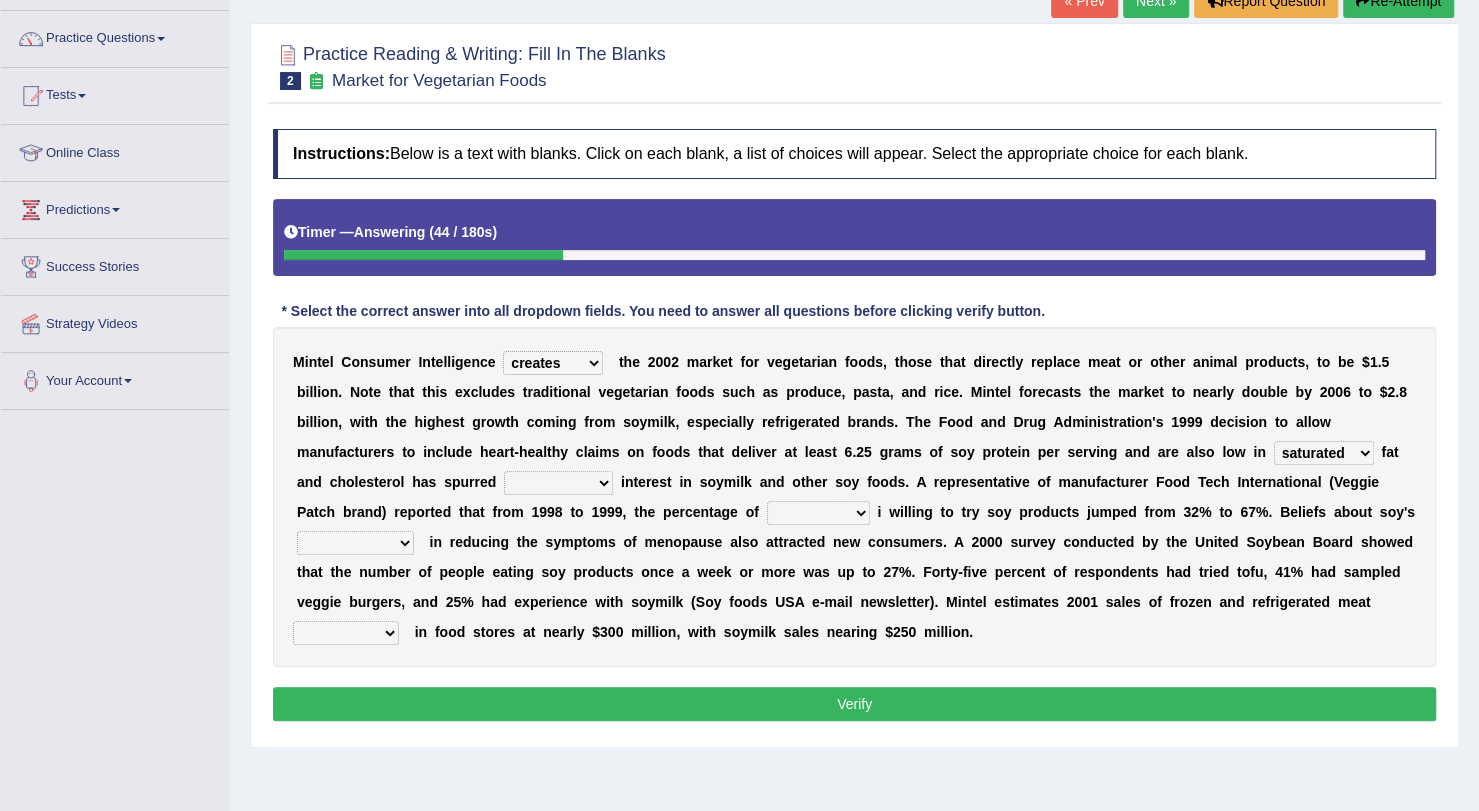 click on "good big tremendous extreme" at bounding box center [558, 483] 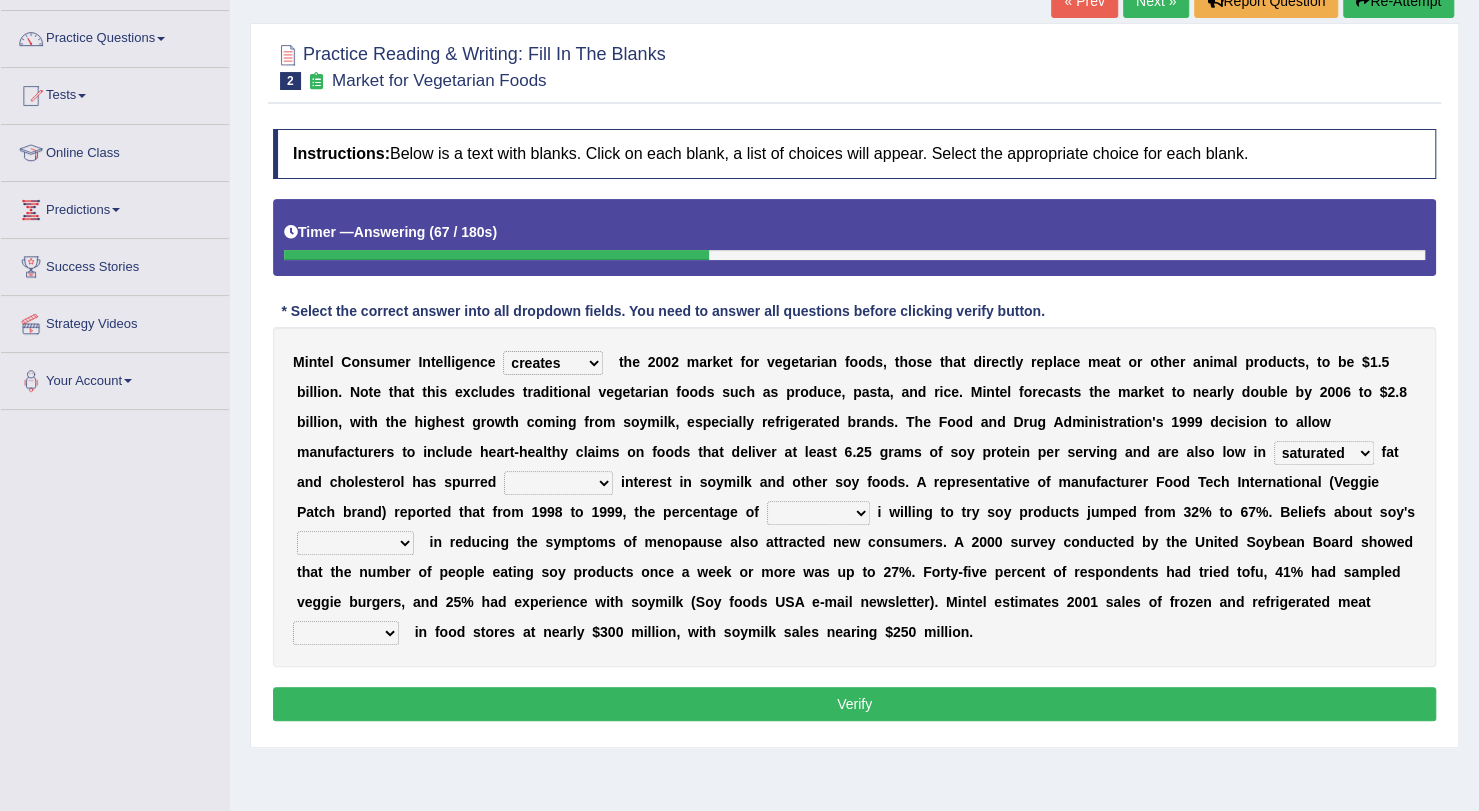 select on "good" 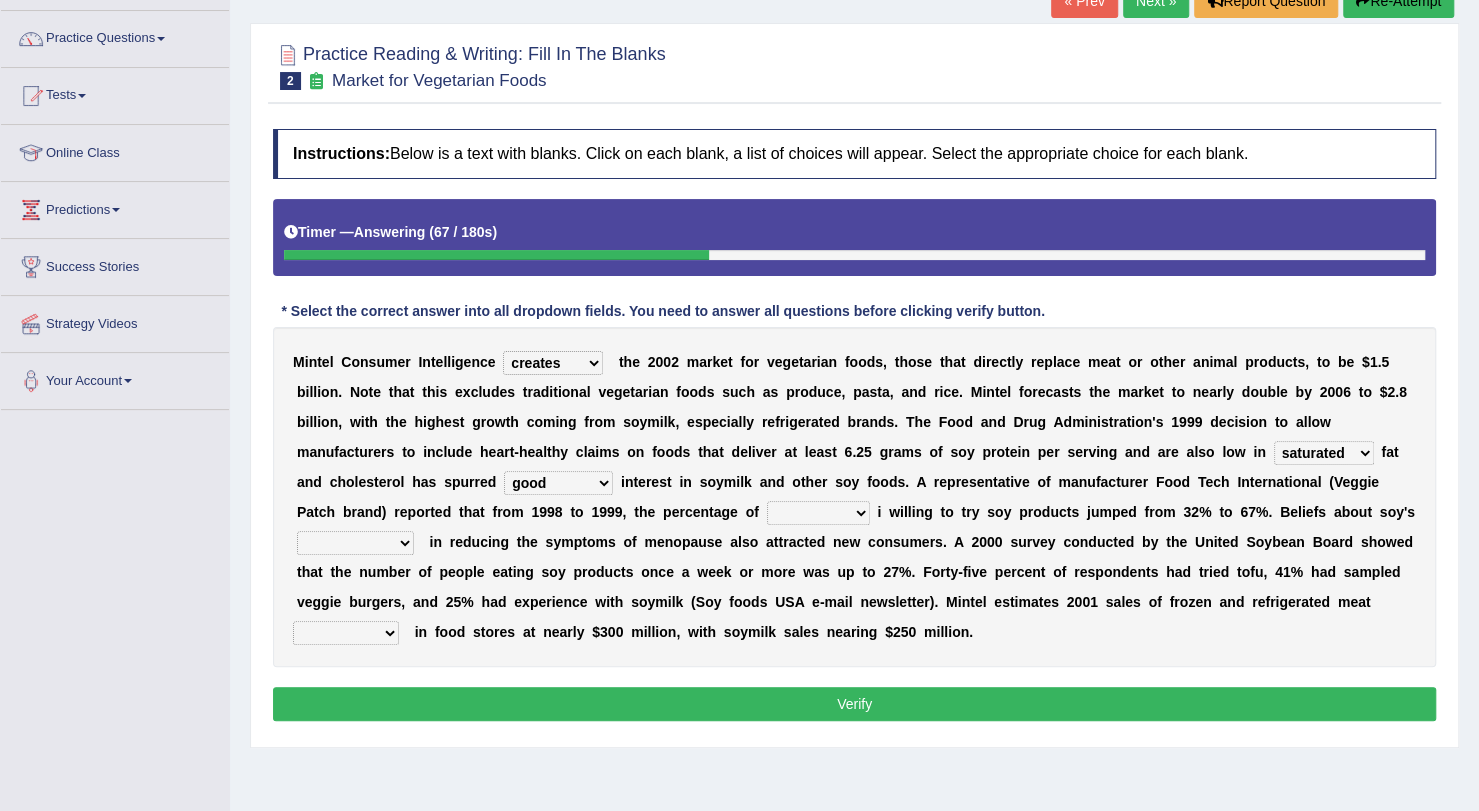 click on "good big tremendous extreme" at bounding box center [558, 483] 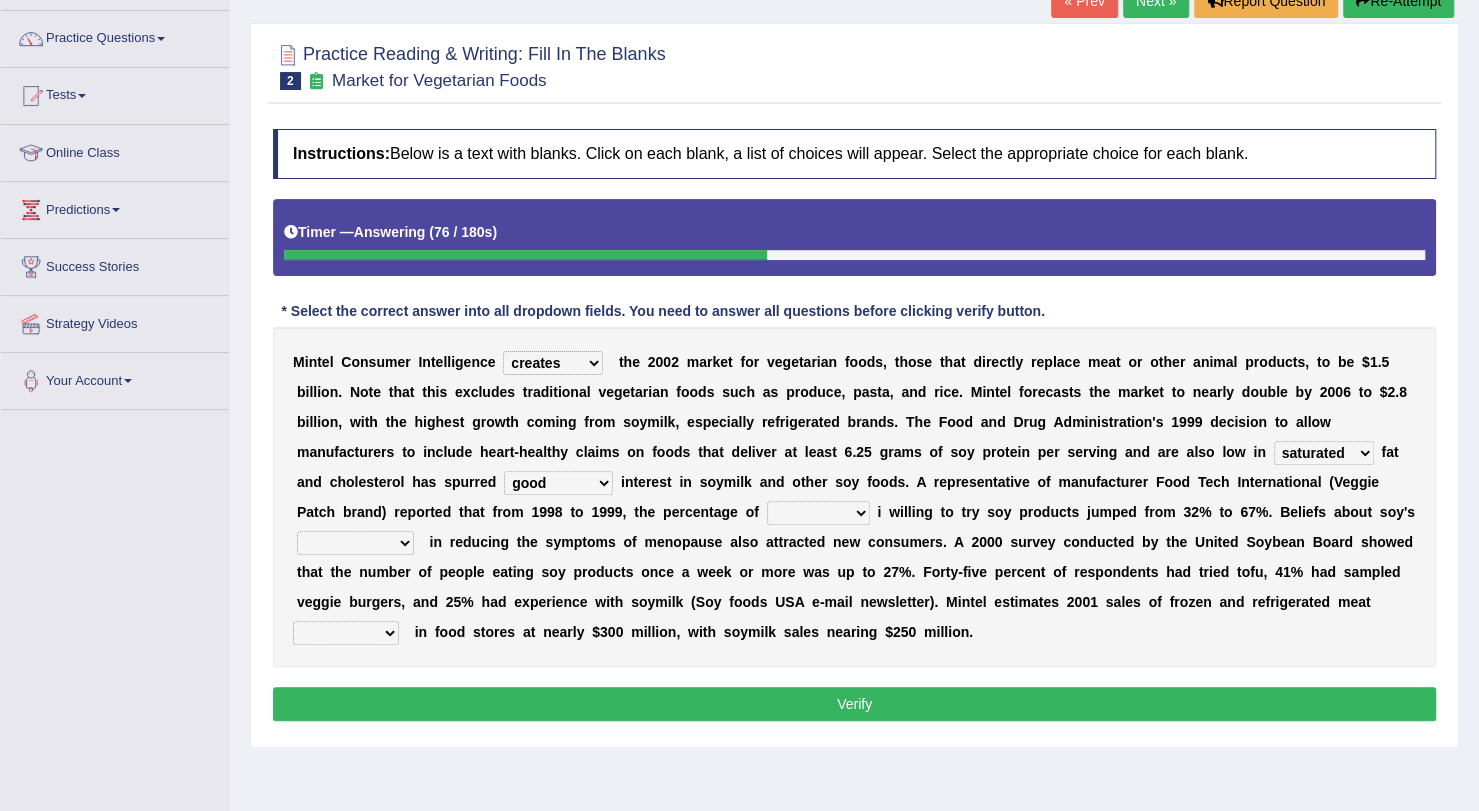 click on "guests consumers customers clients" at bounding box center (818, 513) 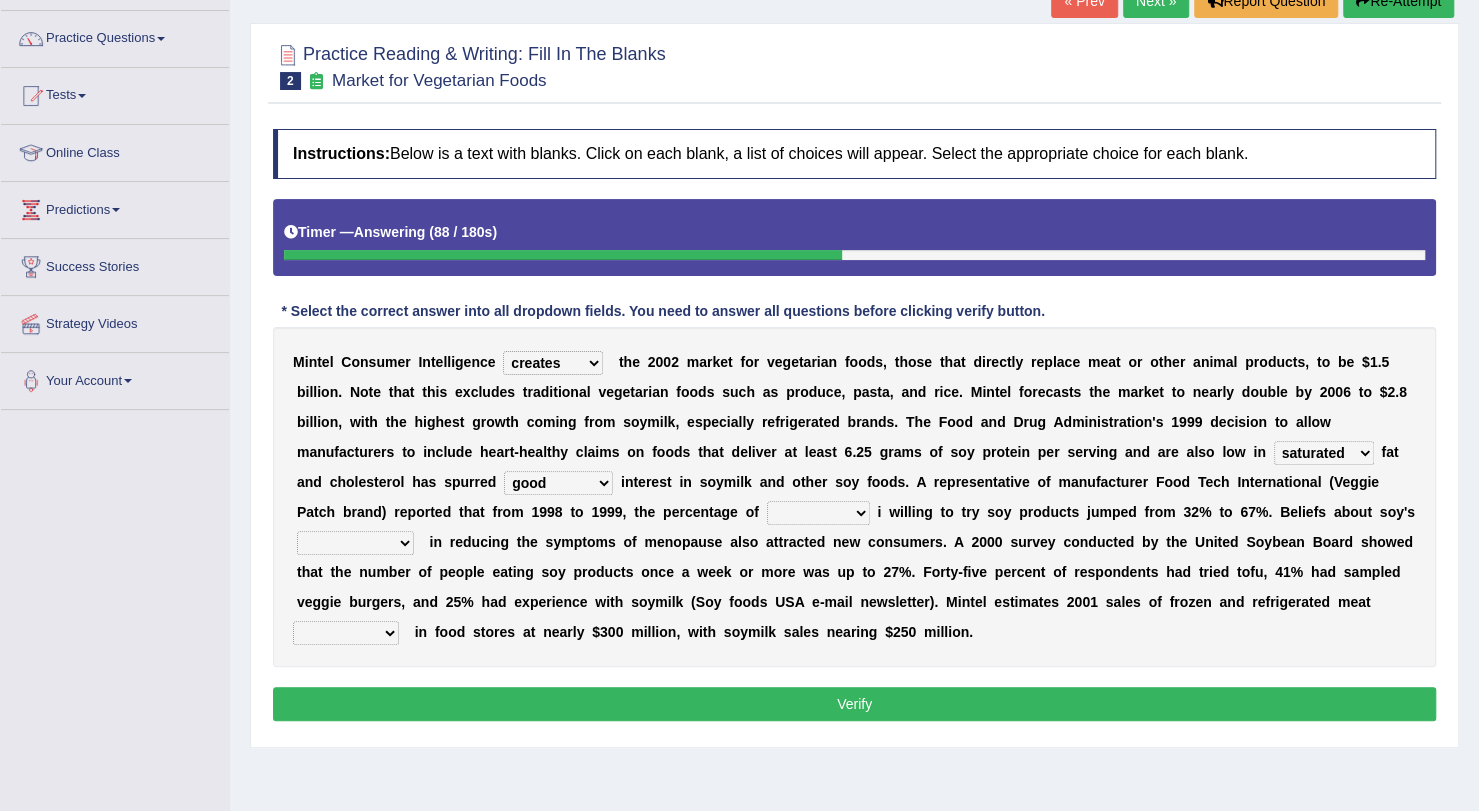 select on "consumers" 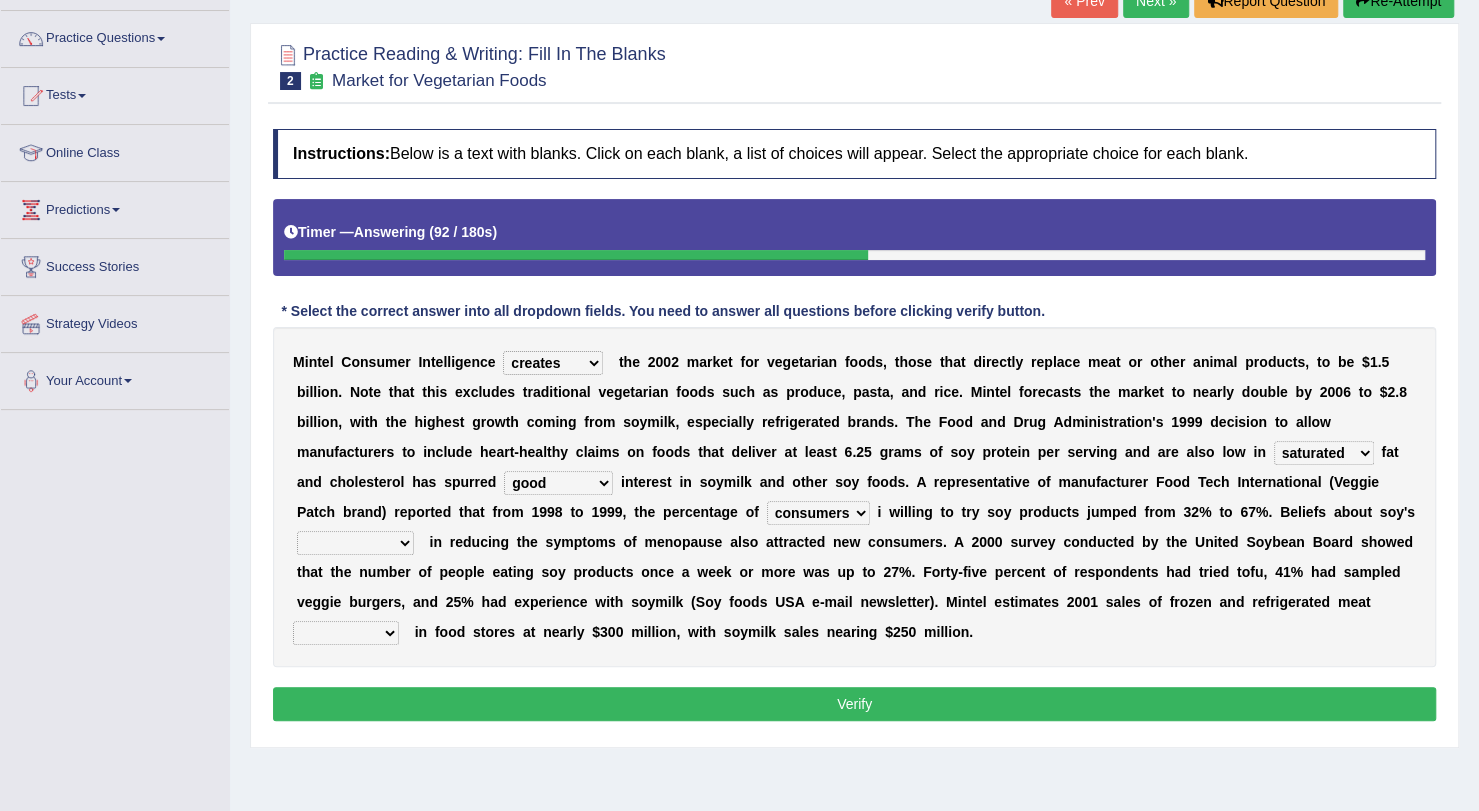 click on "guests consumers customers clients" at bounding box center [818, 513] 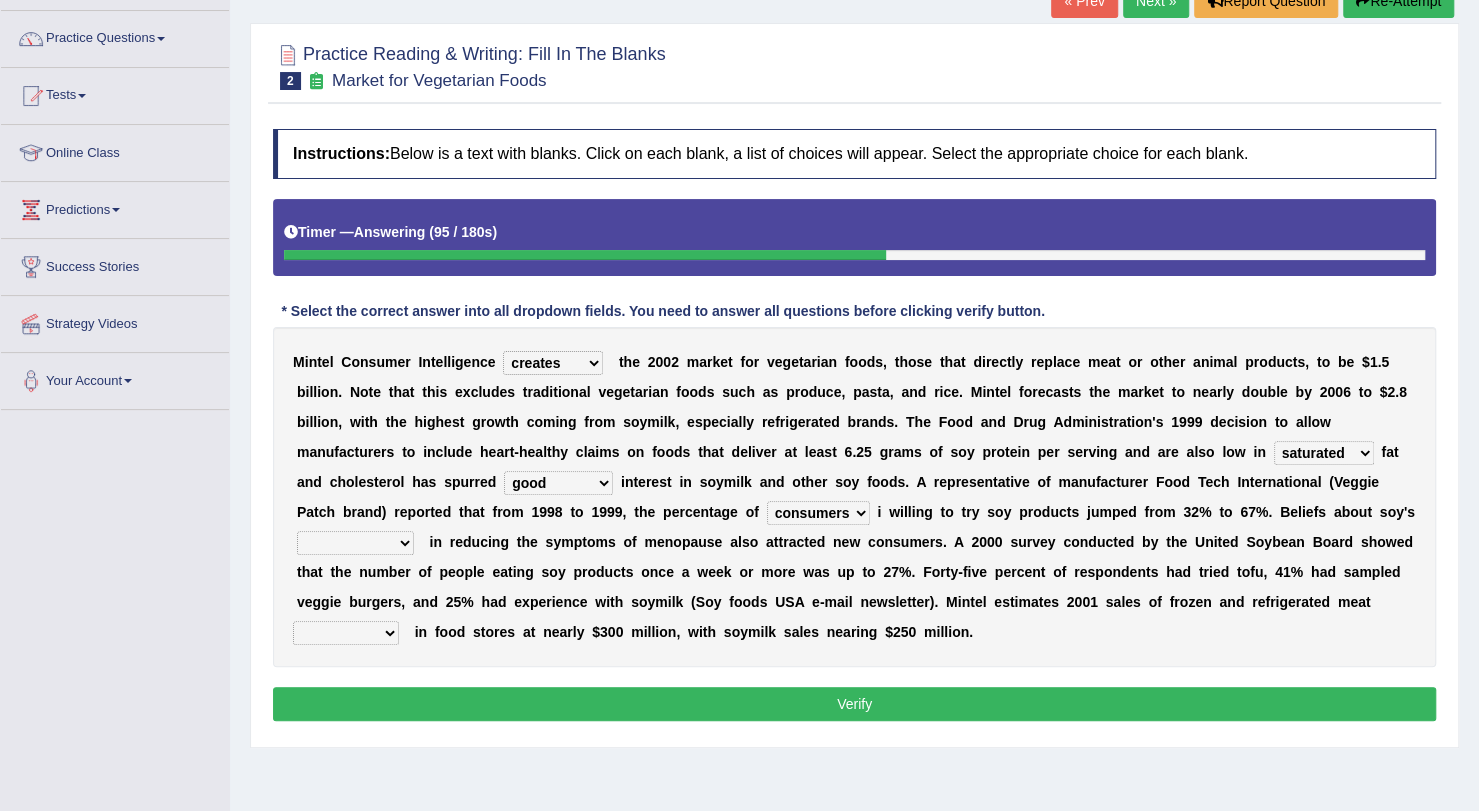 click on "M i n t e l    C o n s u m e r    I n t e l l i g e n c e    deals fulfills creates estimates       t h e    2 0 0 2    m a r k e t    f o r    v e g e t a r i a n    f o o d s ,    t h o s e    t h a t    d i r e c t l y    r e p l a c e    m e a t    o r    o t h e r    a n i m a l    p r o d u c t s ,    t o    b e    $ 1 . 5    b i l l i o n .    N o t e    t h a t    t h i s    e x c l u d e s    t r a d i t i o n a l    v e g e t a r i a n    f o o d s    s u c h    a s    p r o d u c e ,    p a s t a ,    a n d    r i c e .    M i n t e l    f o r e c a s t s    t h e    m a r k e t    t o    n e a r l y    d o u b l e    b y    2 0 0 6    t o    $ 2 . 8    b i l l i o n ,    w i t h    t h e    h i g h e s t    g r o w t h    c o m i n g    f r o m    s o y m i l k ,    e s p e c i a l l y    r e f r i g e r a t e d    b r a n d s .    T h e    F o o d    a n d    D r u g    A d m i n i s t r a t i o n ' s    1 9 9 9    d e c i s i o n t" at bounding box center [854, 497] 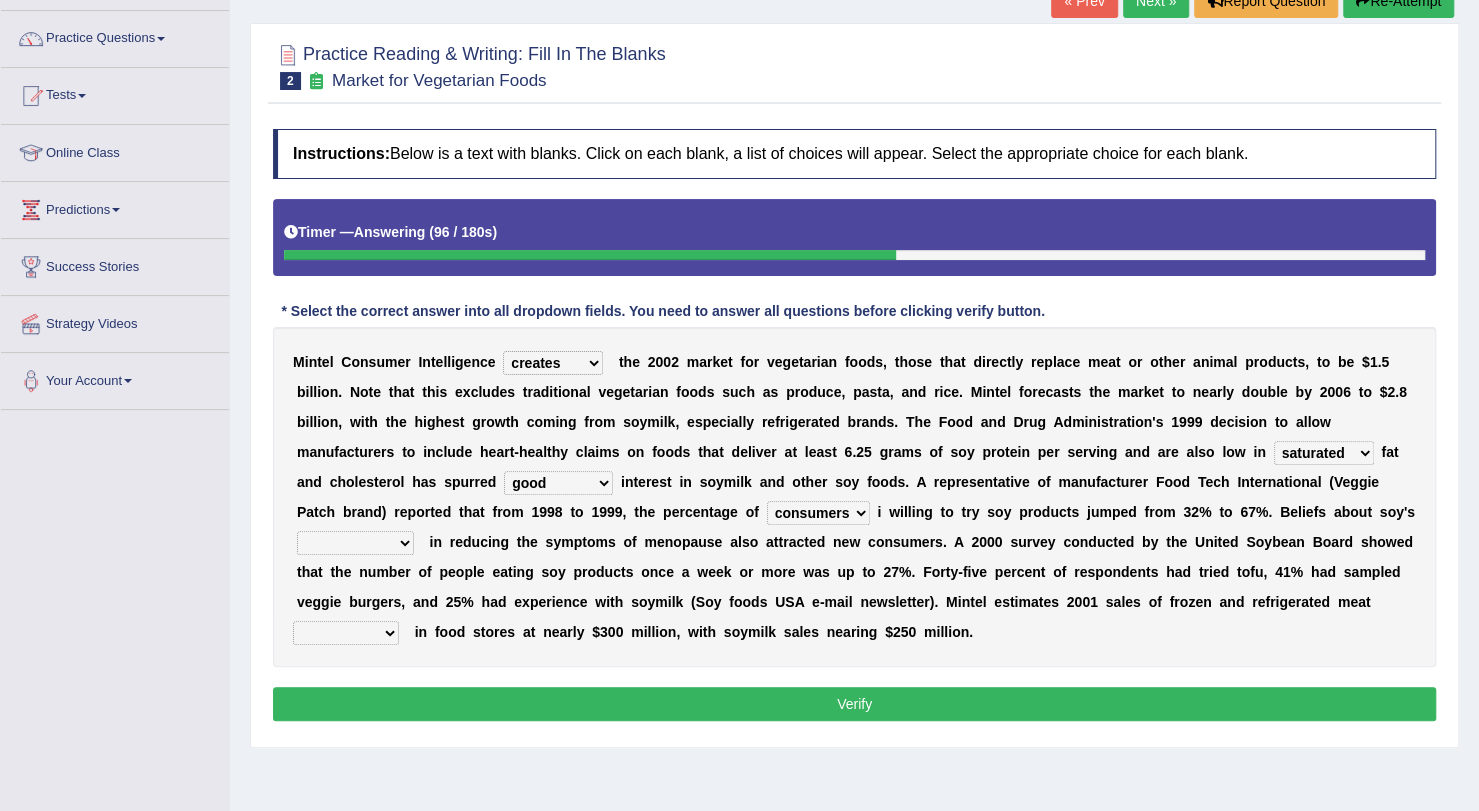 click on "effectiveness timeliness efficiency goodness" at bounding box center [355, 543] 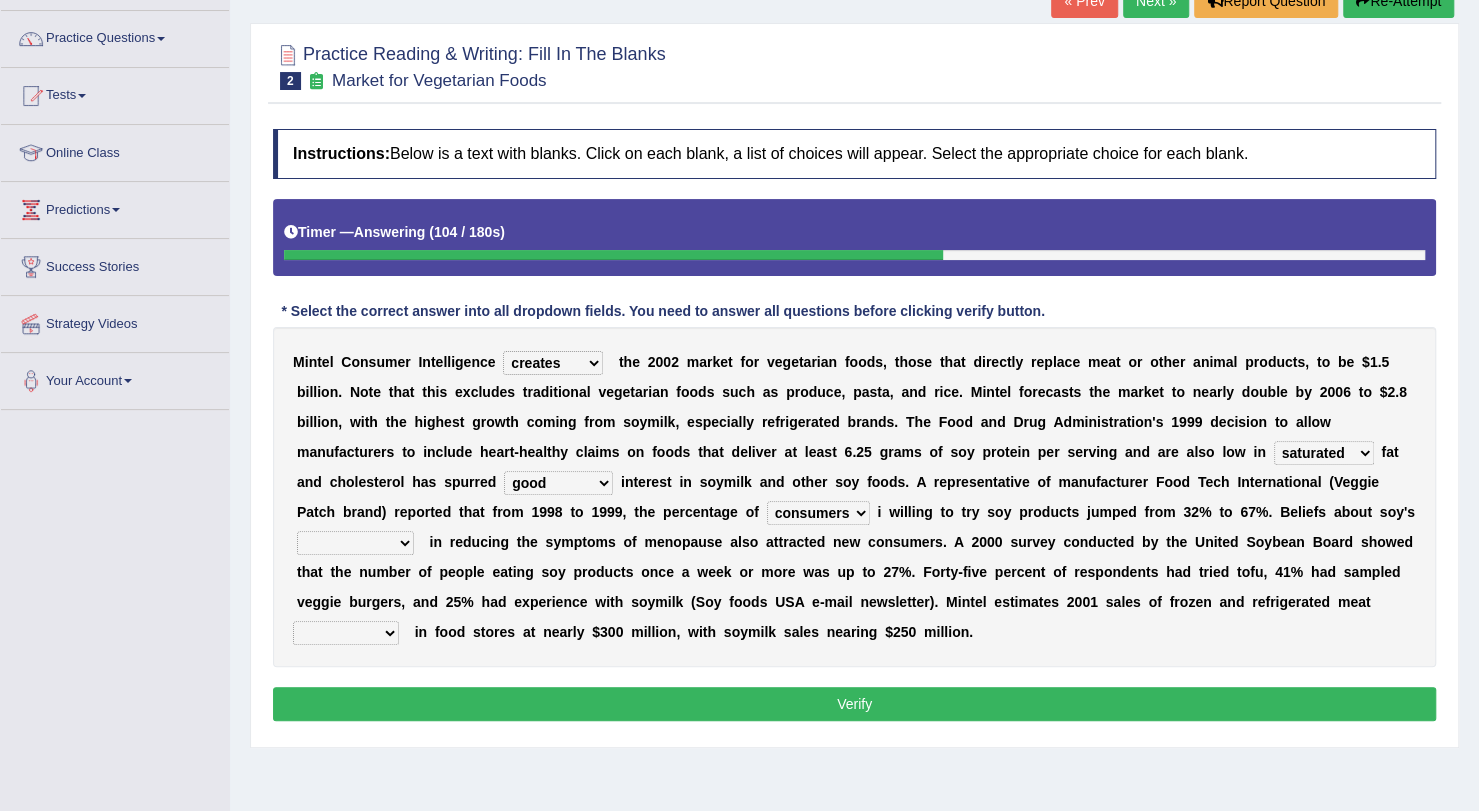 select on "effectiveness" 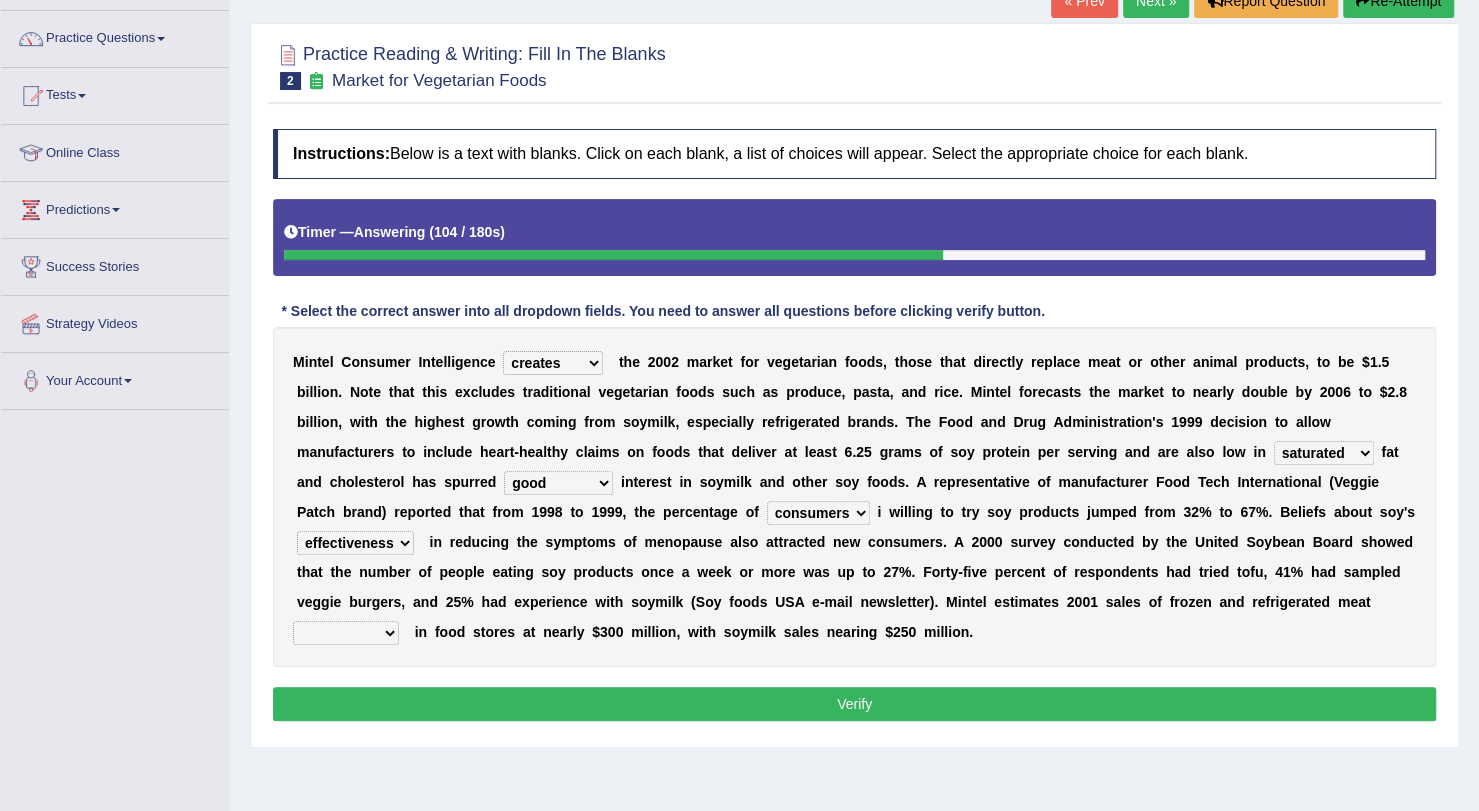 click on "effectiveness timeliness efficiency goodness" at bounding box center [355, 543] 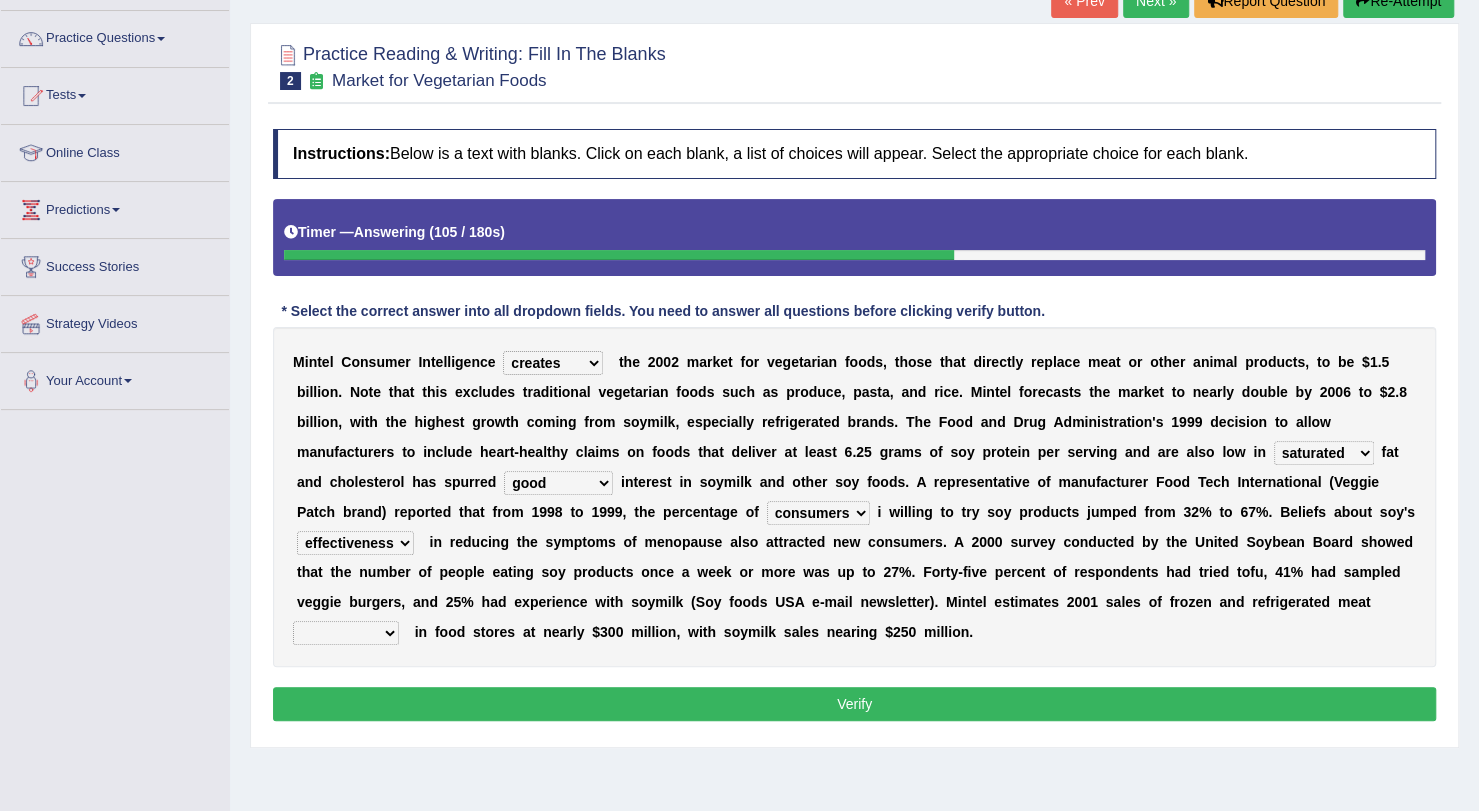 click on "foods choices staffs alternatives" at bounding box center (346, 633) 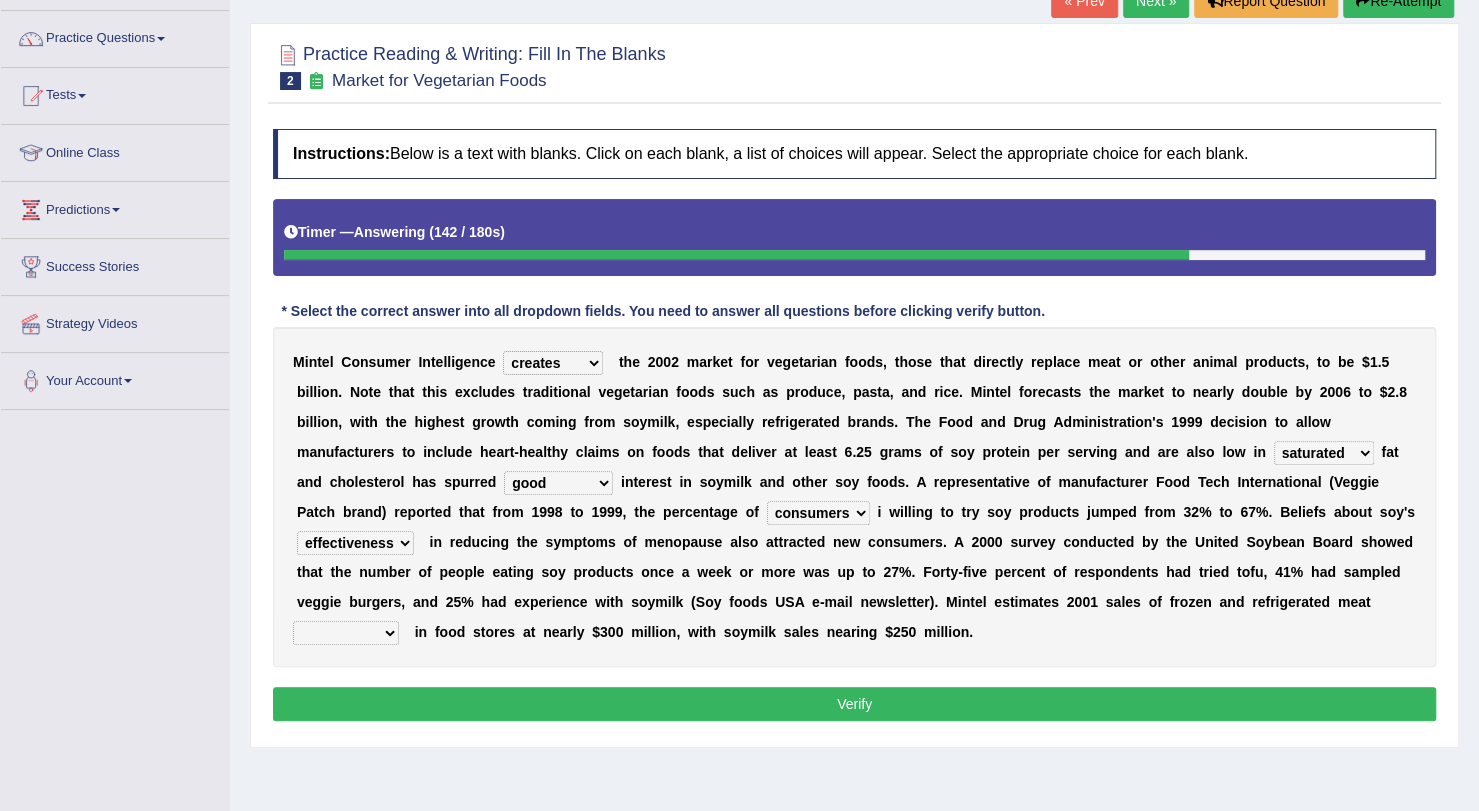 select on "choices" 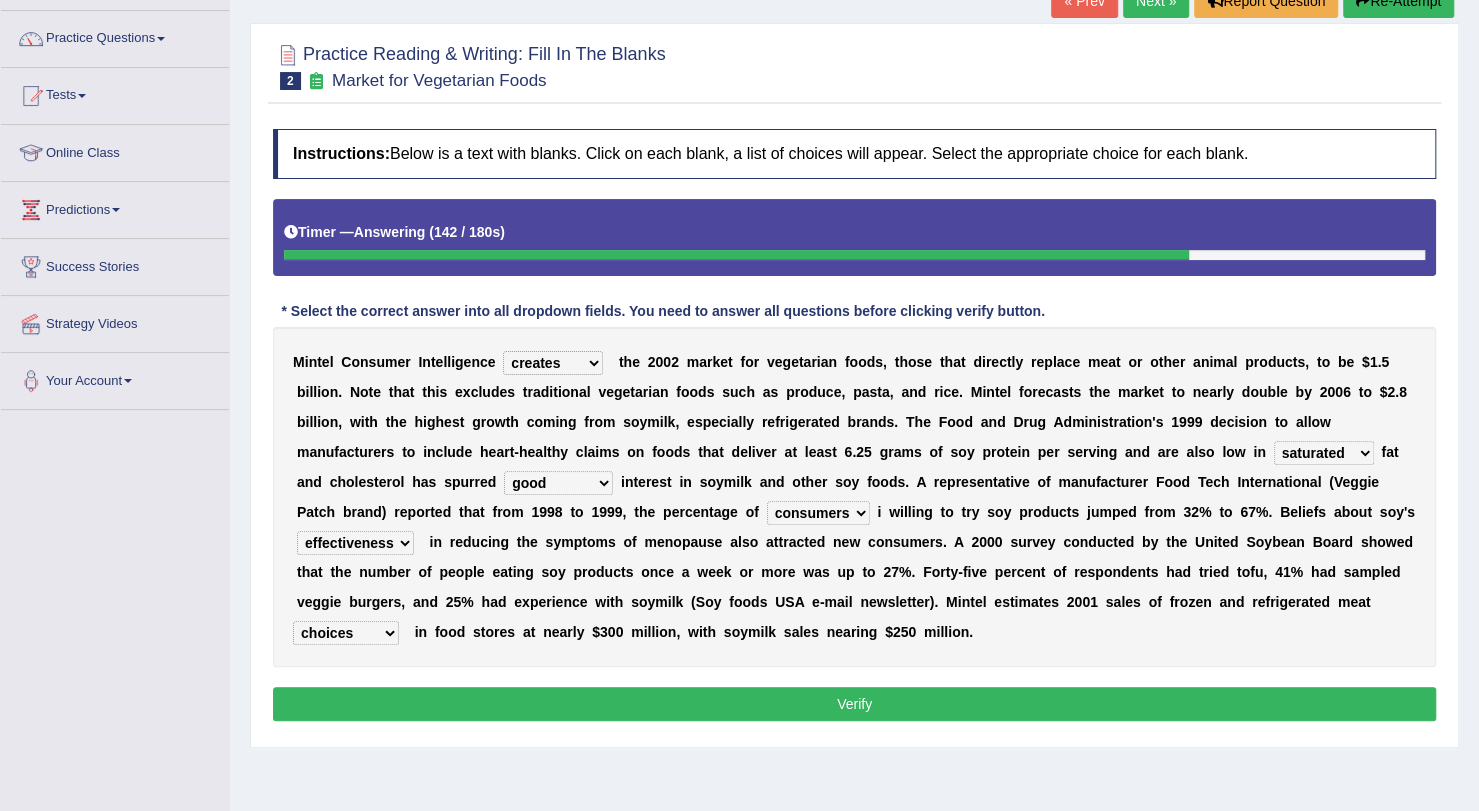 click on "foods choices staffs alternatives" at bounding box center (346, 633) 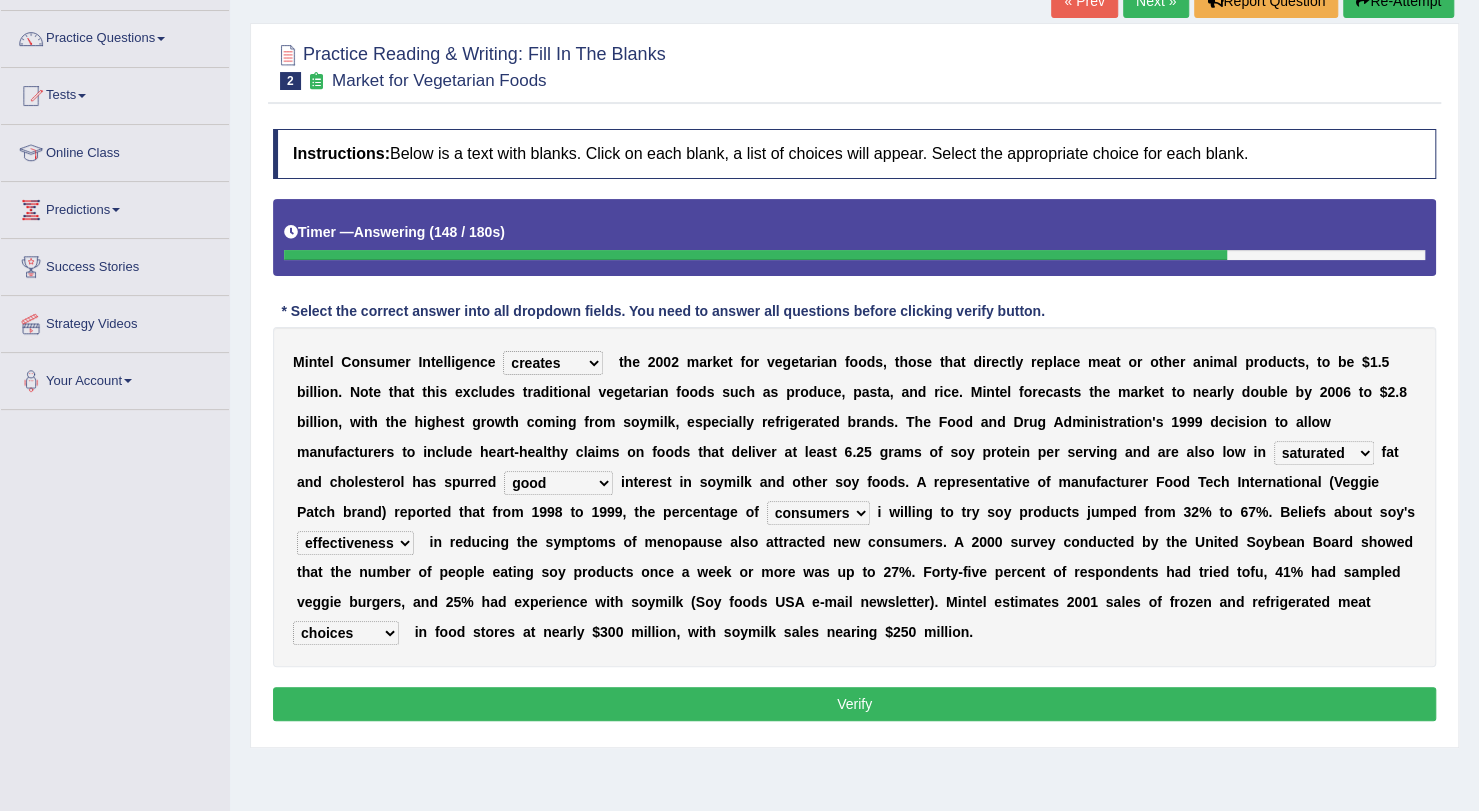click on "deals fulfills creates estimates" at bounding box center (553, 363) 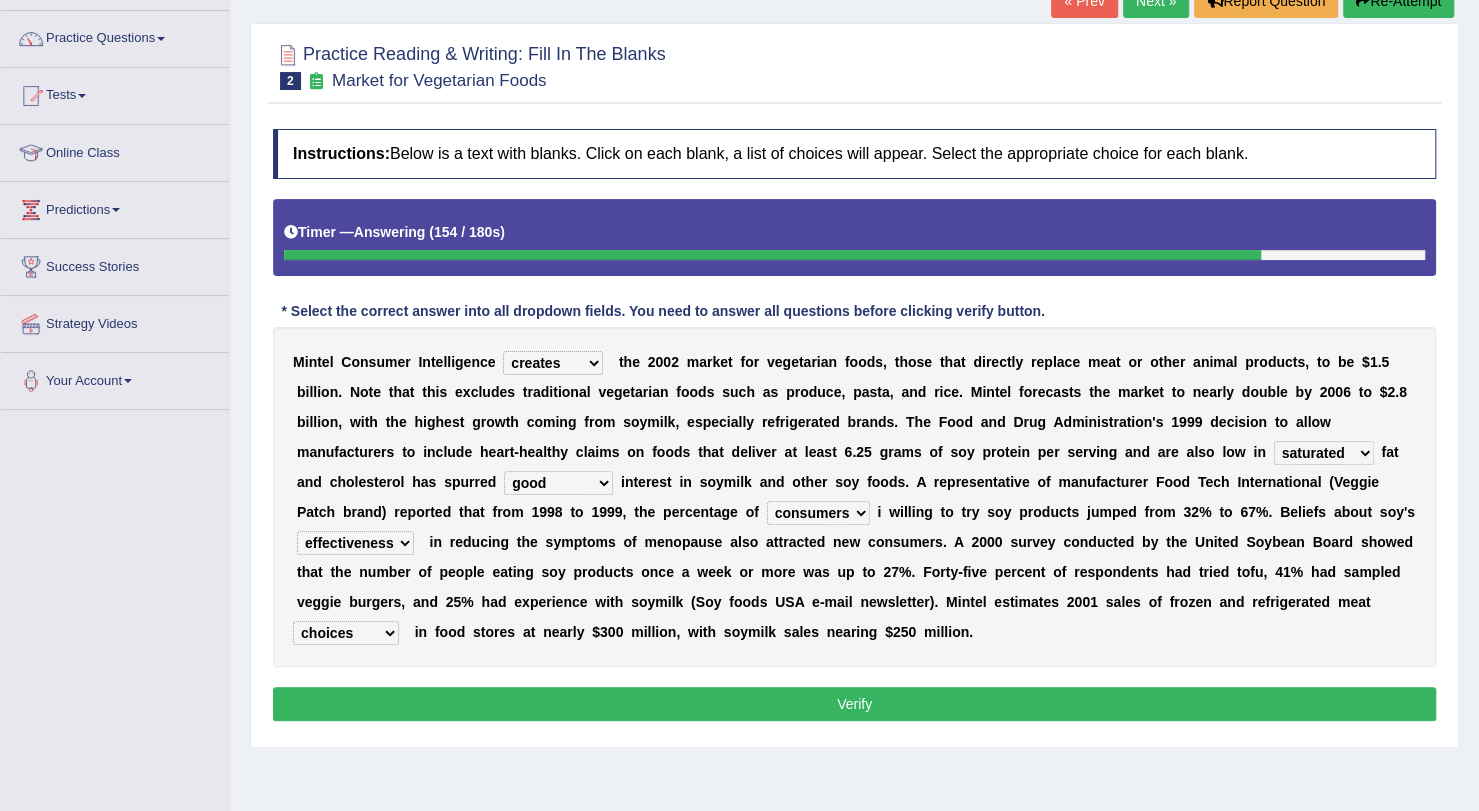 click at bounding box center [759, 392] 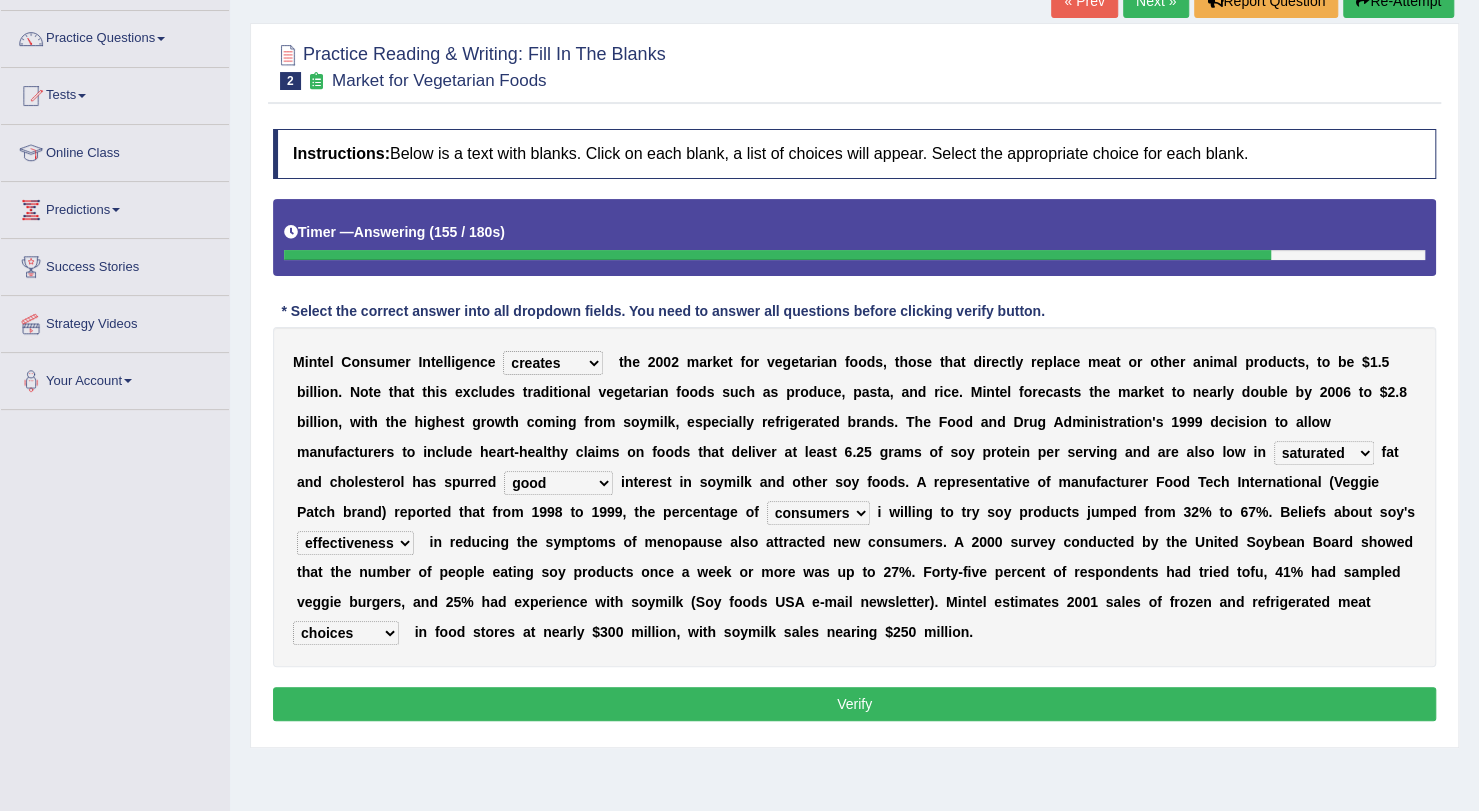 click on "Verify" at bounding box center [854, 704] 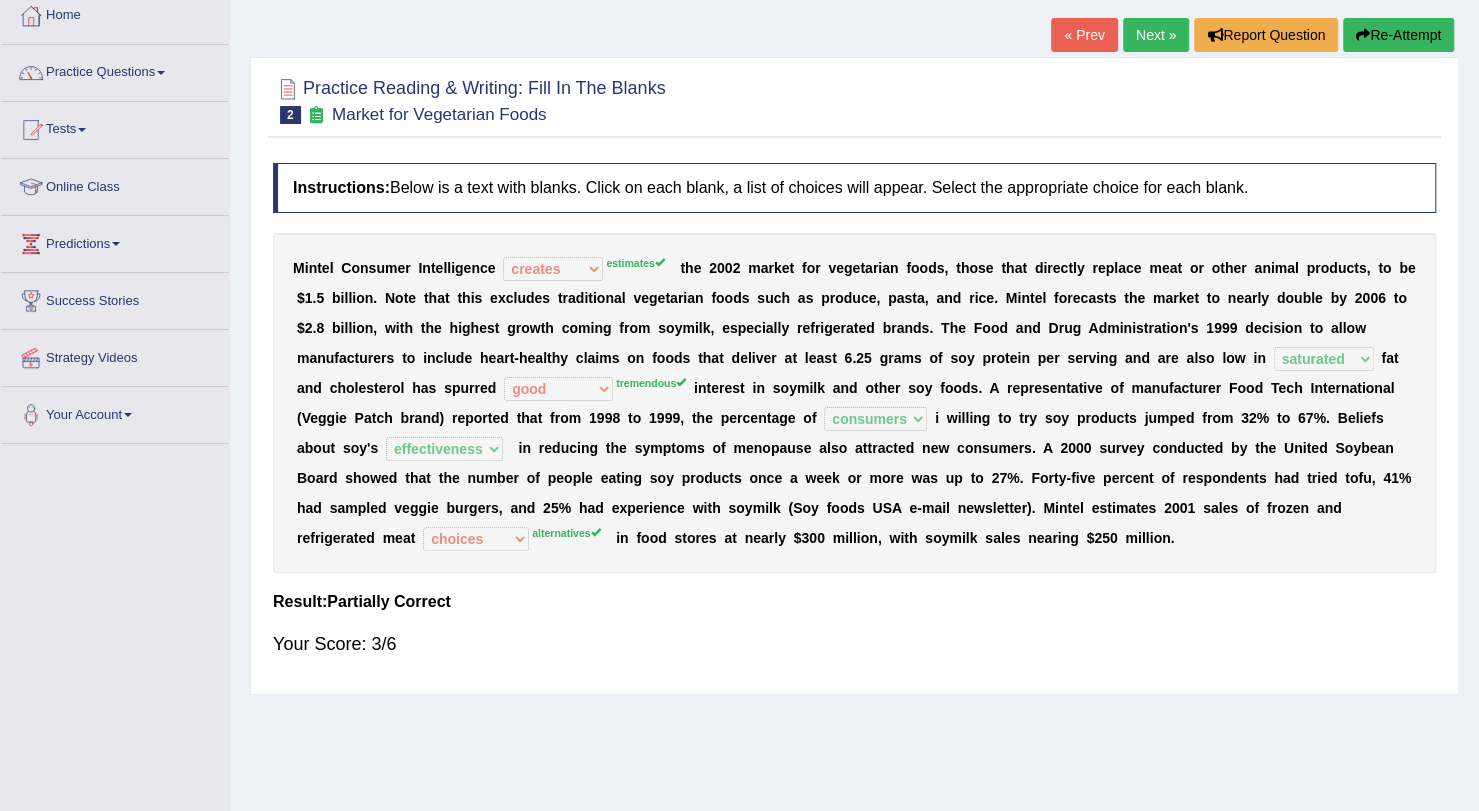 scroll, scrollTop: 37, scrollLeft: 0, axis: vertical 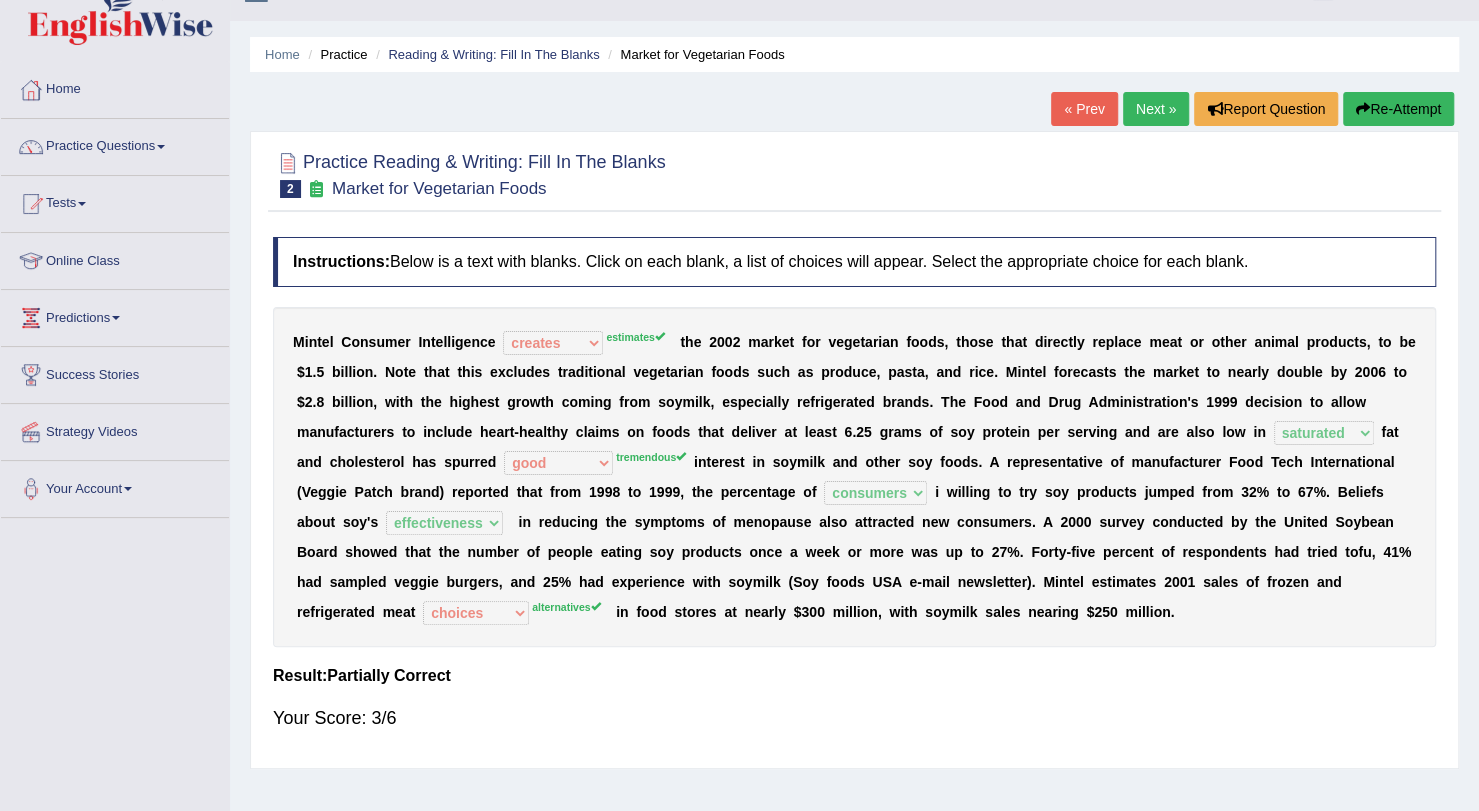 click on "Next »" at bounding box center [1156, 109] 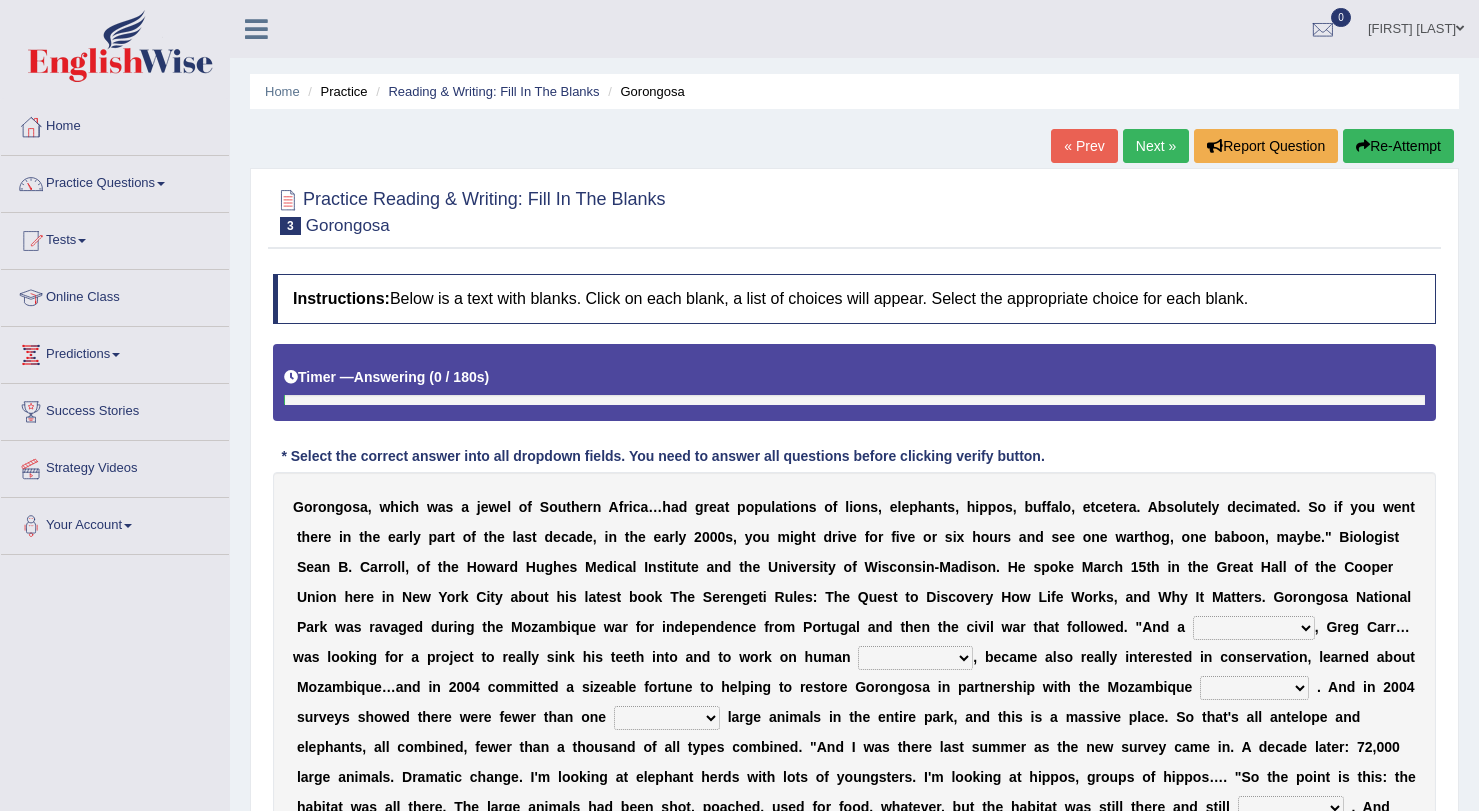 scroll, scrollTop: 0, scrollLeft: 0, axis: both 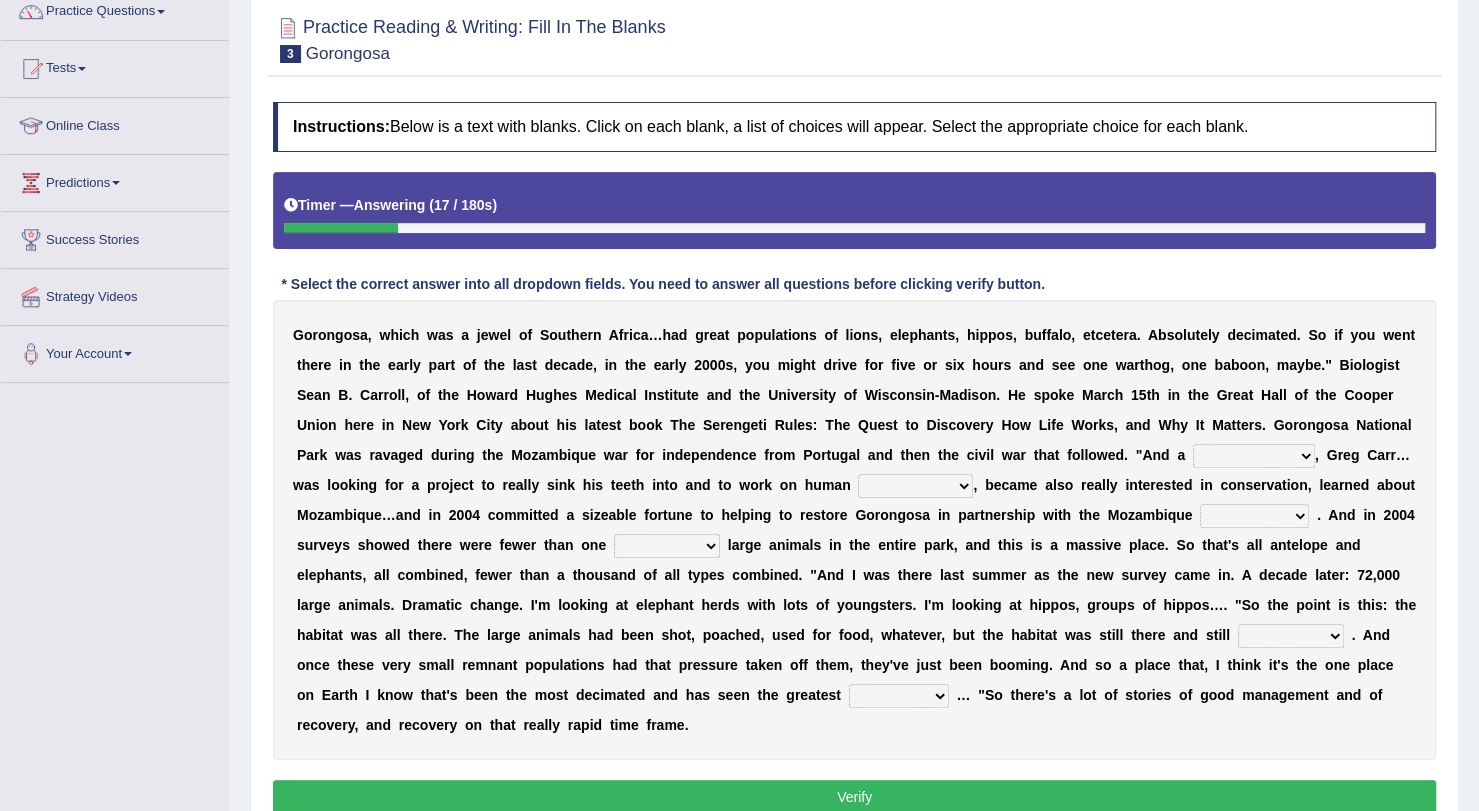 click on "passion solstice ballast philanthropist" at bounding box center (1254, 456) 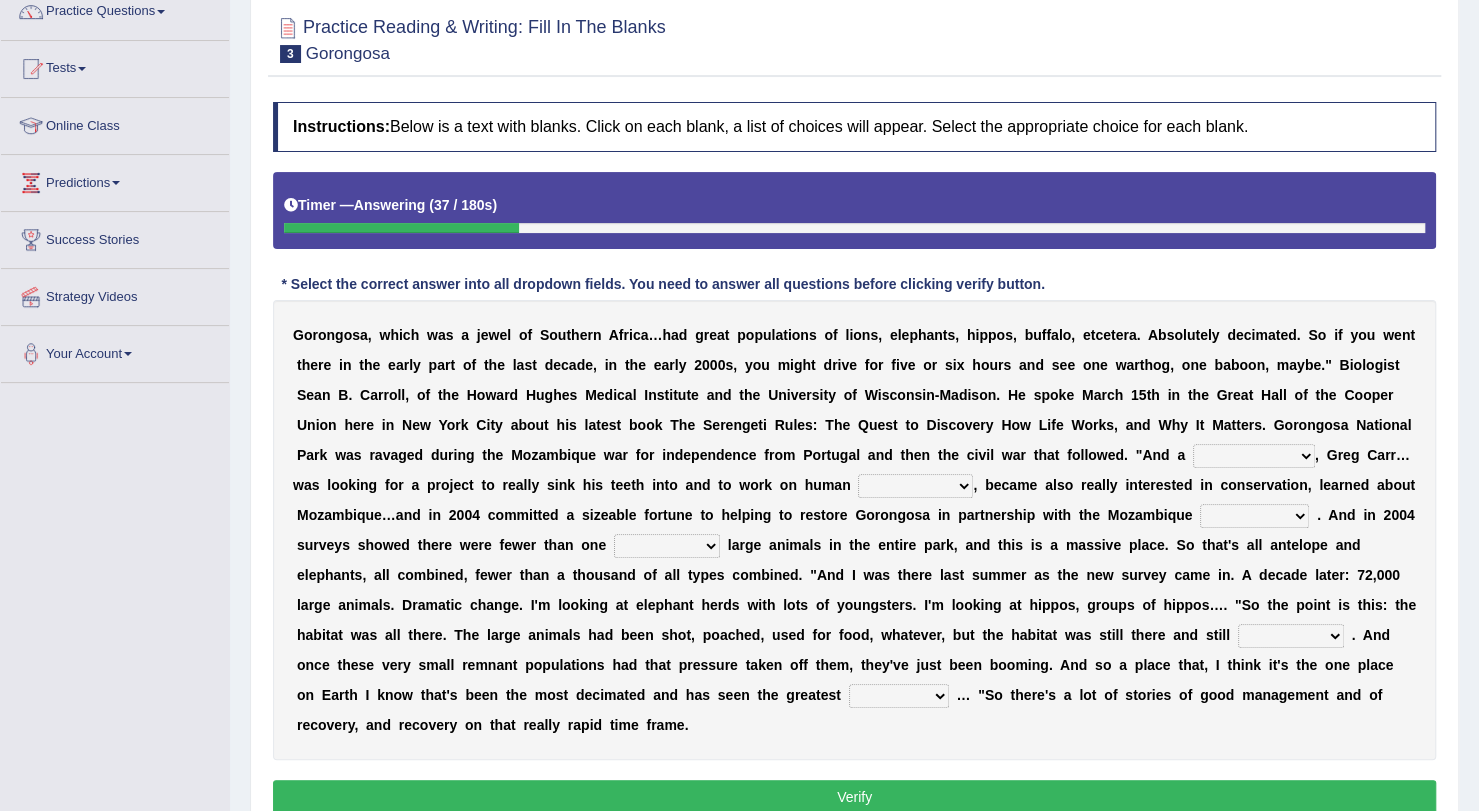 select on "philanthropist" 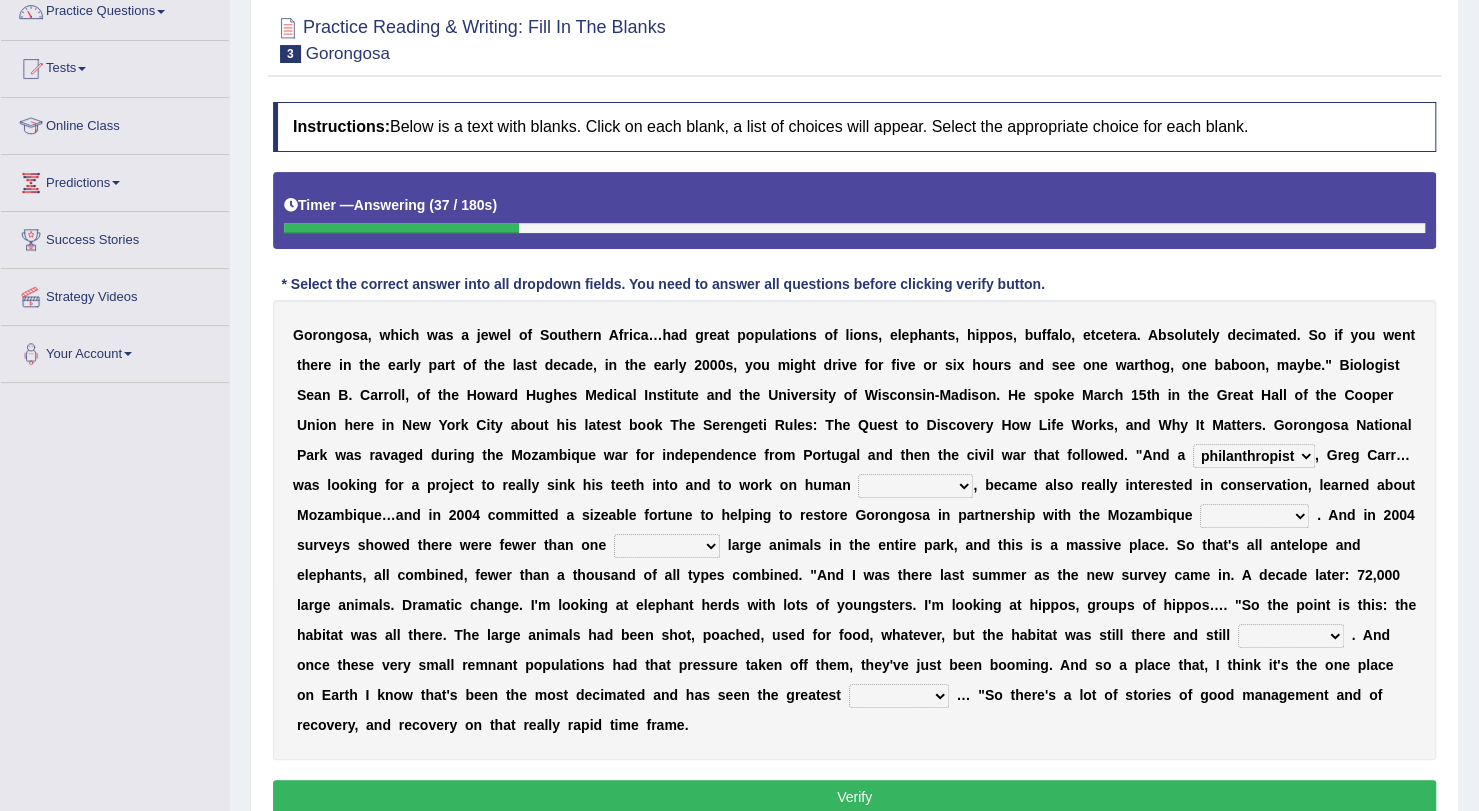 click on "passion solstice ballast philanthropist" at bounding box center [1254, 456] 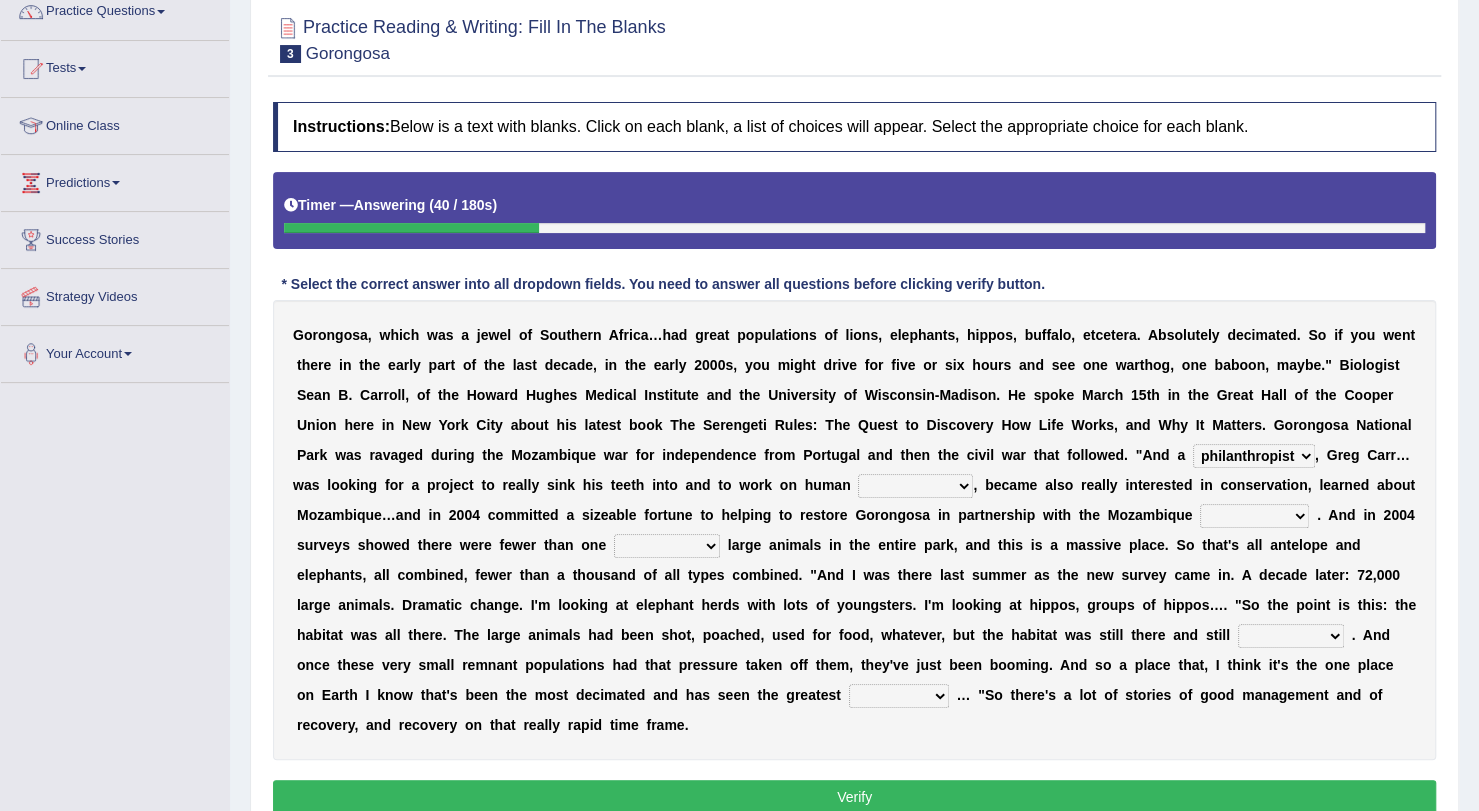 click on "negligence prevalence development malevolence" at bounding box center (915, 486) 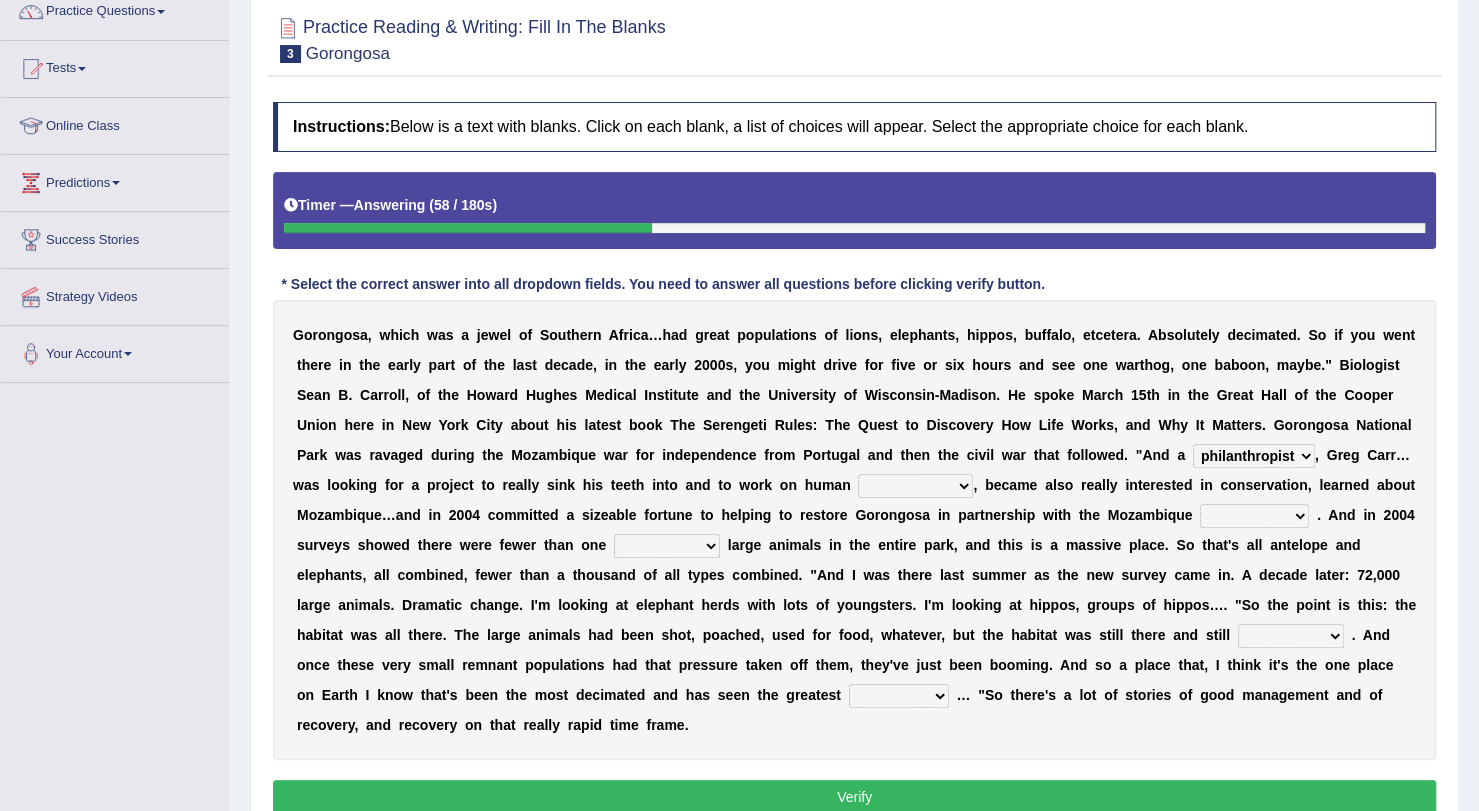 select on "development" 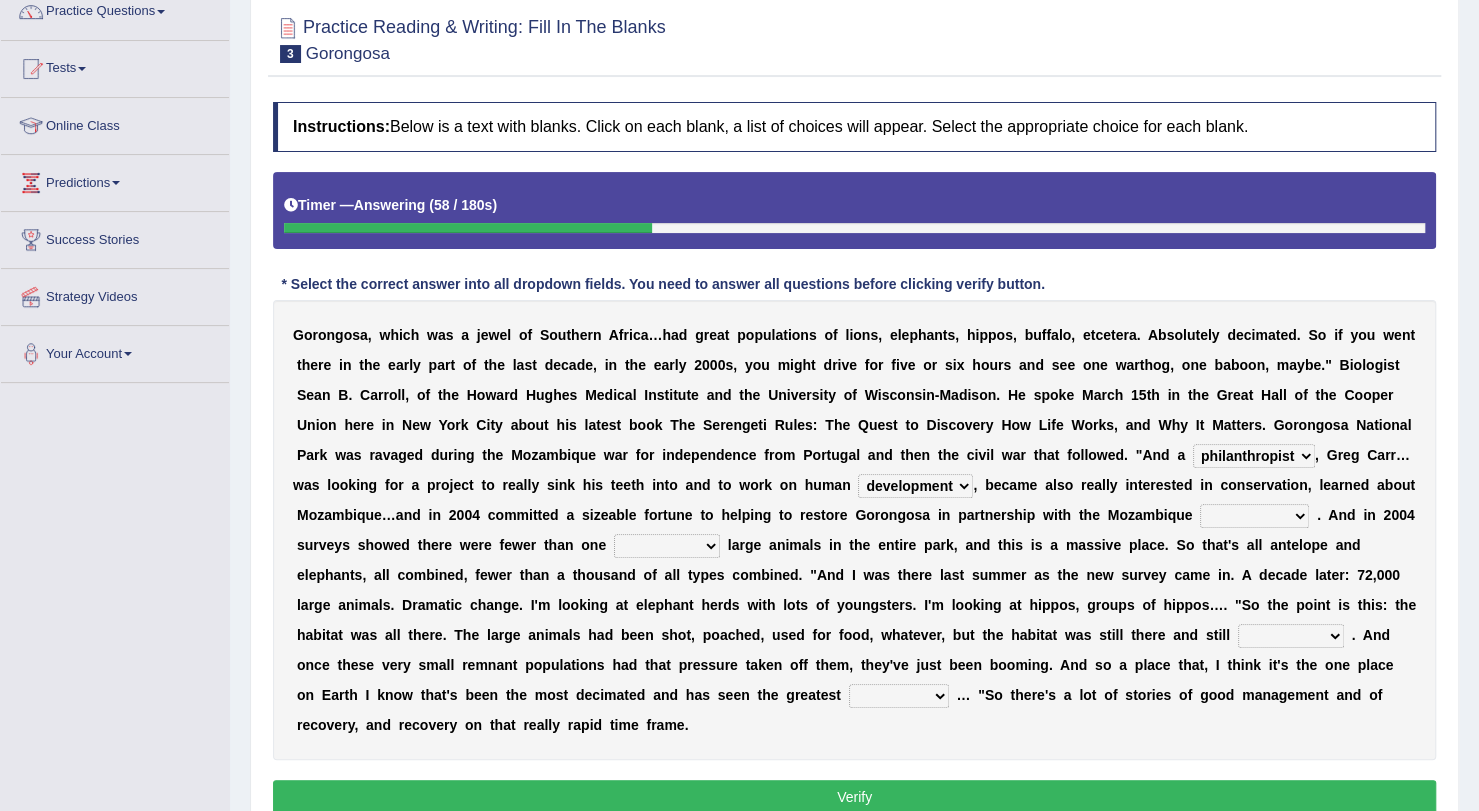 click on "negligence prevalence development malevolence" at bounding box center [915, 486] 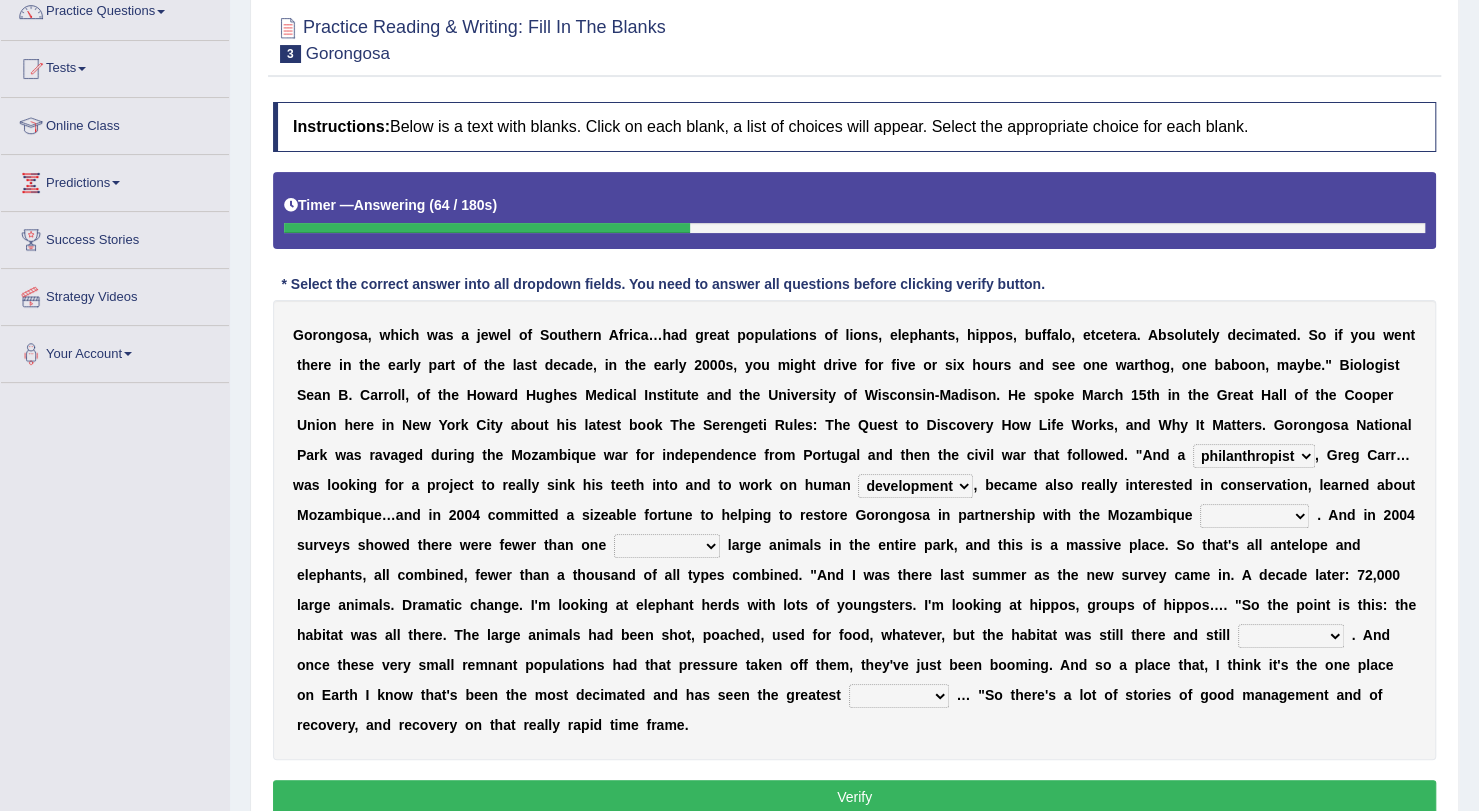 click on "parliament semanticist government journalist" at bounding box center [1254, 516] 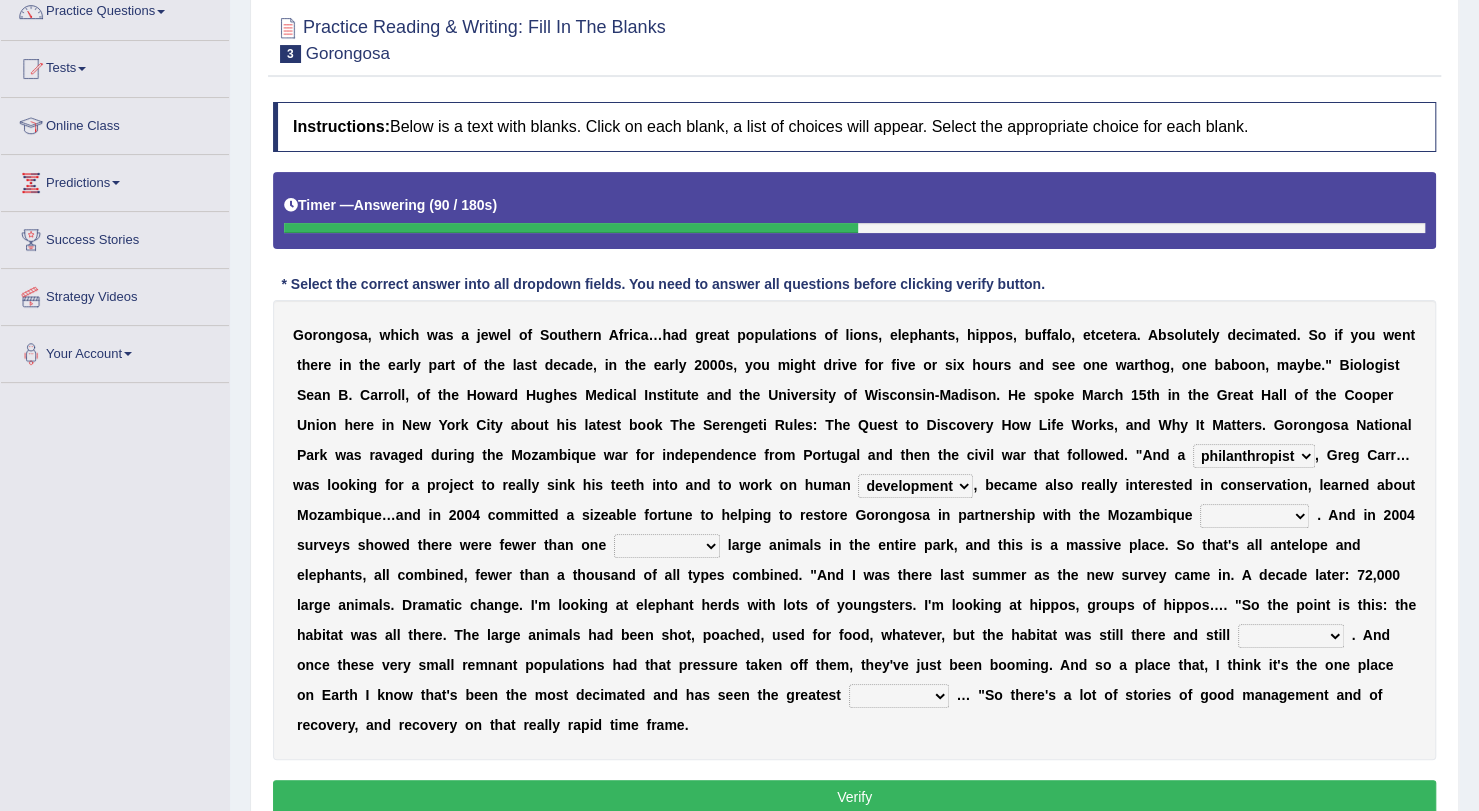 select on "government" 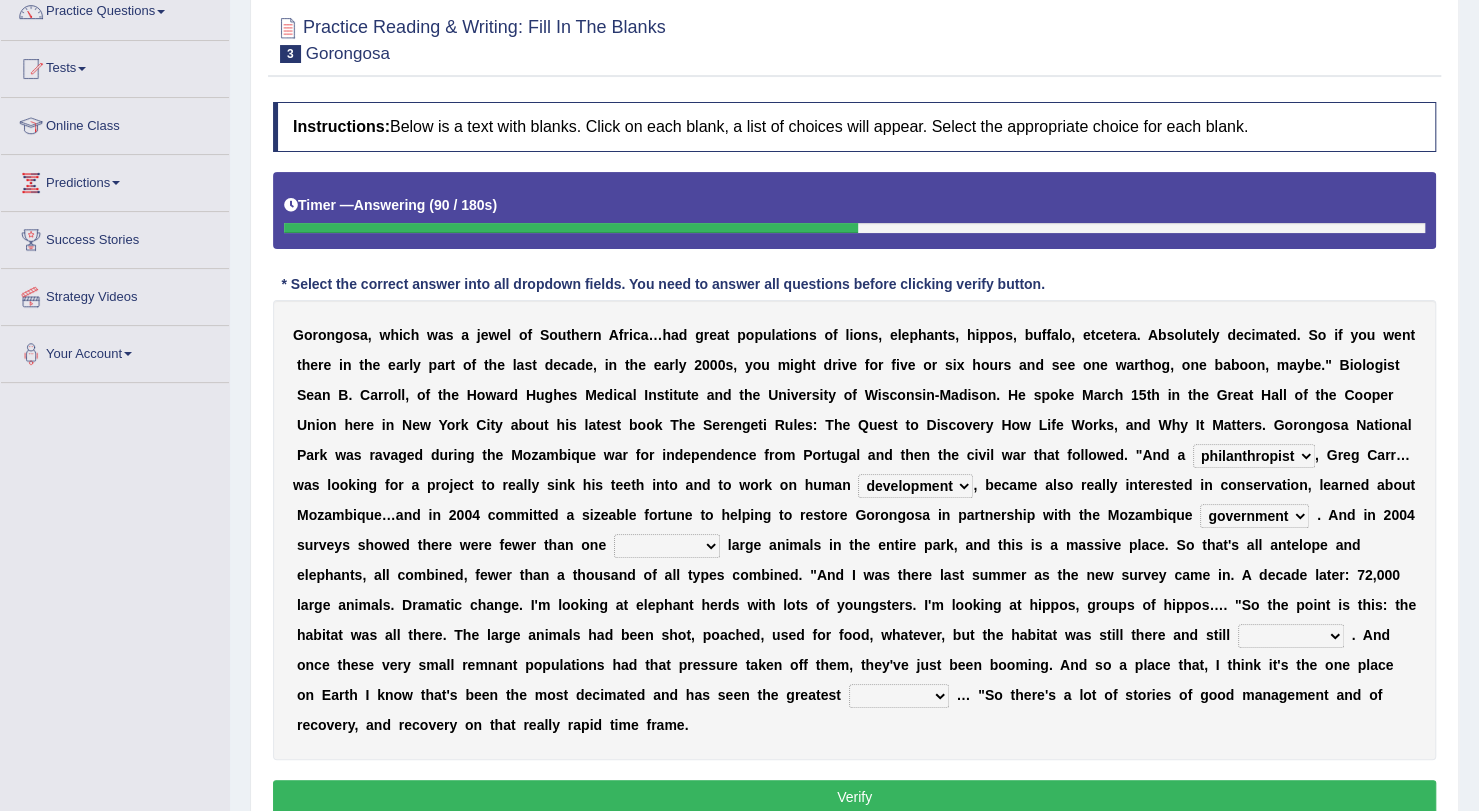 click on "parliament semanticist government journalist" at bounding box center [1254, 516] 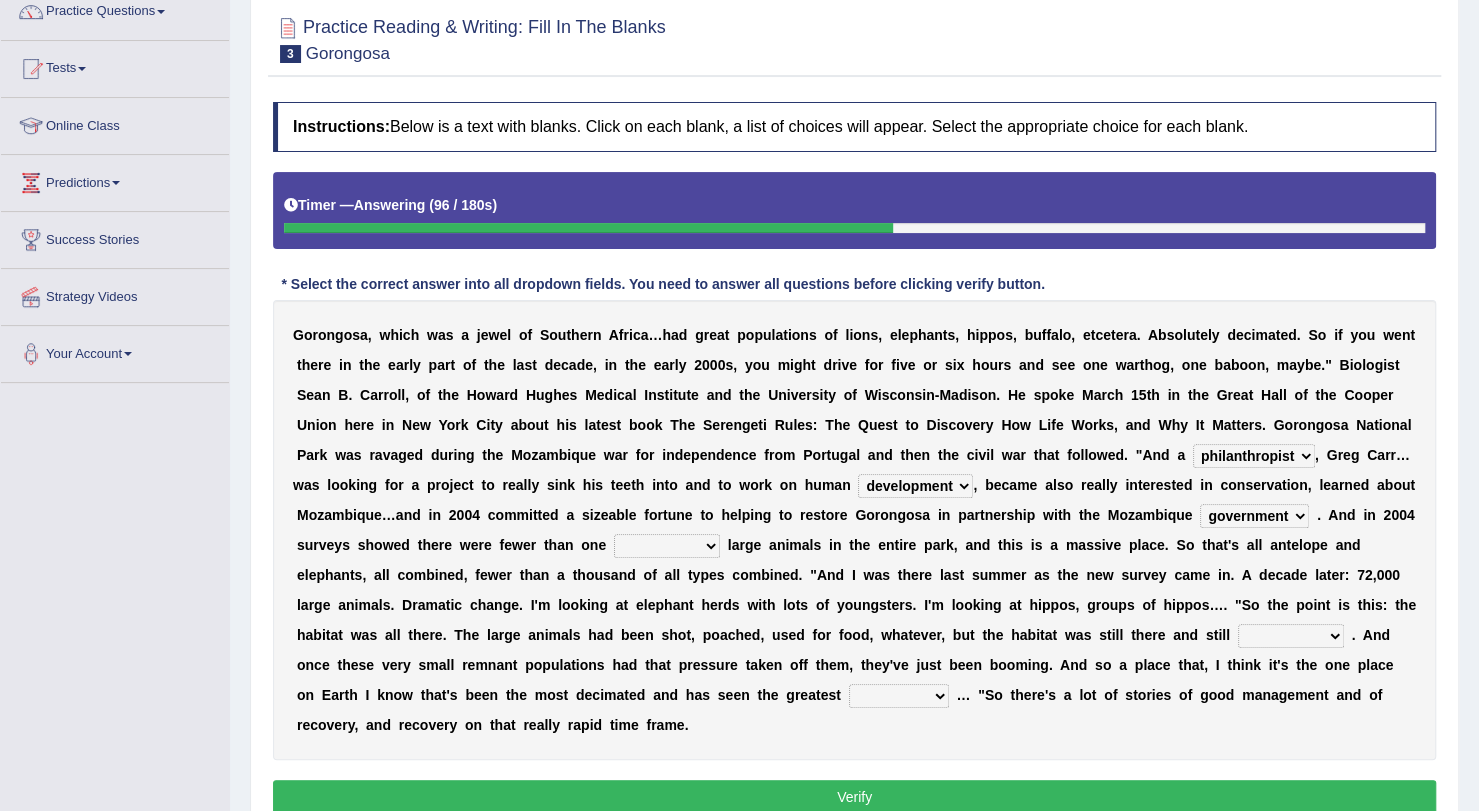 click on "parliament semanticist government journalist" at bounding box center [1254, 516] 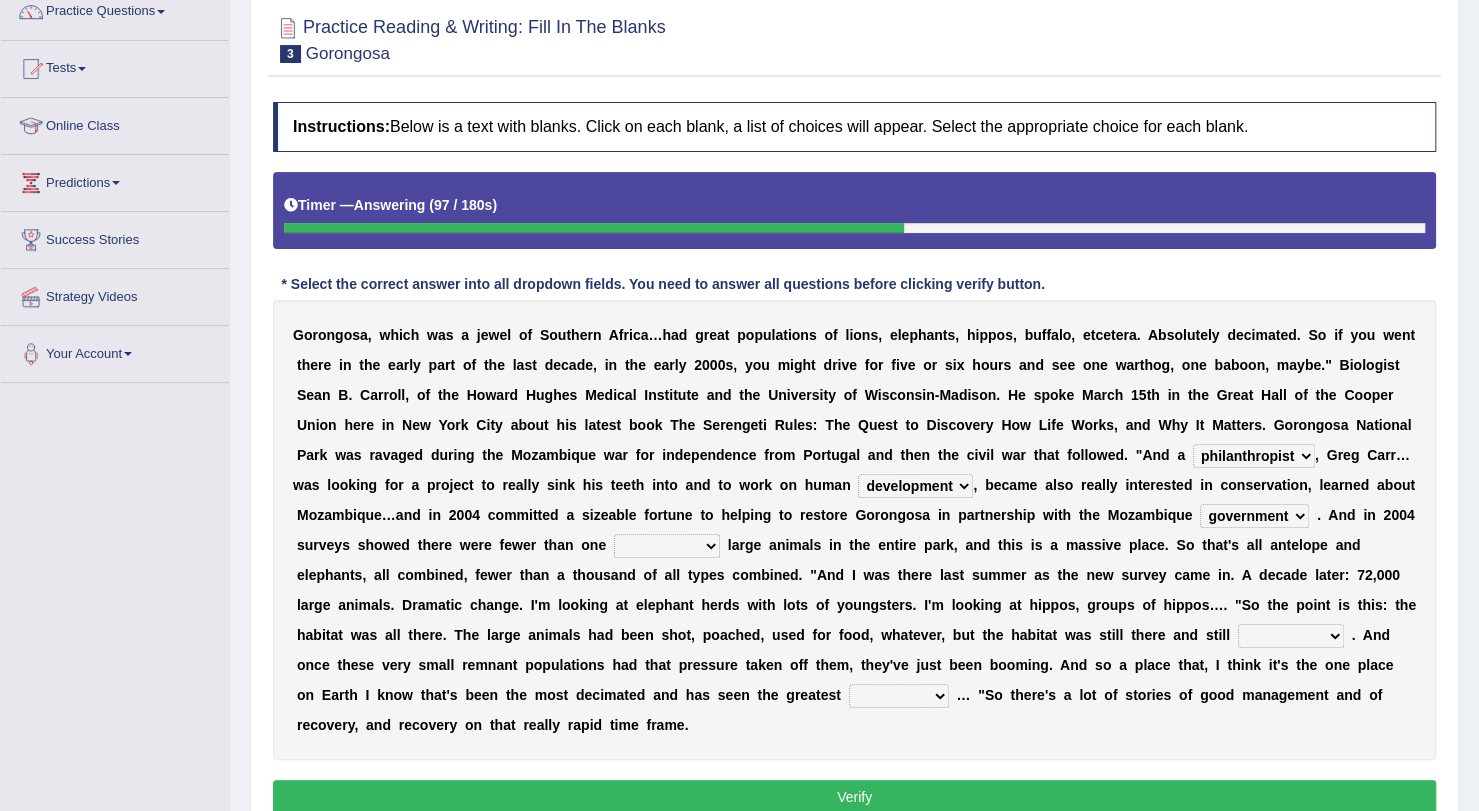 click on "h" at bounding box center [1007, 545] 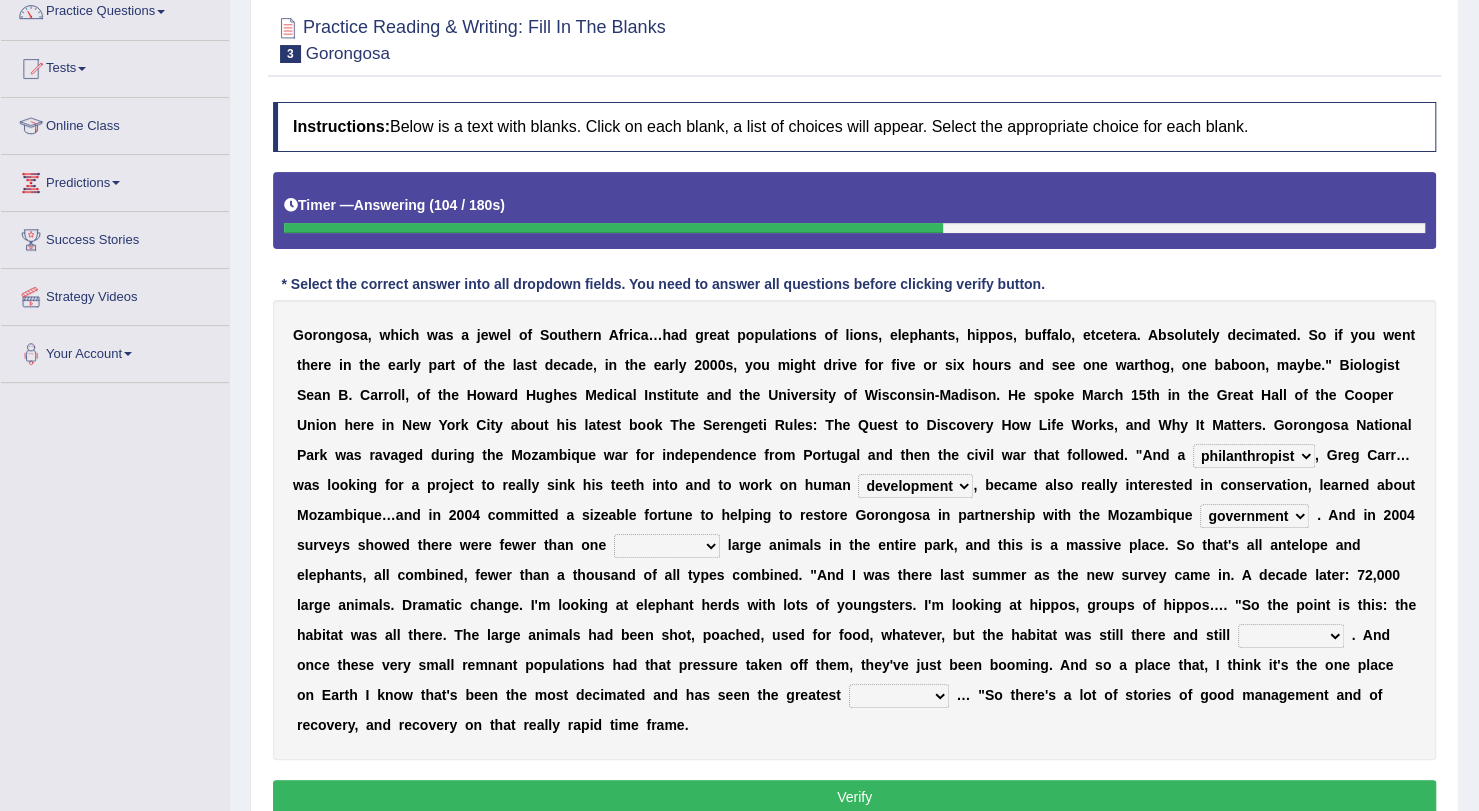 click on "deflowered embowered roundest thousand" at bounding box center (667, 546) 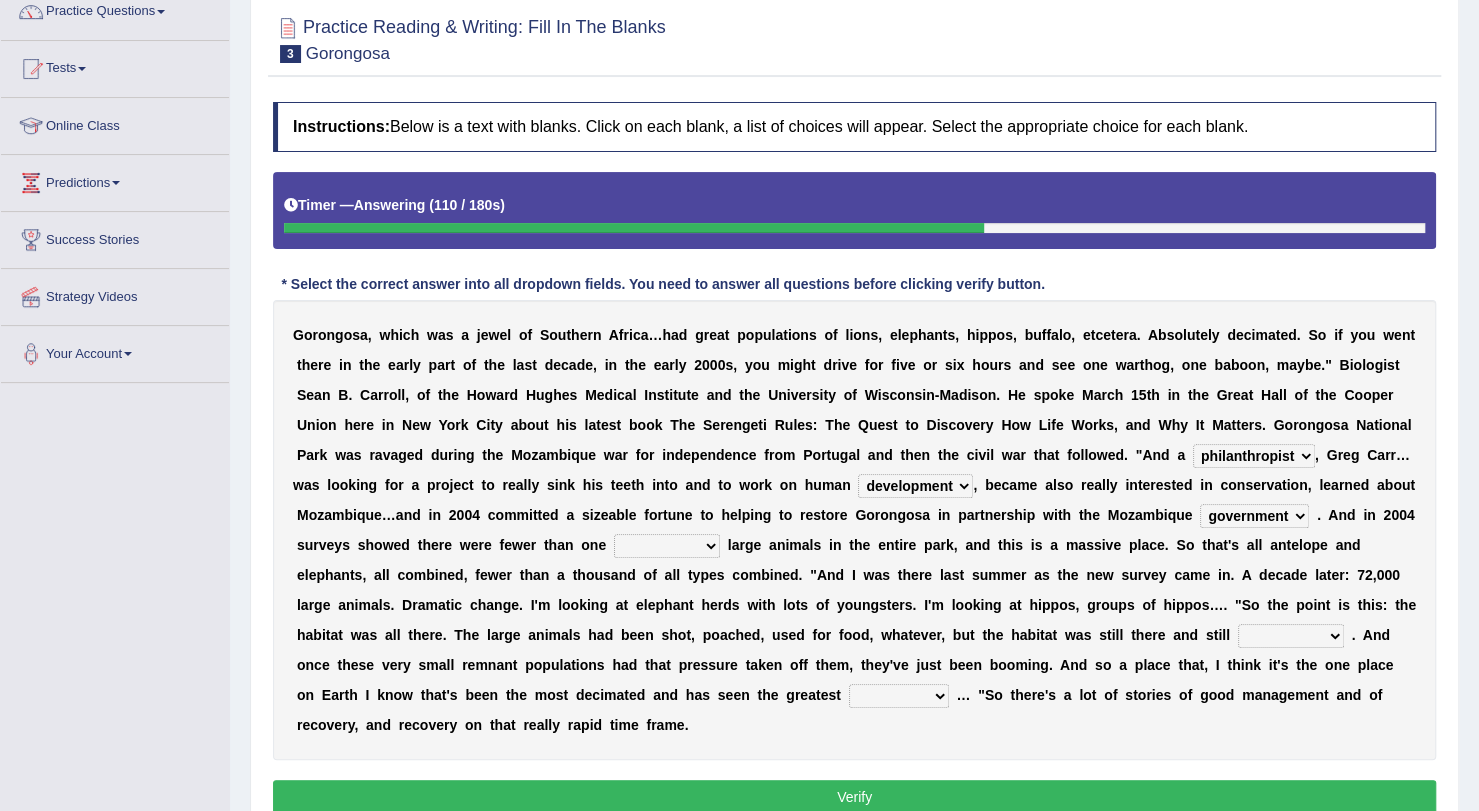select on "thousand" 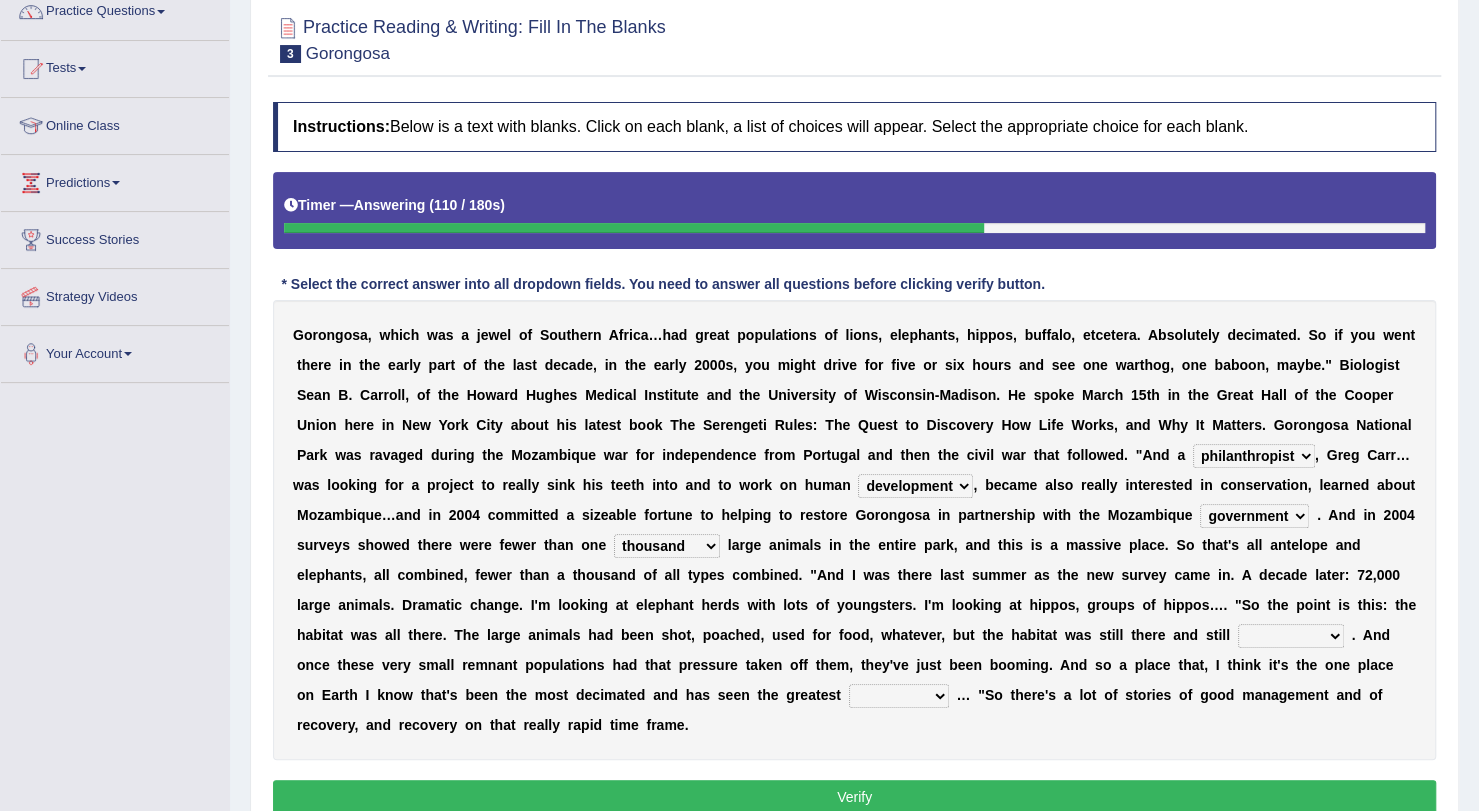 click on "deflowered embowered roundest thousand" at bounding box center [667, 546] 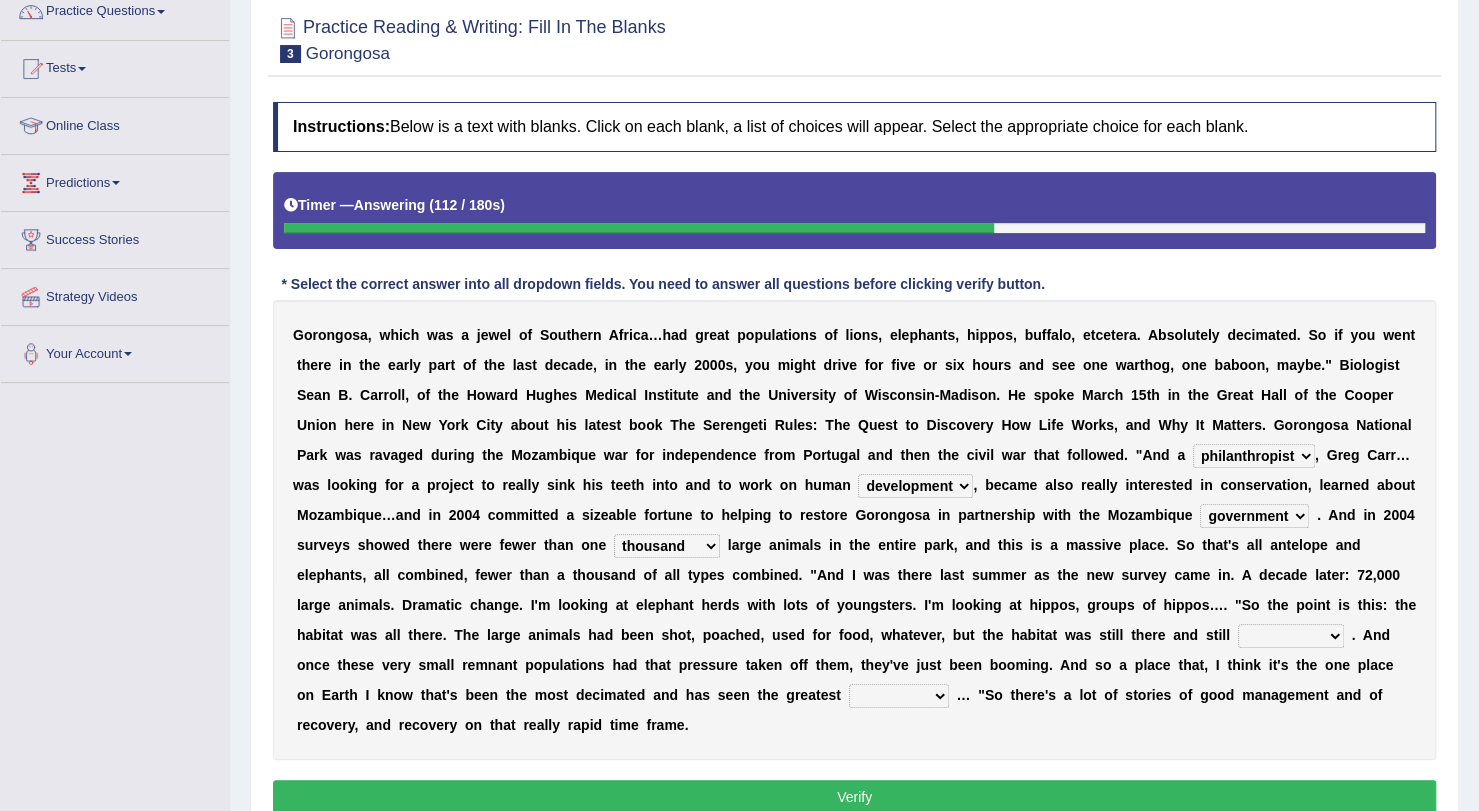 click on "assertive incidental compulsive productive" at bounding box center [1291, 636] 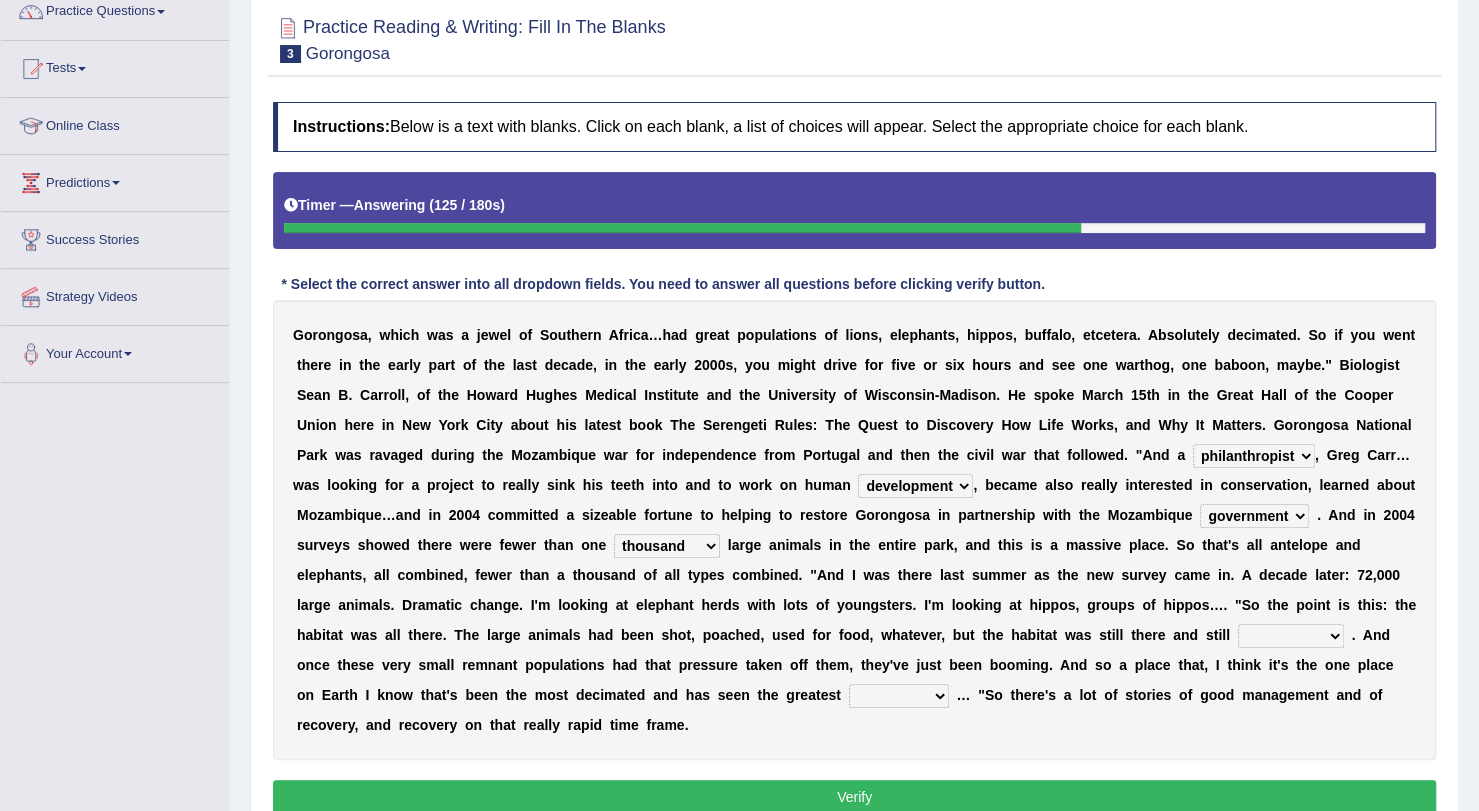 click on "h" at bounding box center [1276, 605] 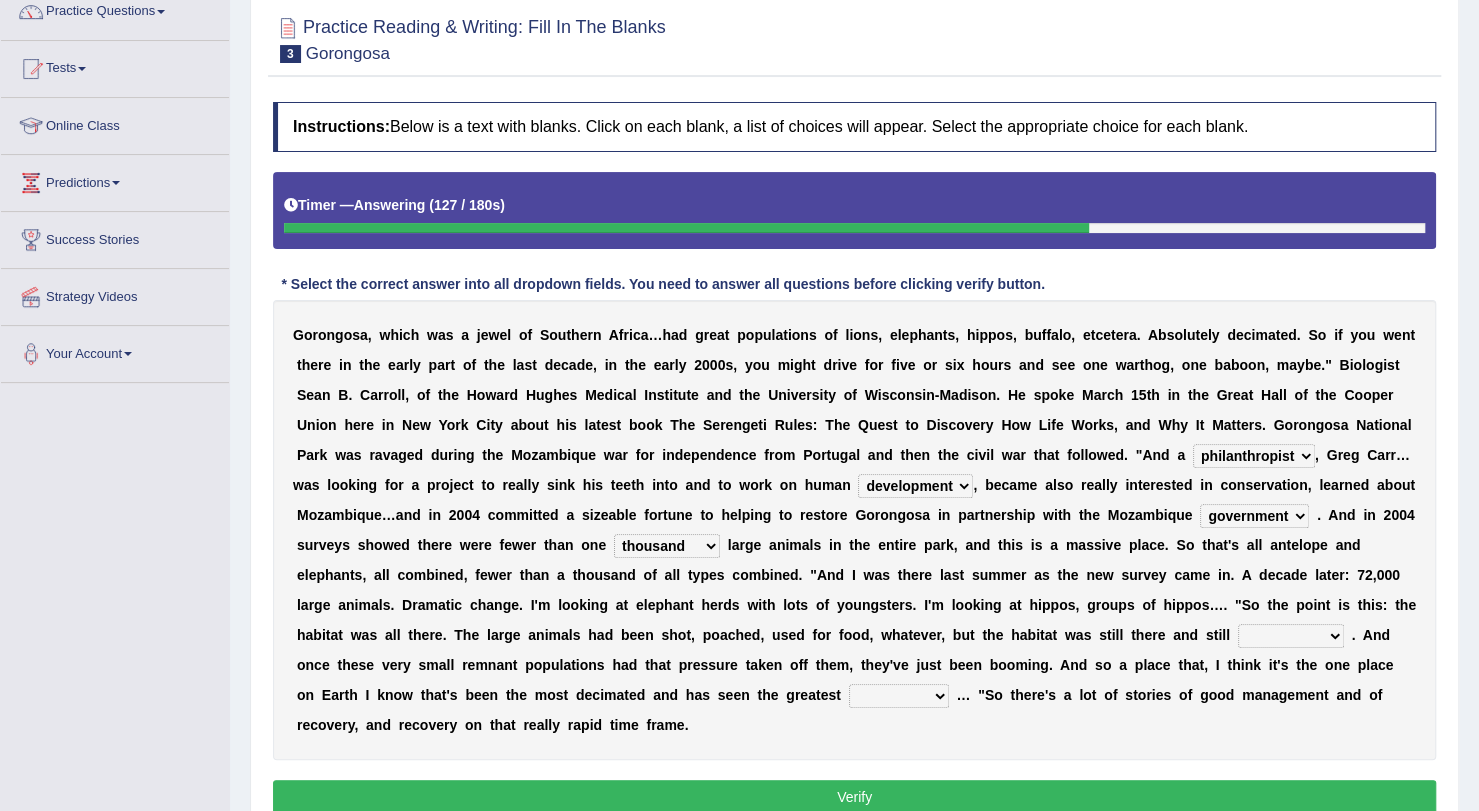click on "assertive incidental compulsive productive" at bounding box center [1291, 636] 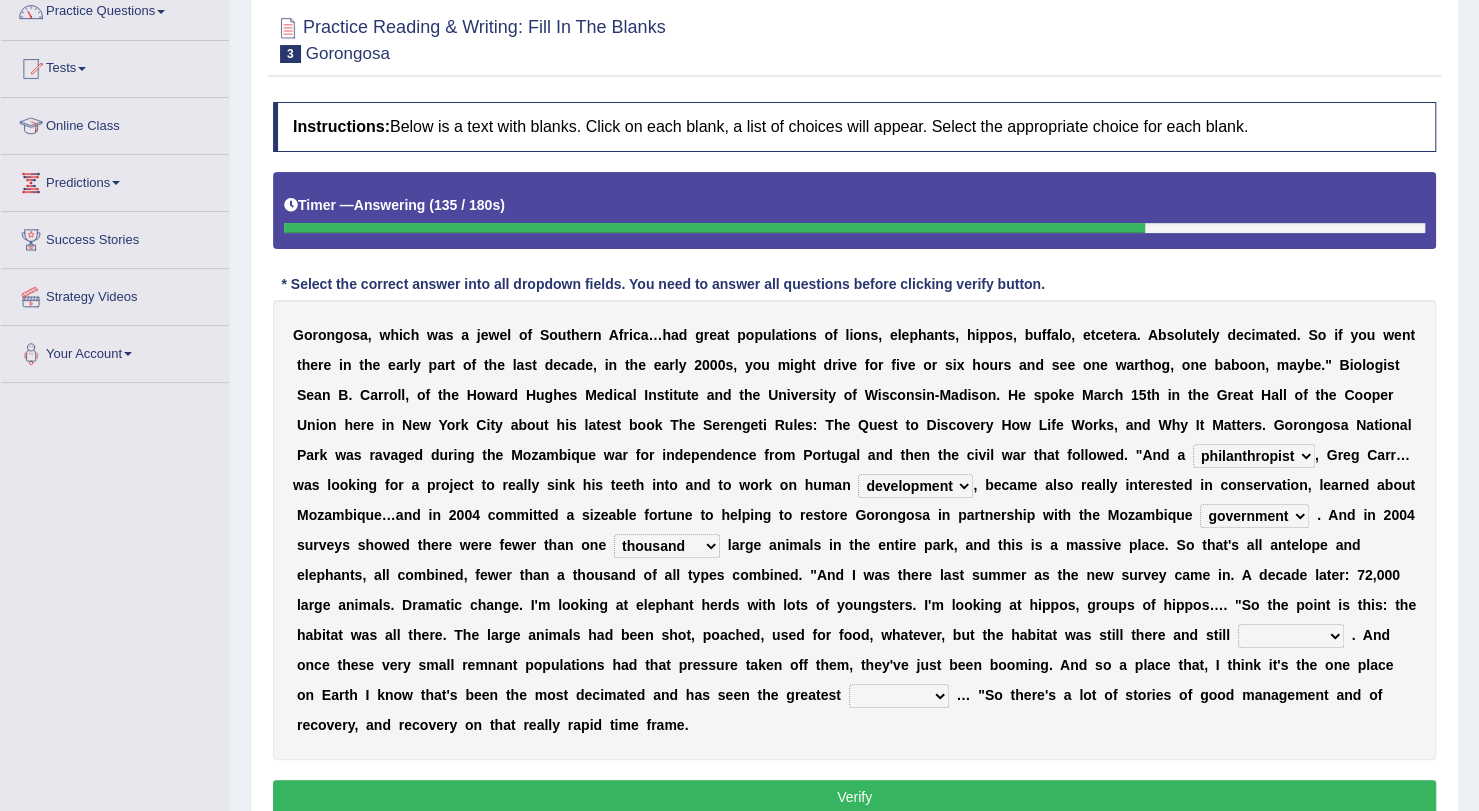 select on "assertive" 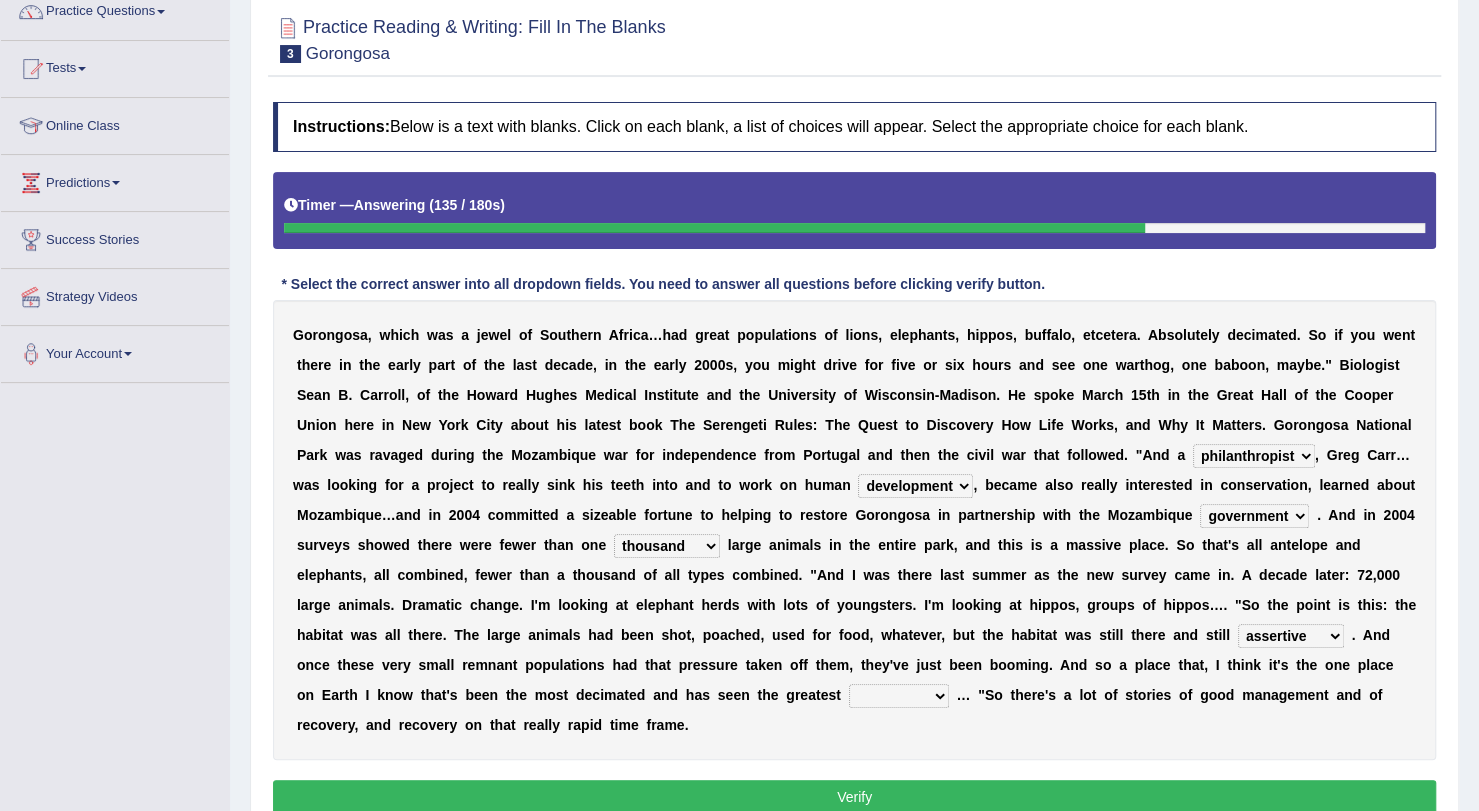 click on "assertive incidental compulsive productive" at bounding box center [1291, 636] 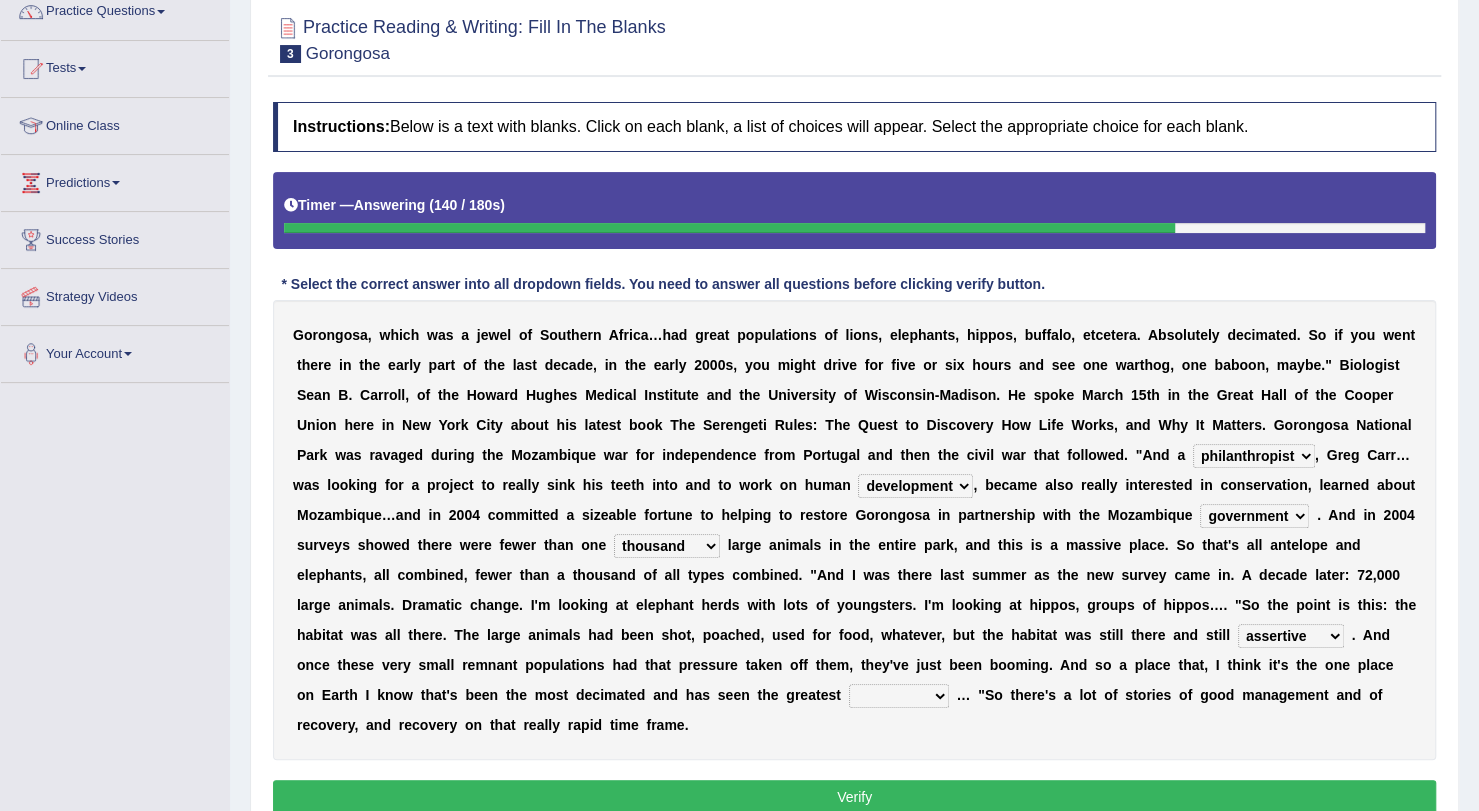 click on "recovery efficacy golly stumpy" at bounding box center (899, 696) 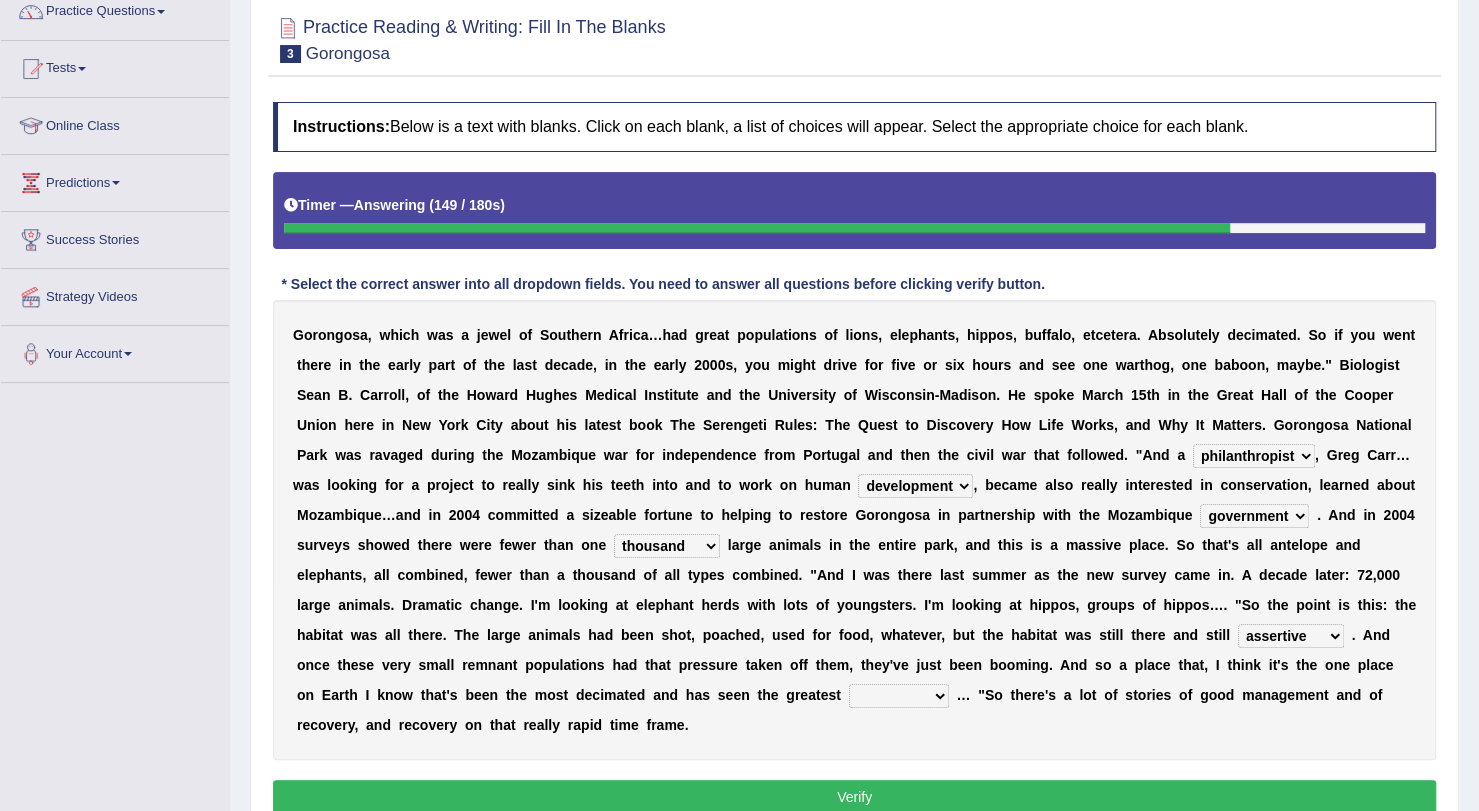 select on "efficacy" 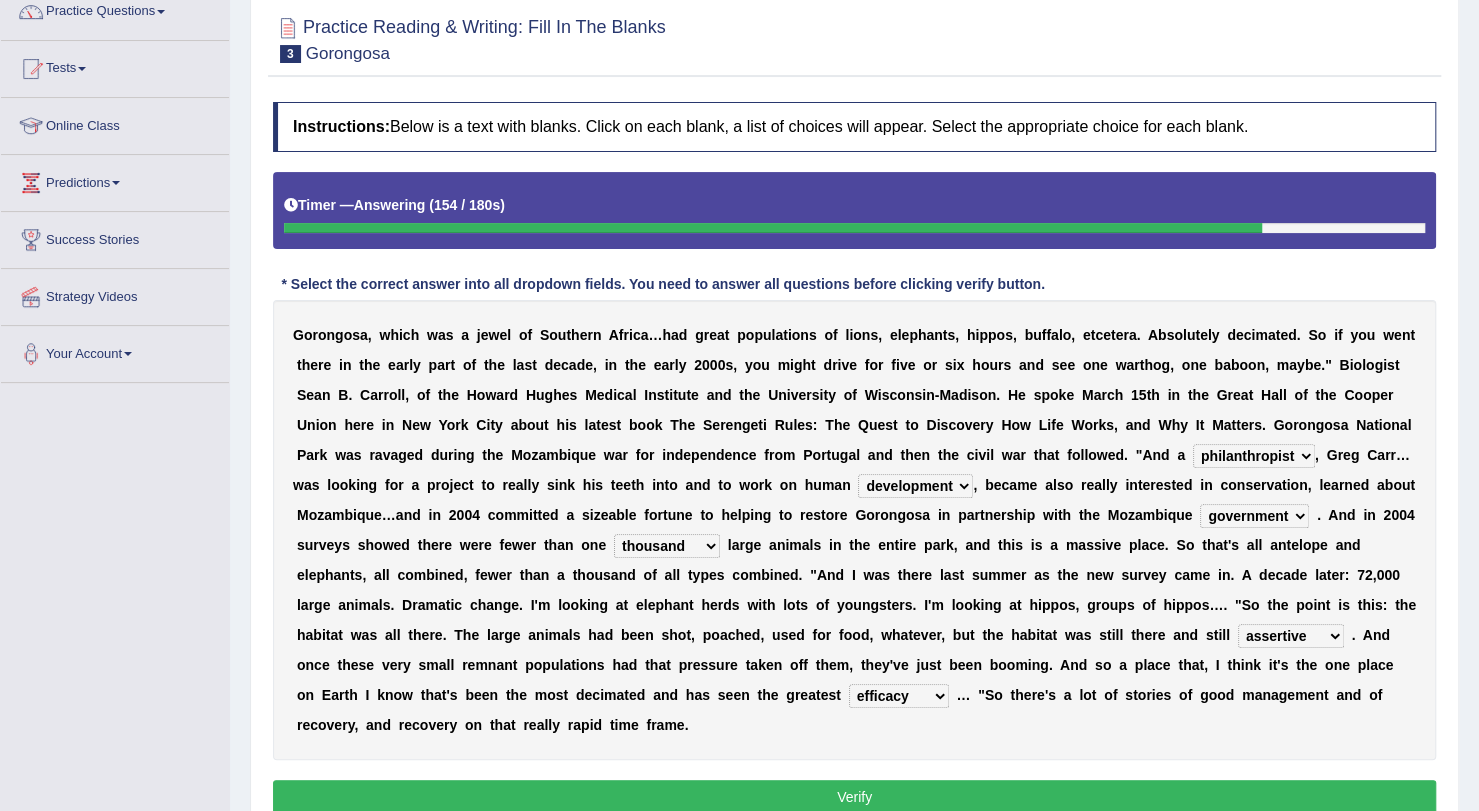 click on "Verify" at bounding box center [854, 797] 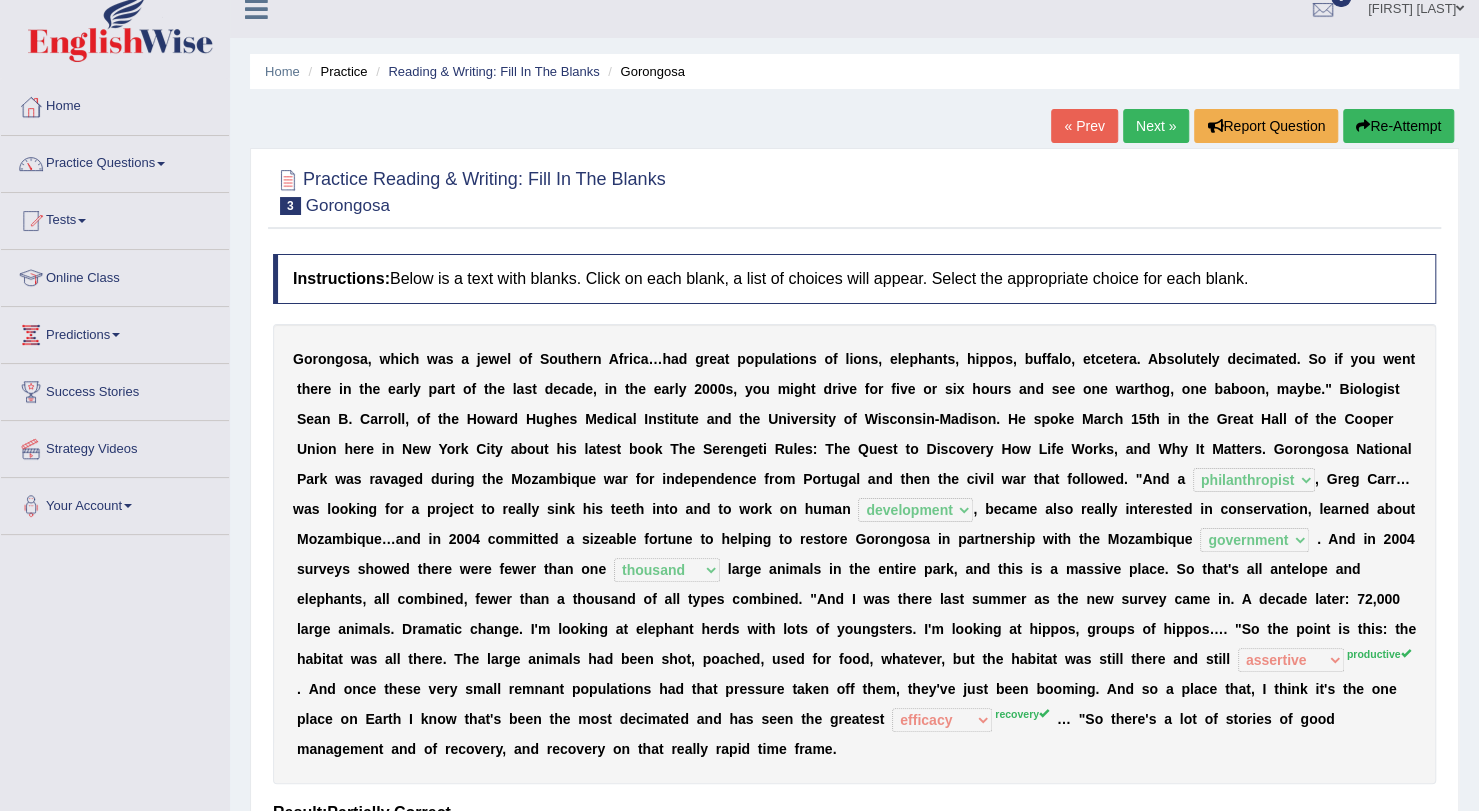 scroll, scrollTop: 18, scrollLeft: 0, axis: vertical 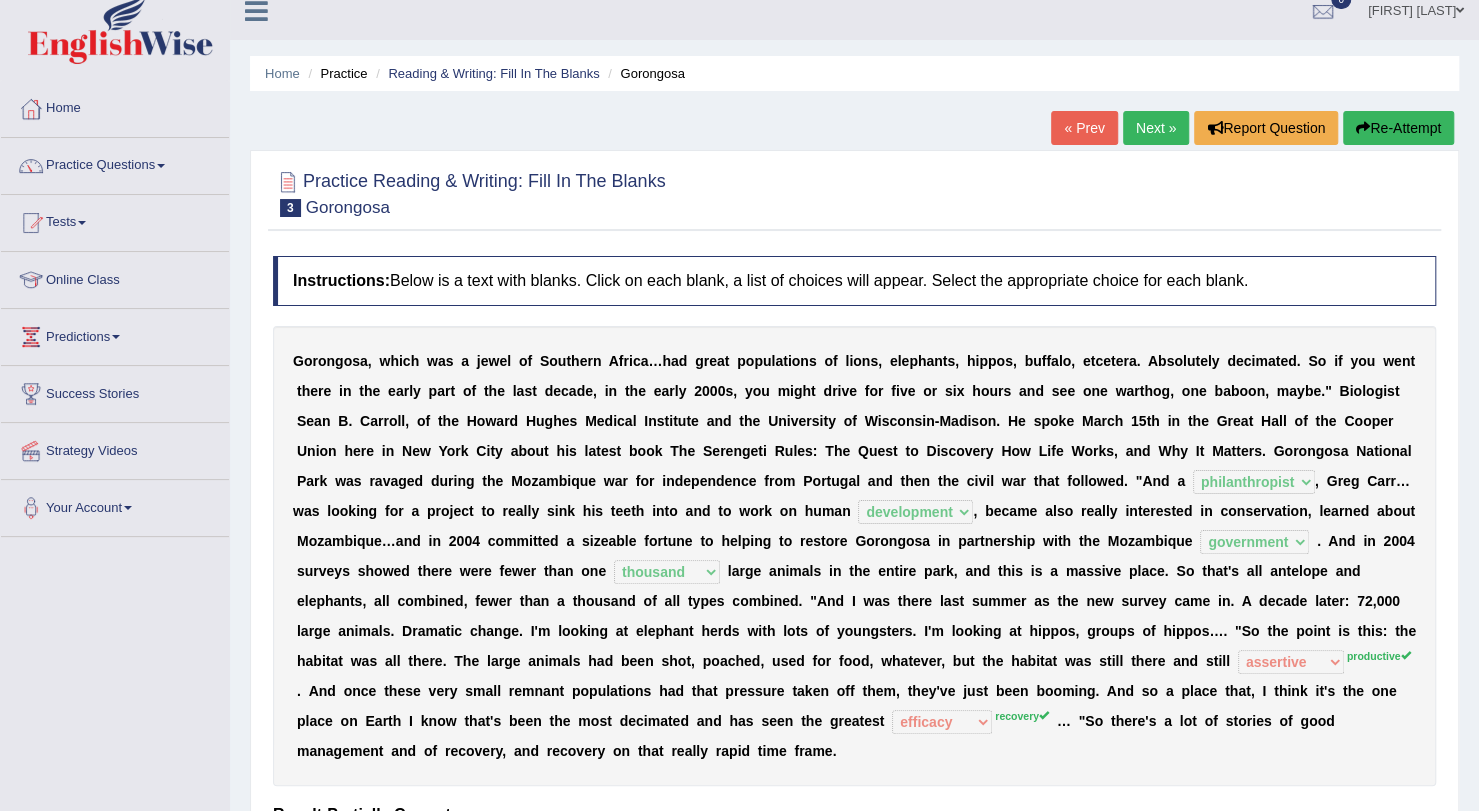 click on "Next »" at bounding box center [1156, 128] 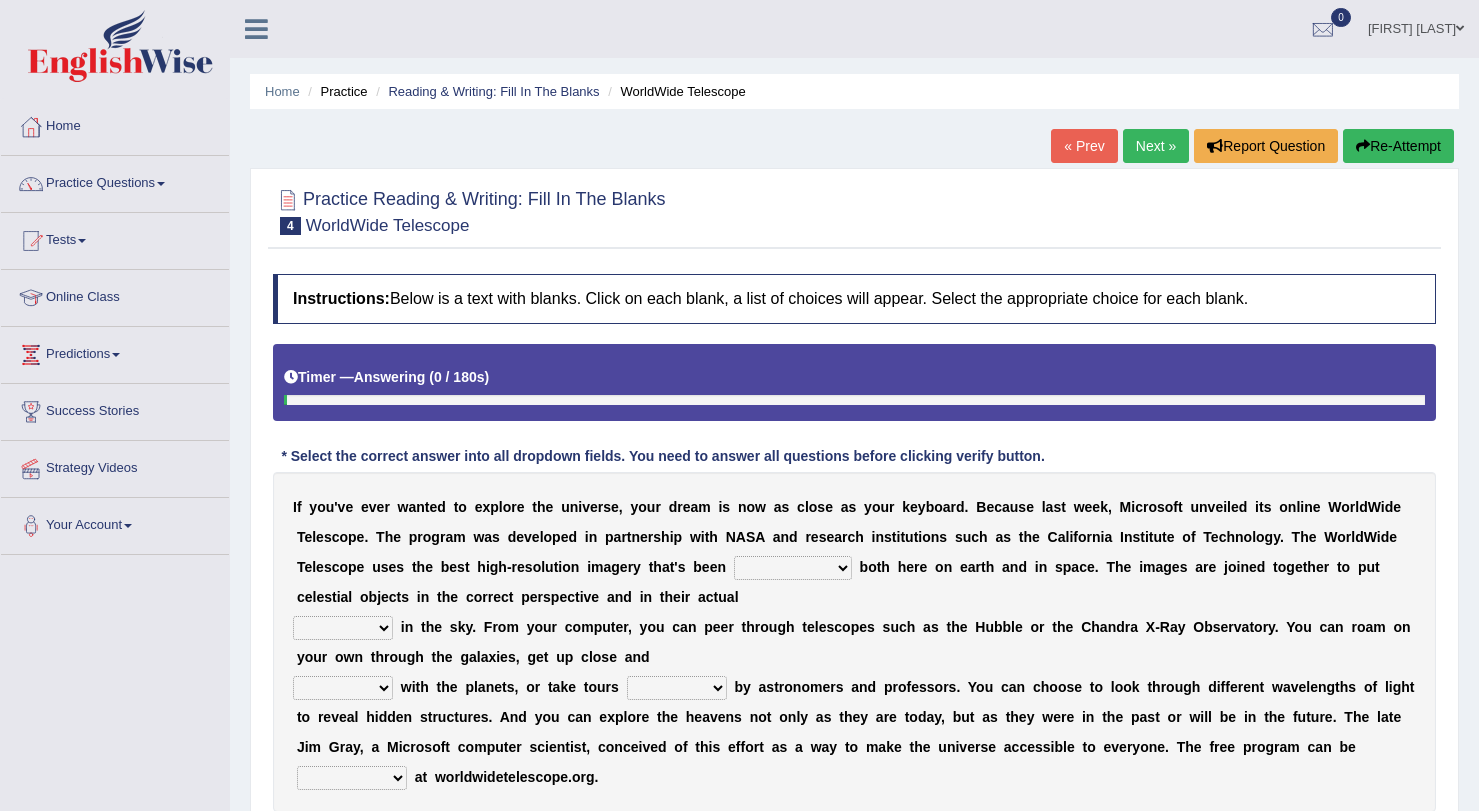 scroll, scrollTop: 0, scrollLeft: 0, axis: both 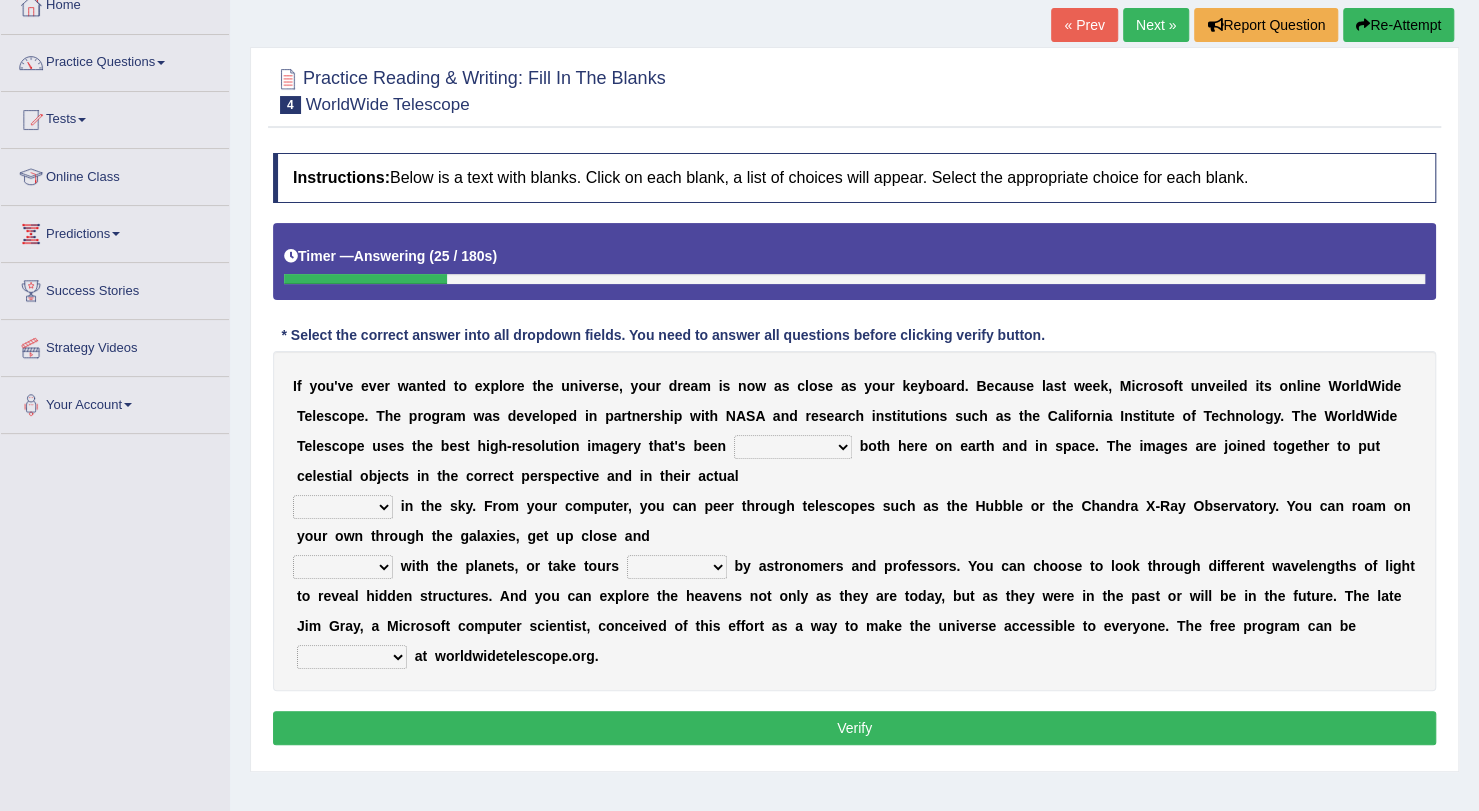 click on "degraded ascended remonstrated generated" at bounding box center (793, 447) 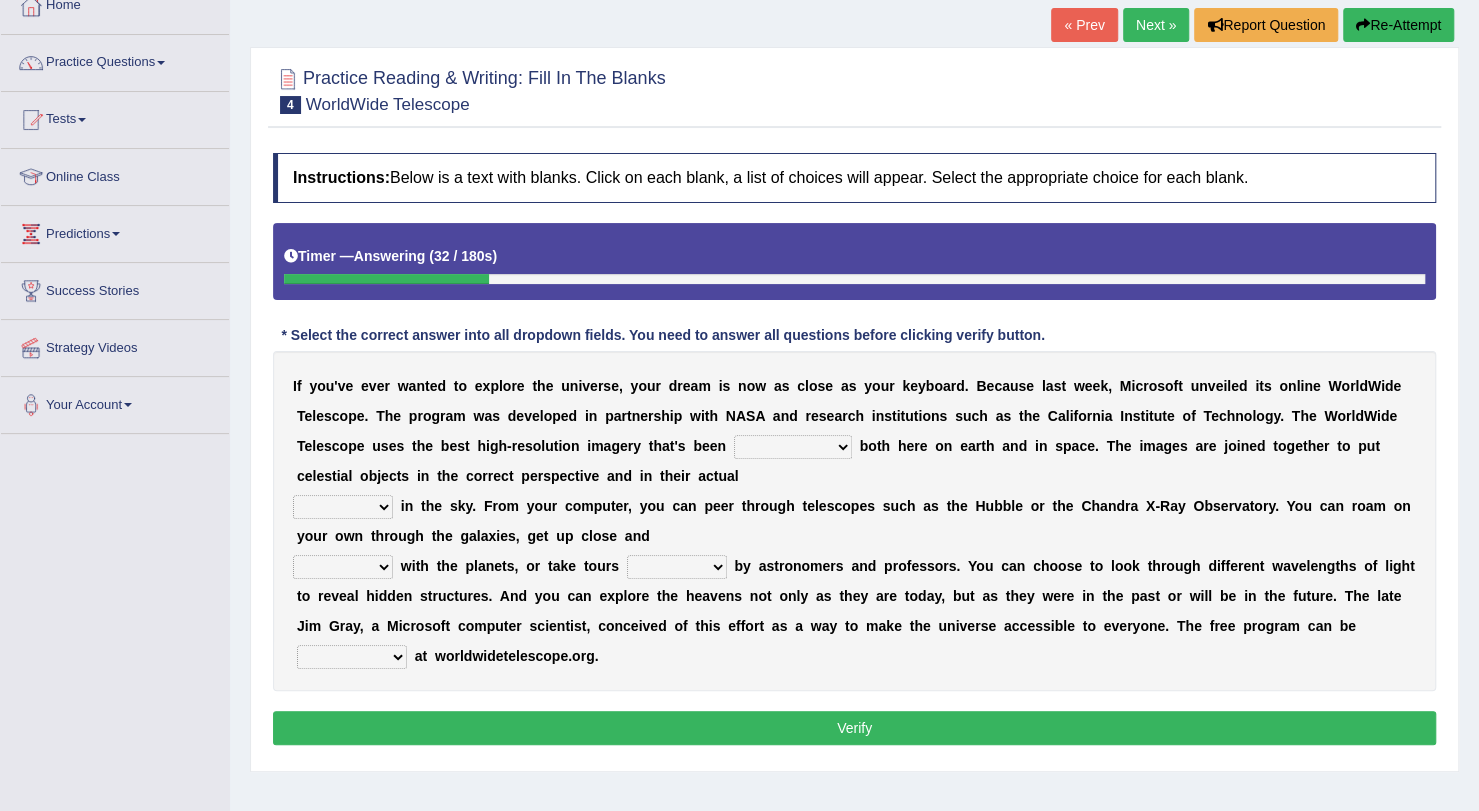 select on "generated" 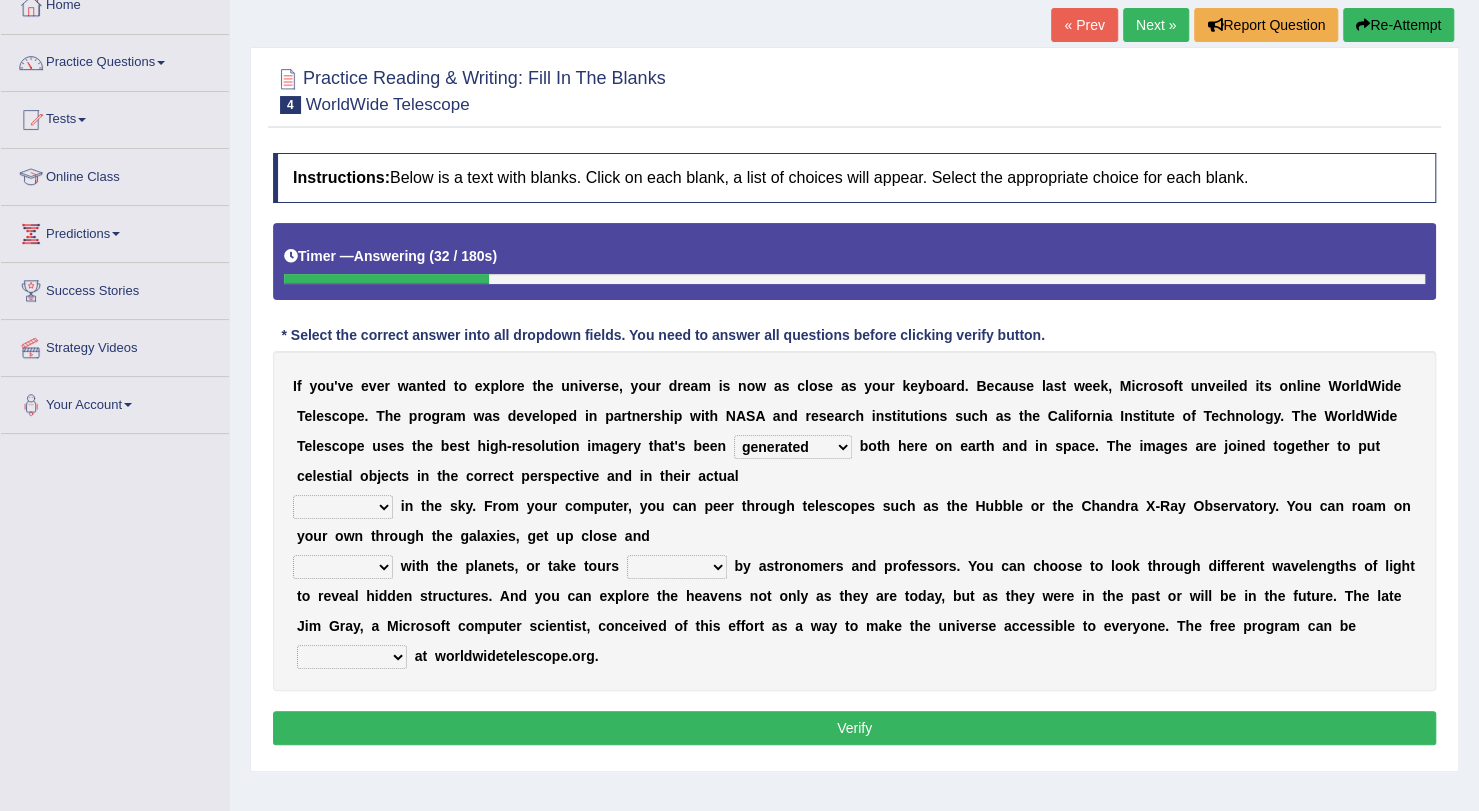 click on "degraded ascended remonstrated generated" at bounding box center (793, 447) 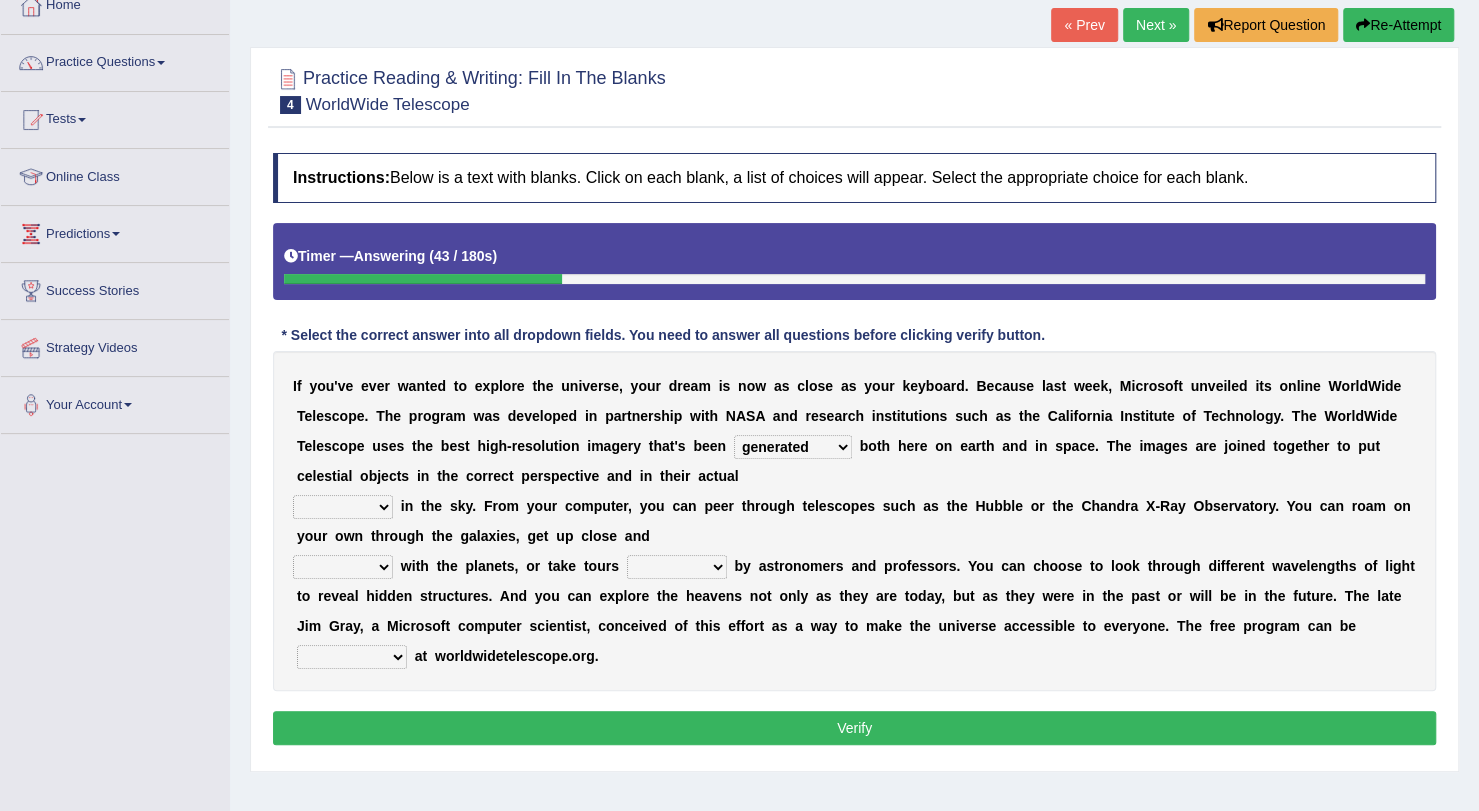 click on "aspects parts conditions positions" at bounding box center (343, 507) 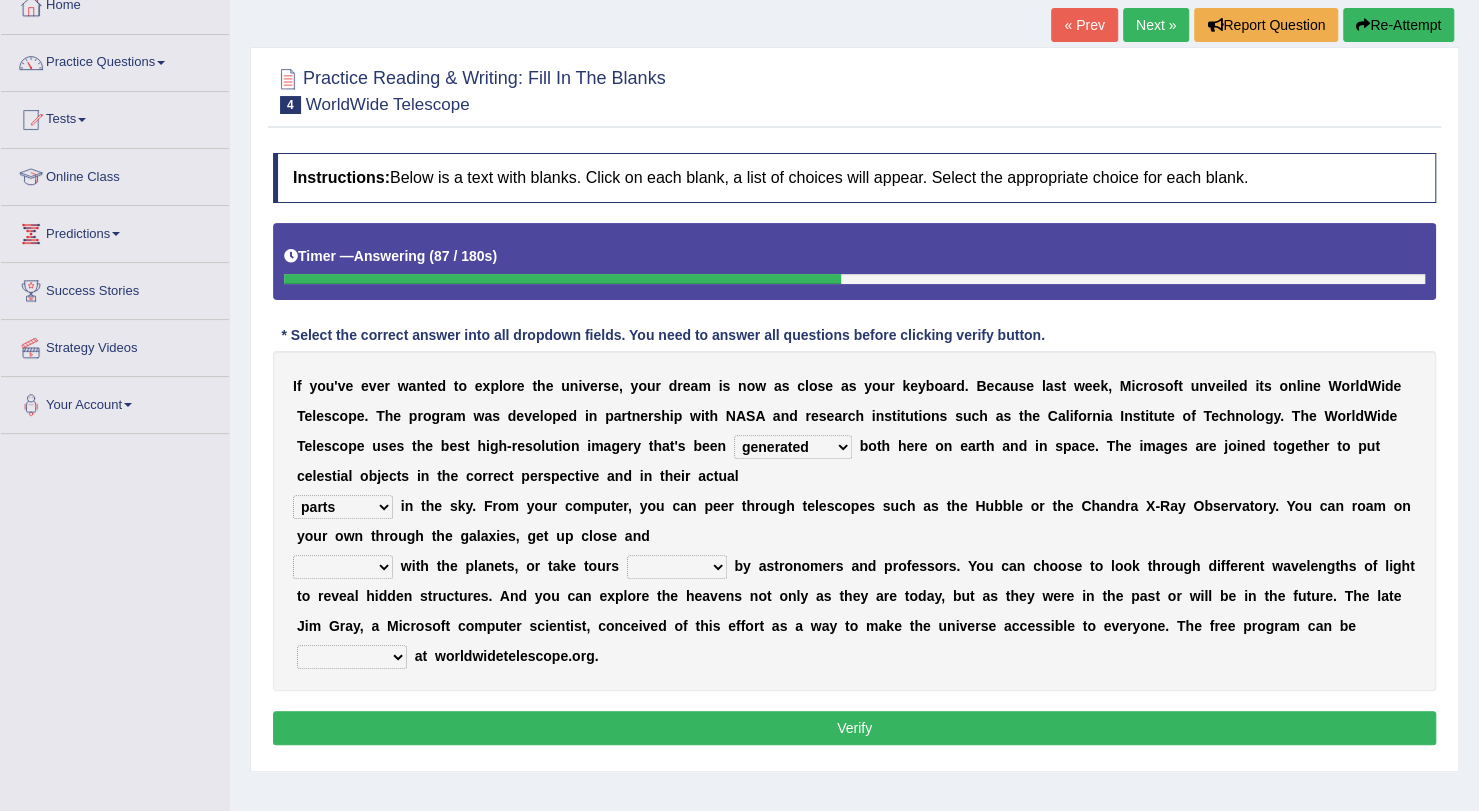 click on "aspects parts conditions positions" at bounding box center [343, 507] 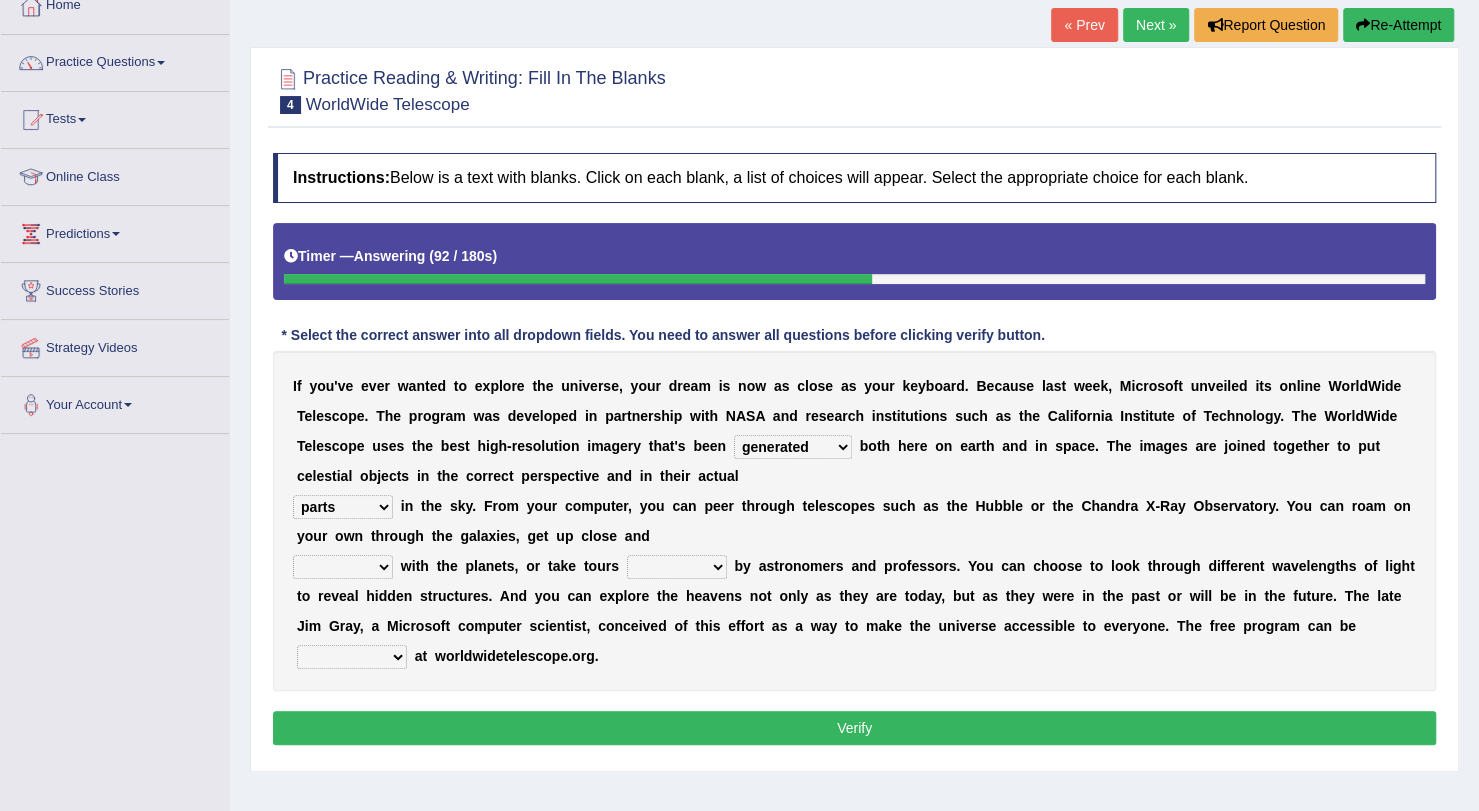 click on "aspects parts conditions positions" at bounding box center [343, 507] 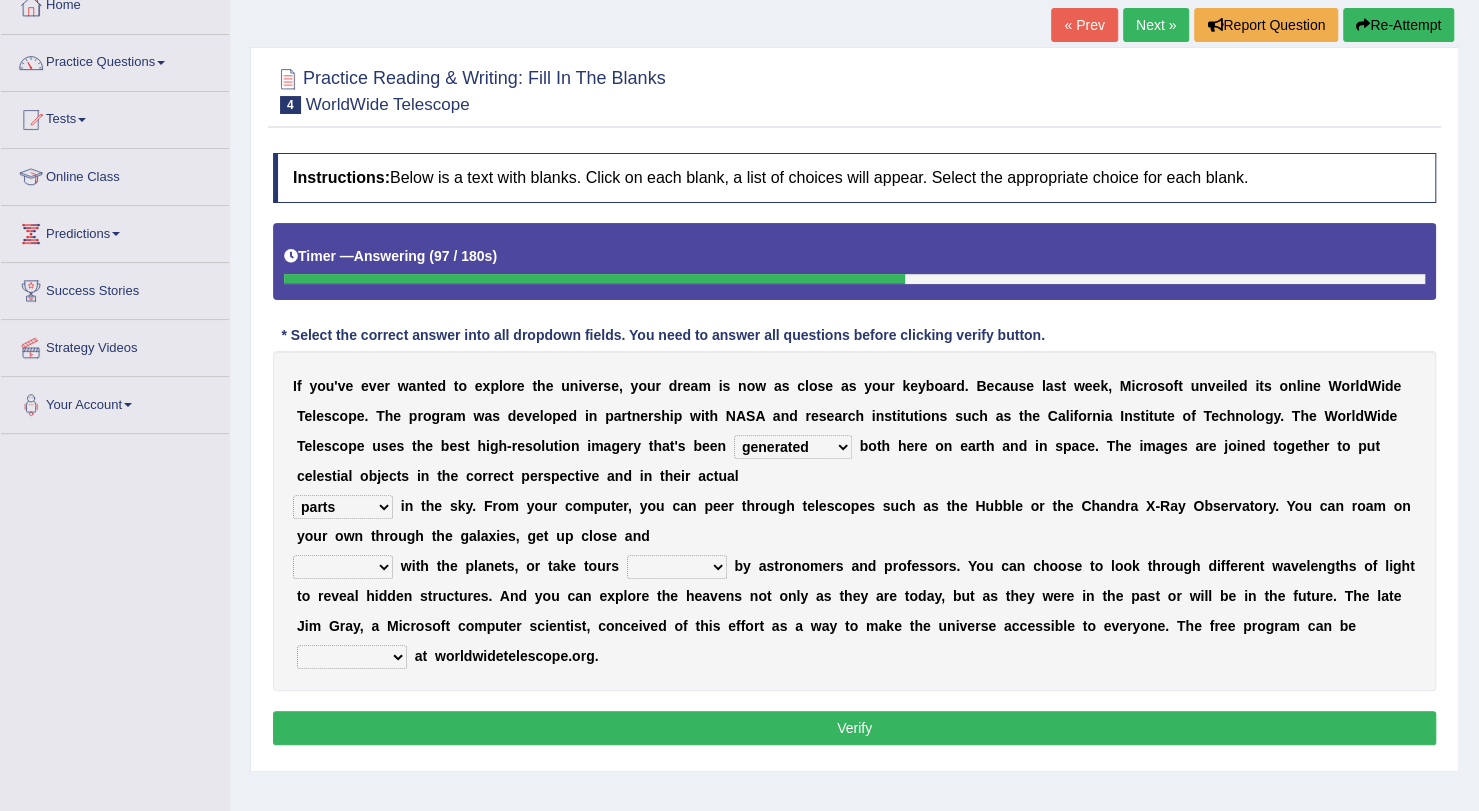 select on "positions" 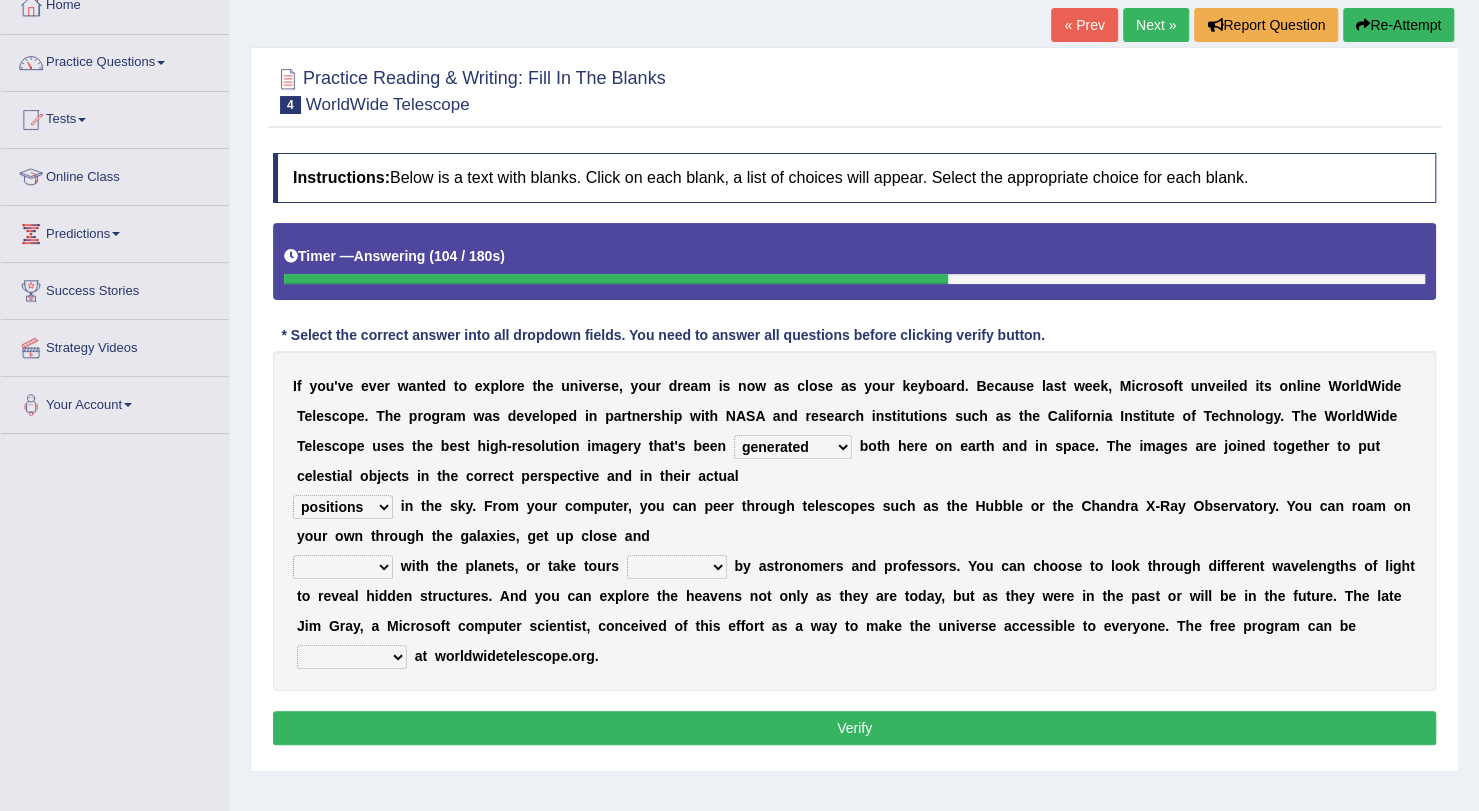 click on "personal individual apart polite" at bounding box center (343, 567) 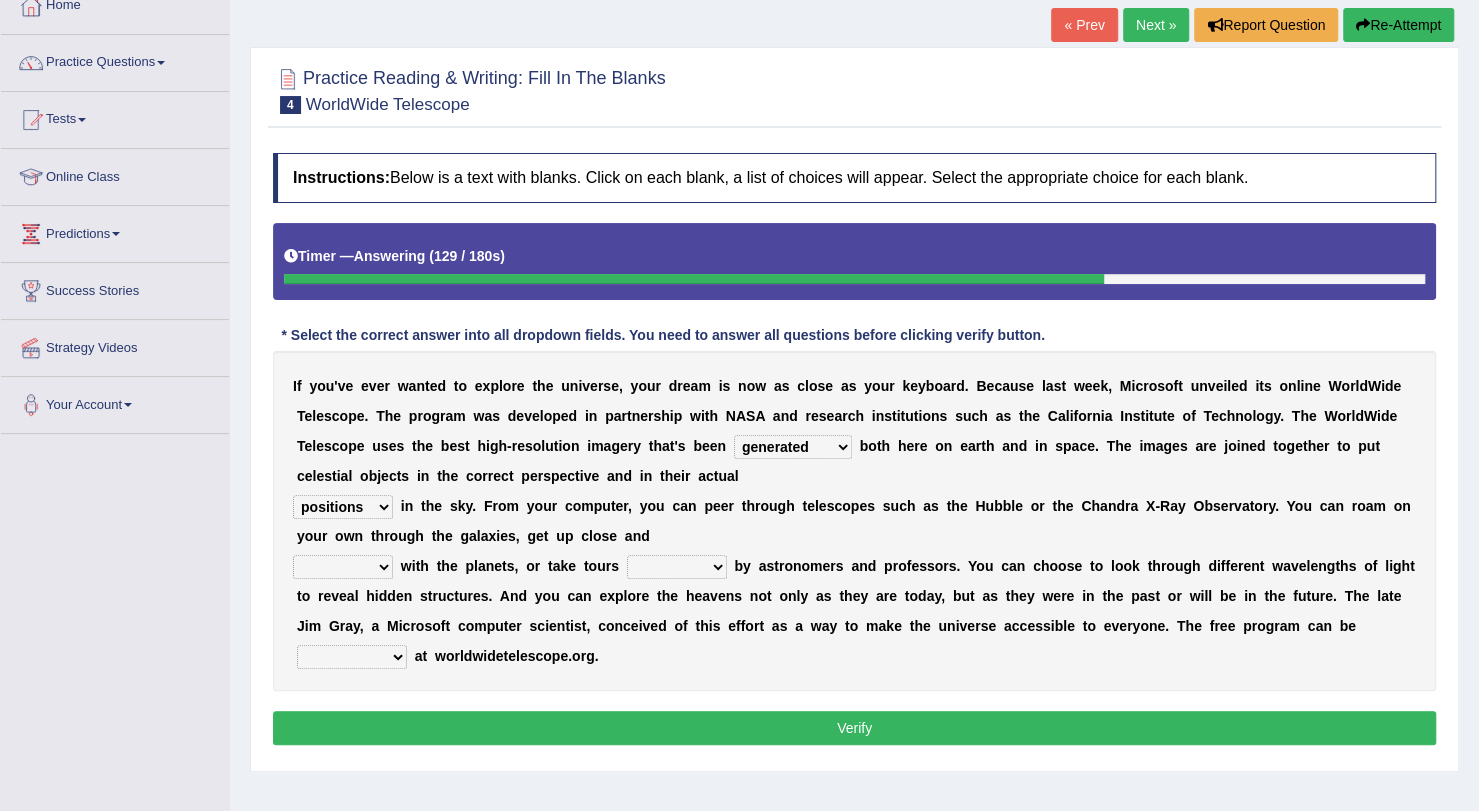 select on "apart" 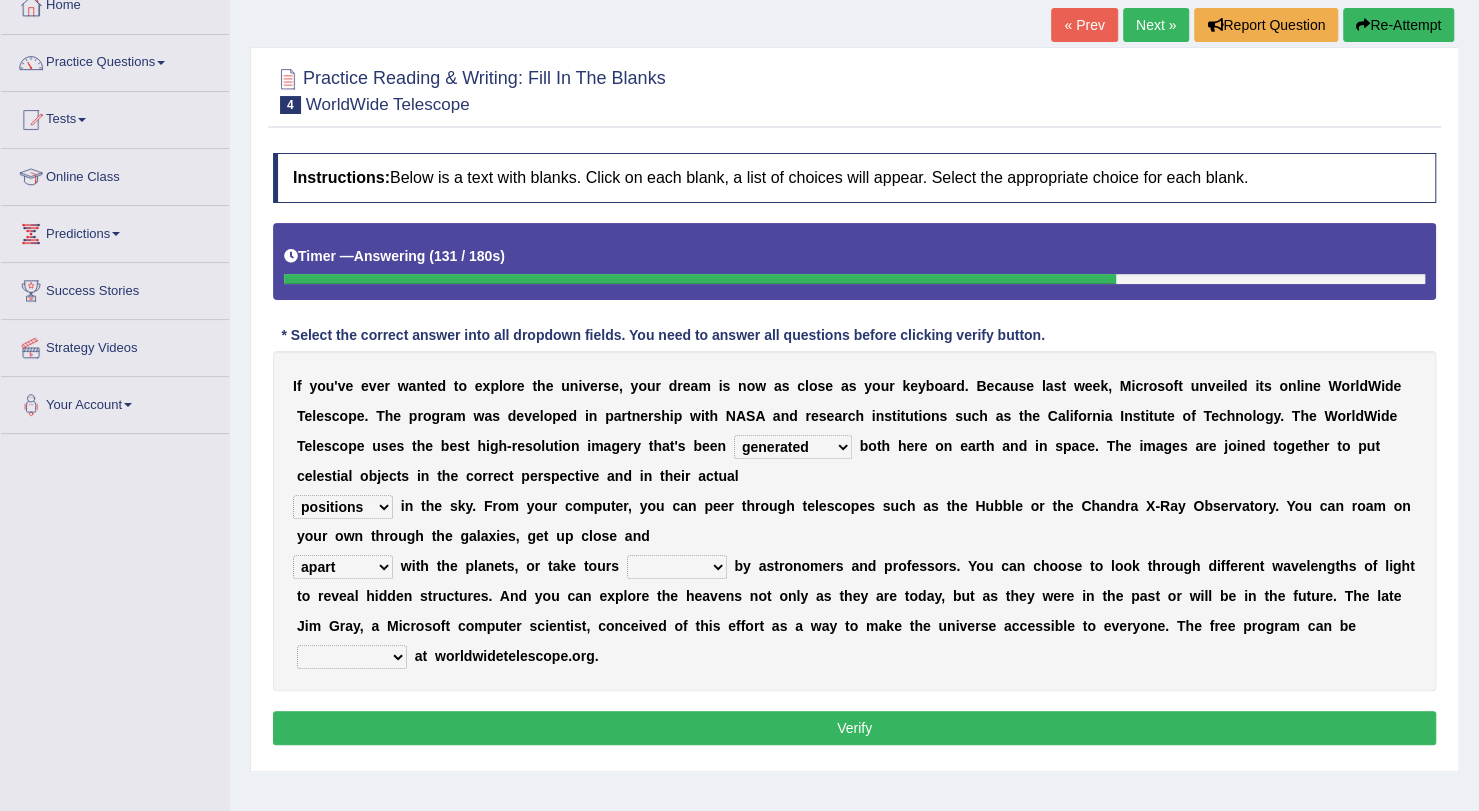 click on "guide guided guiding to guide" at bounding box center [677, 567] 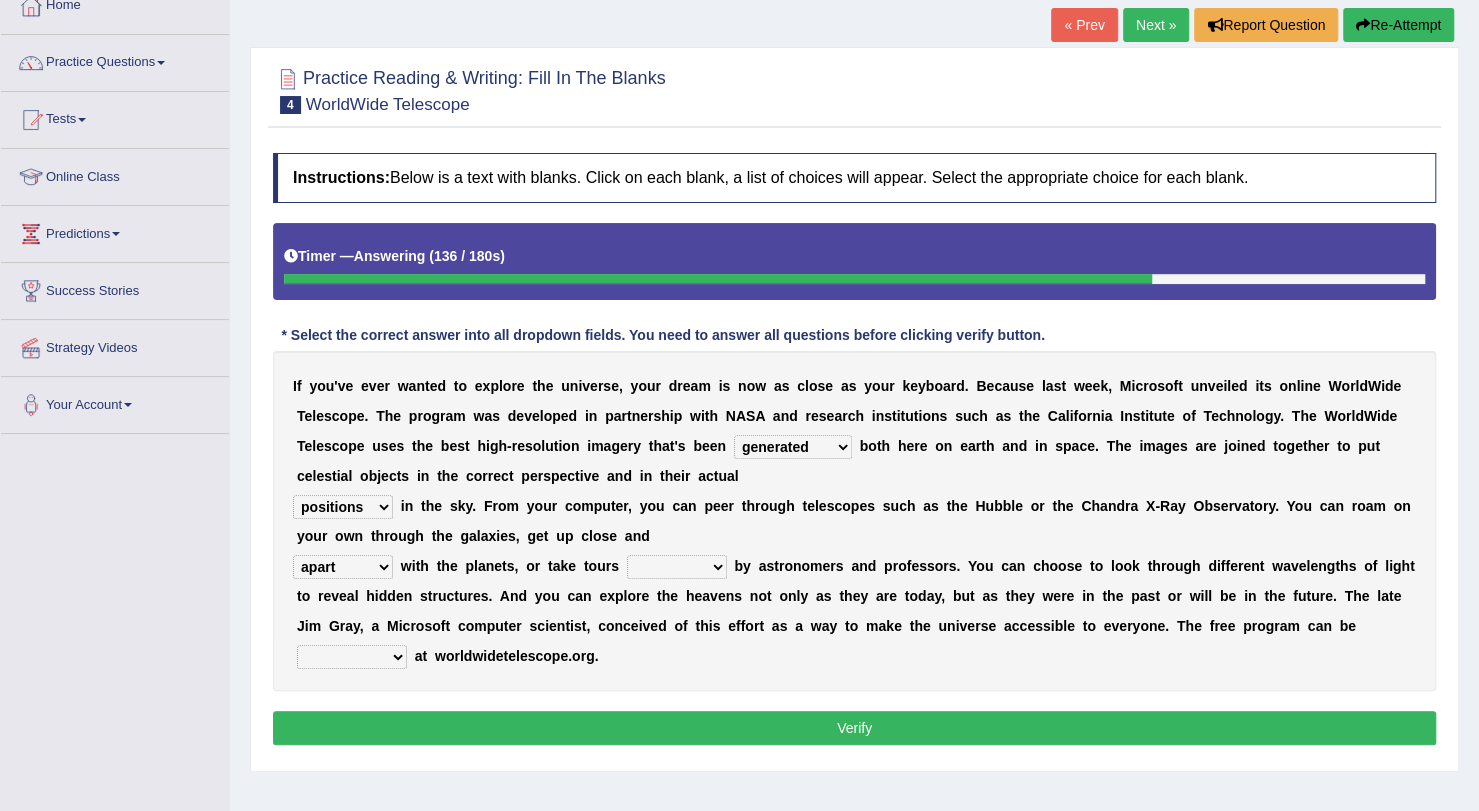 select on "guided" 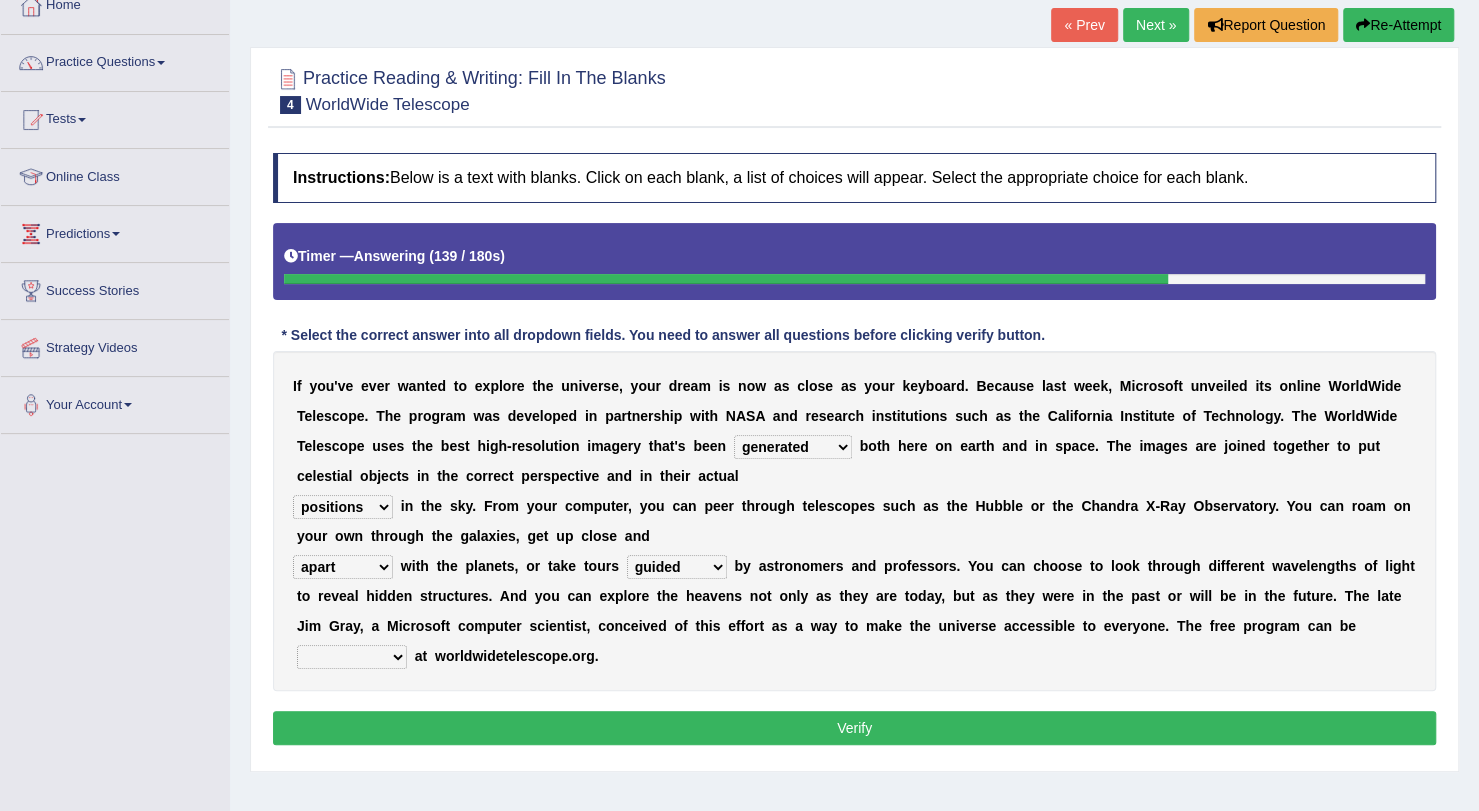 click on "personal individual apart polite" at bounding box center [343, 567] 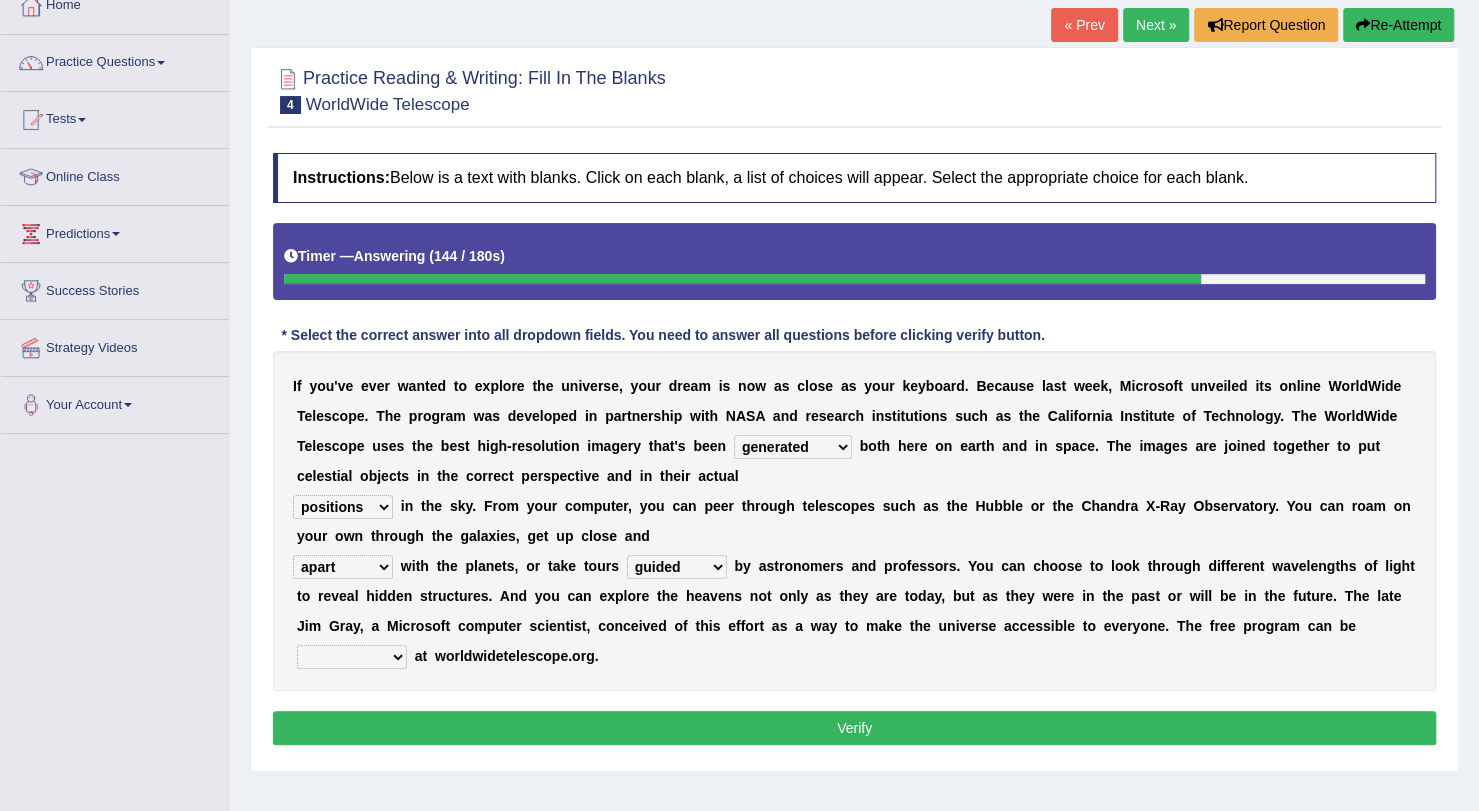 click on "b" at bounding box center (738, 566) 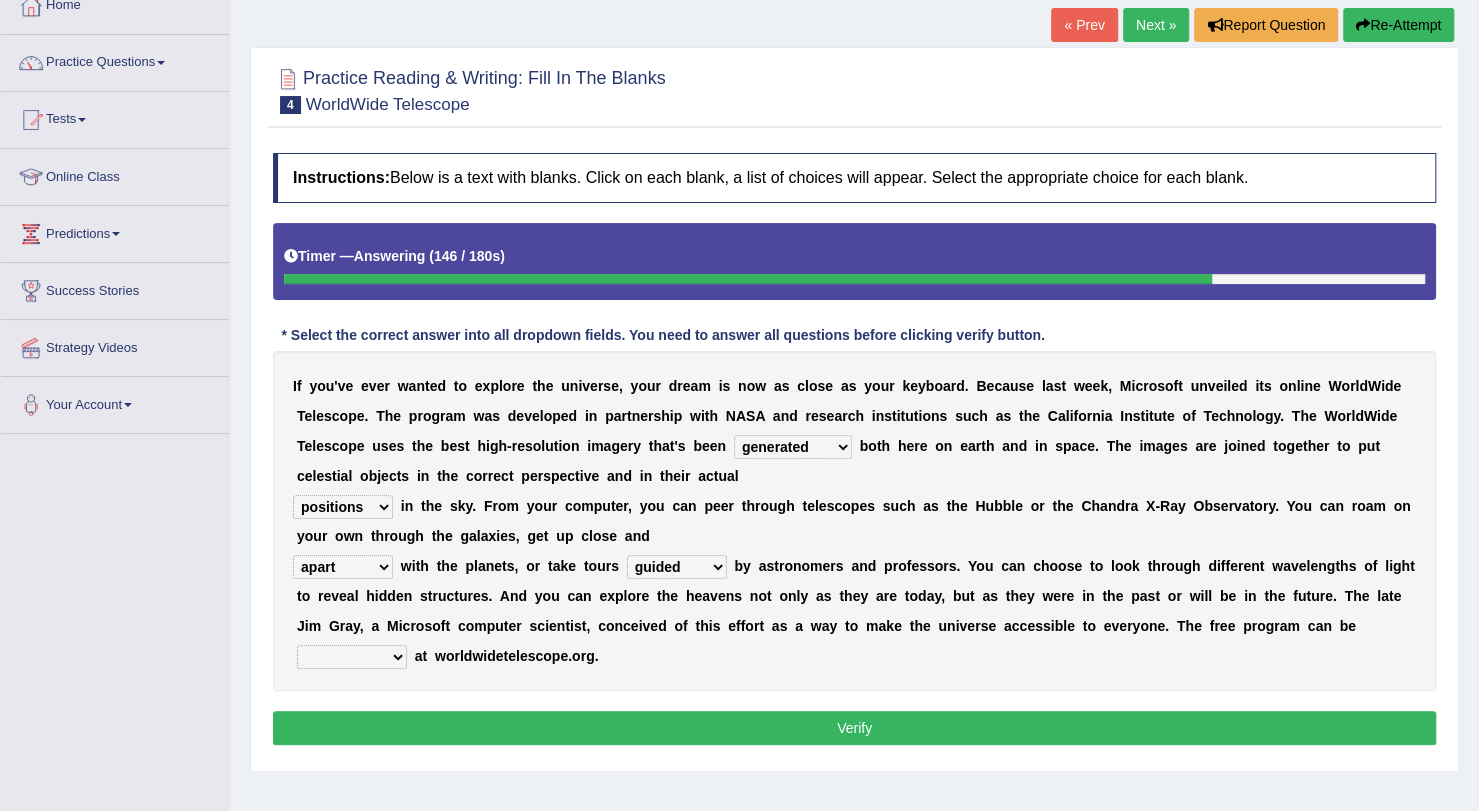 click on "upheld downloaded loaded posted" at bounding box center (352, 657) 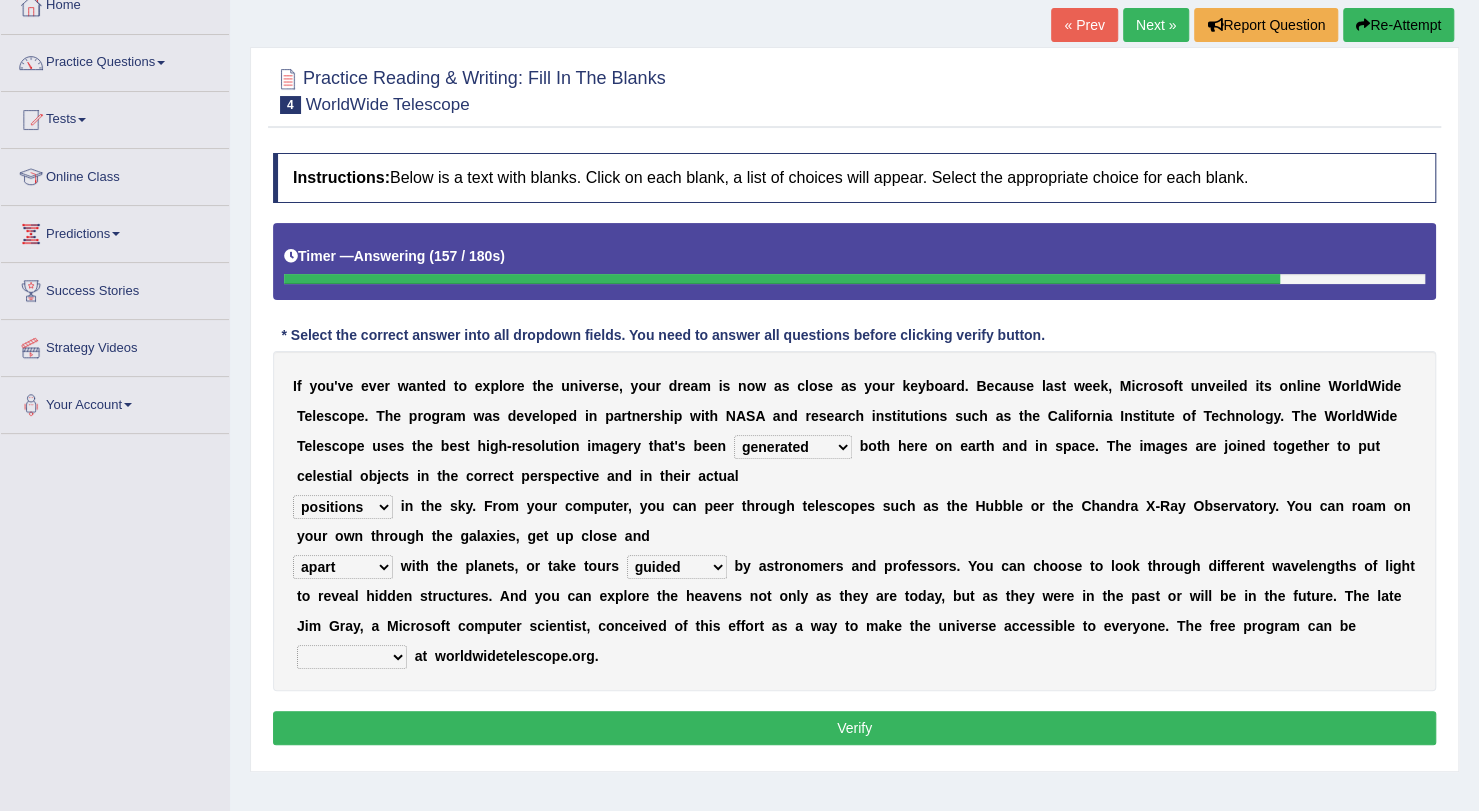 select on "downloaded" 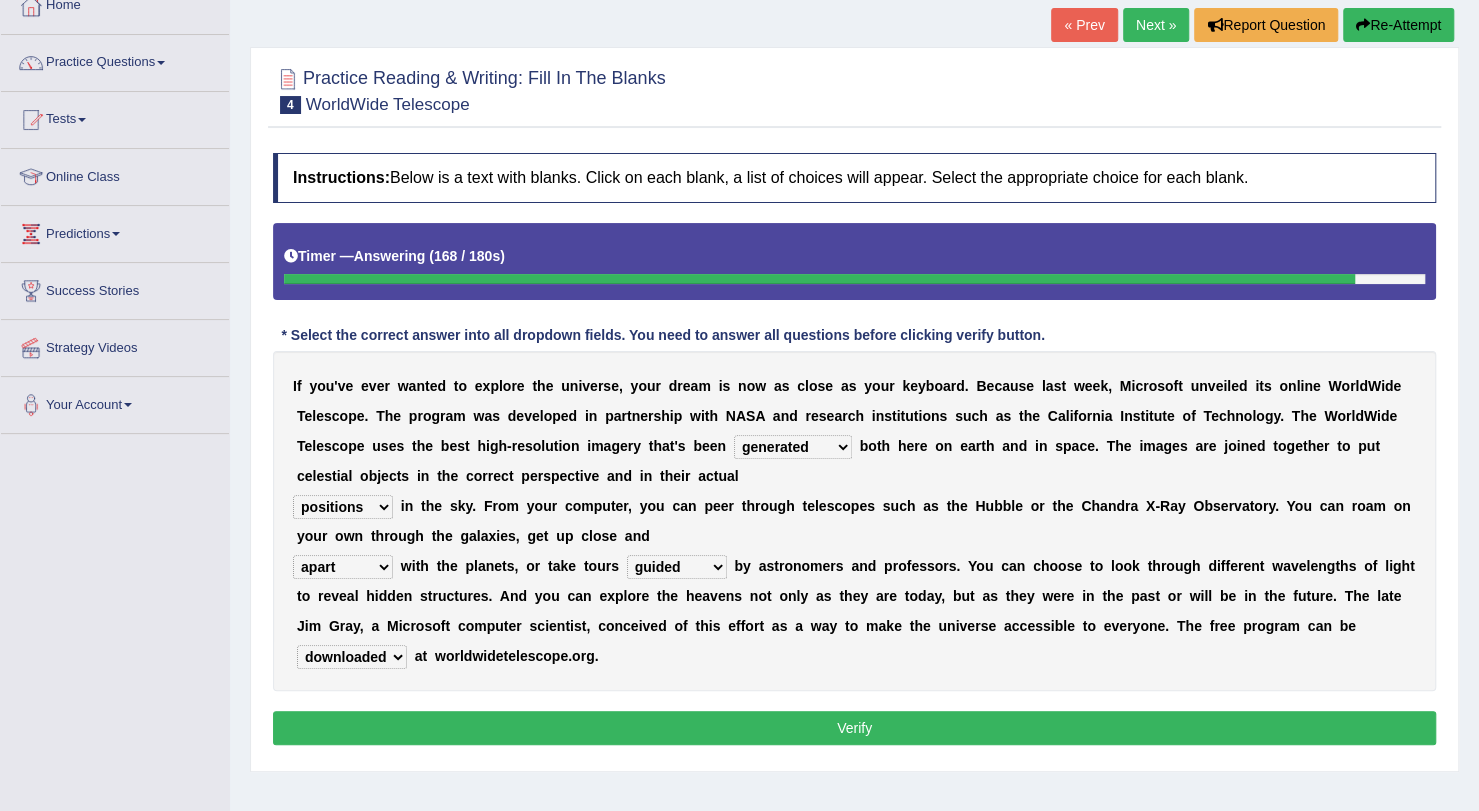 click on "personal individual apart polite" at bounding box center (343, 567) 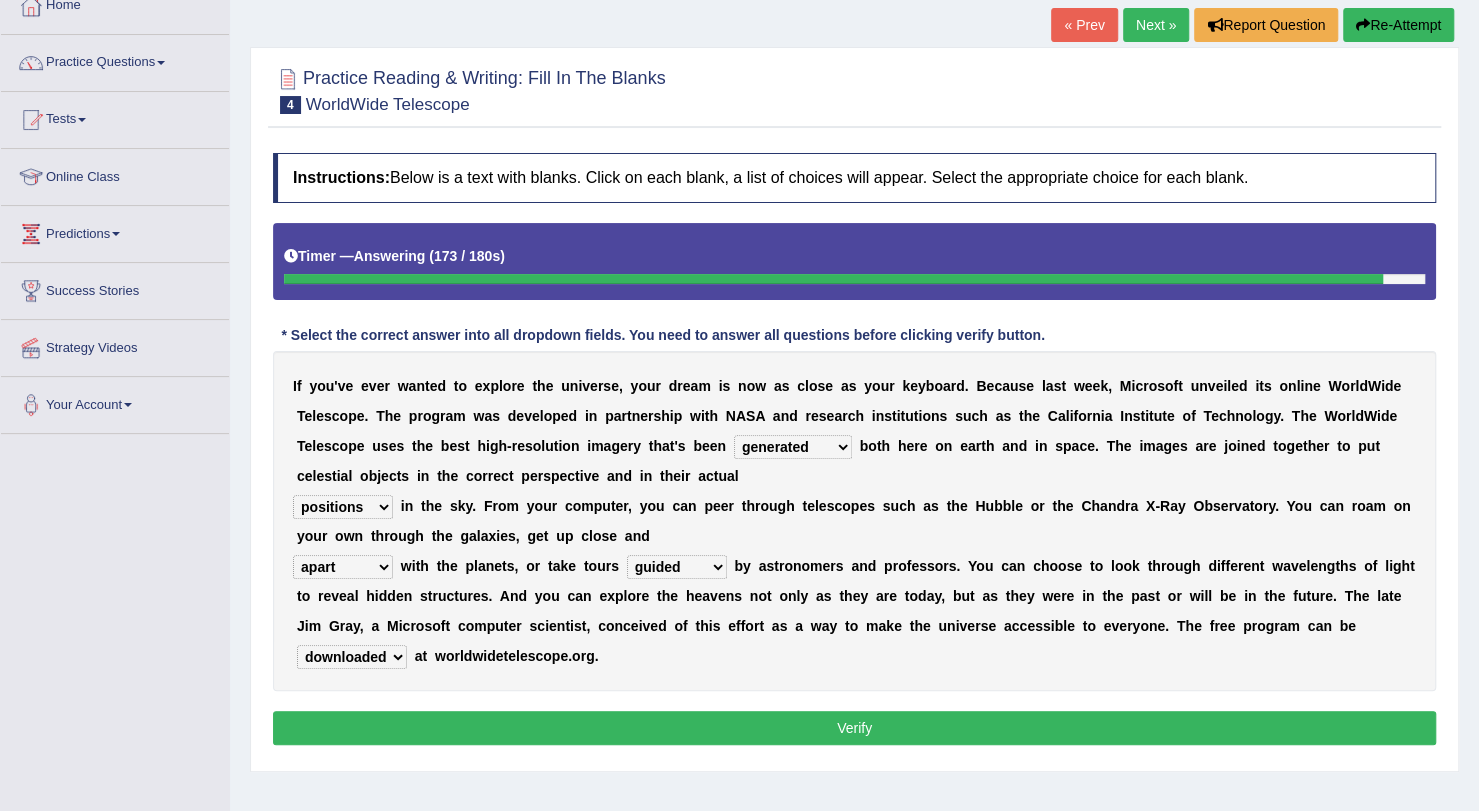 click on "personal individual apart polite" at bounding box center (343, 567) 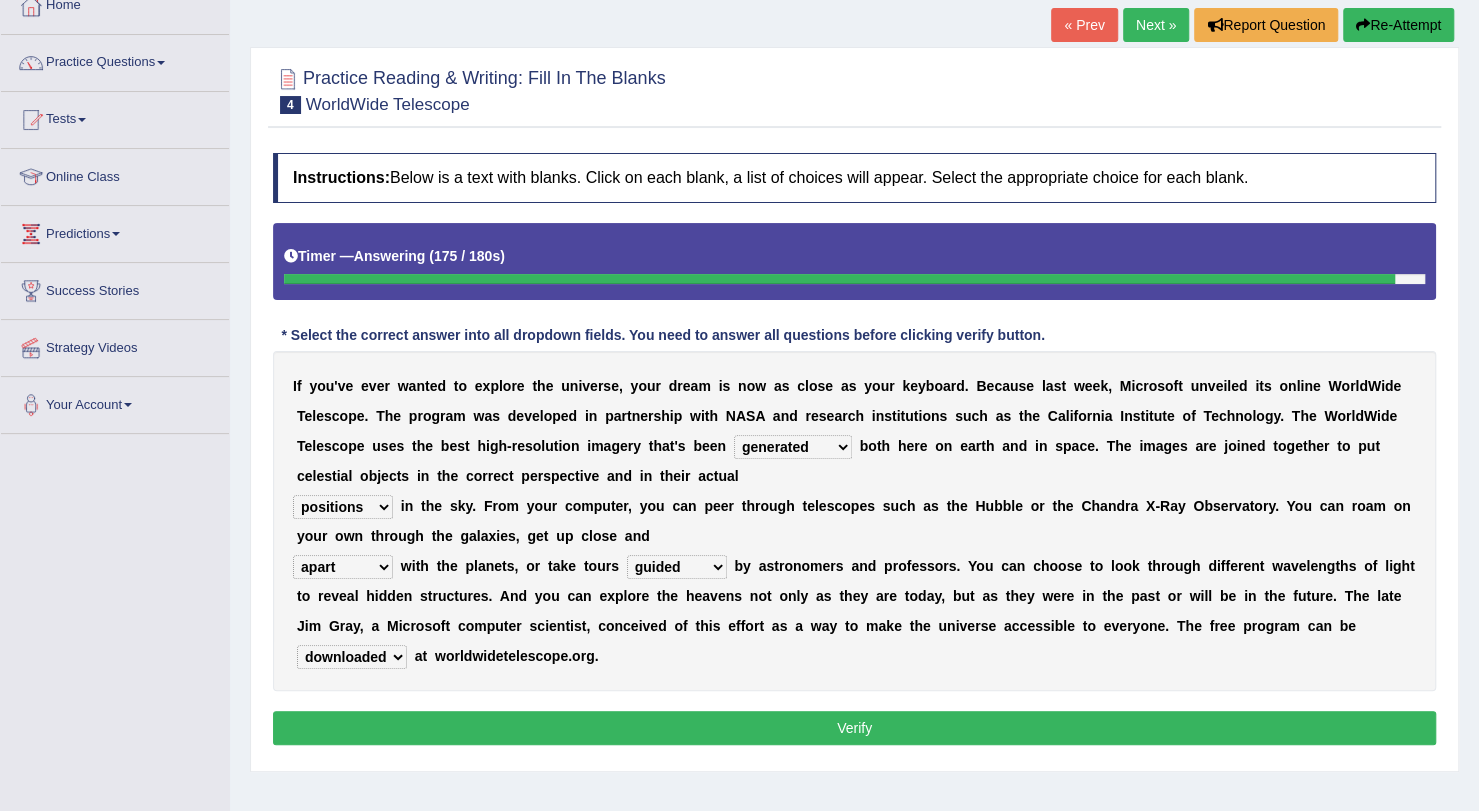 click on "Verify" at bounding box center [854, 728] 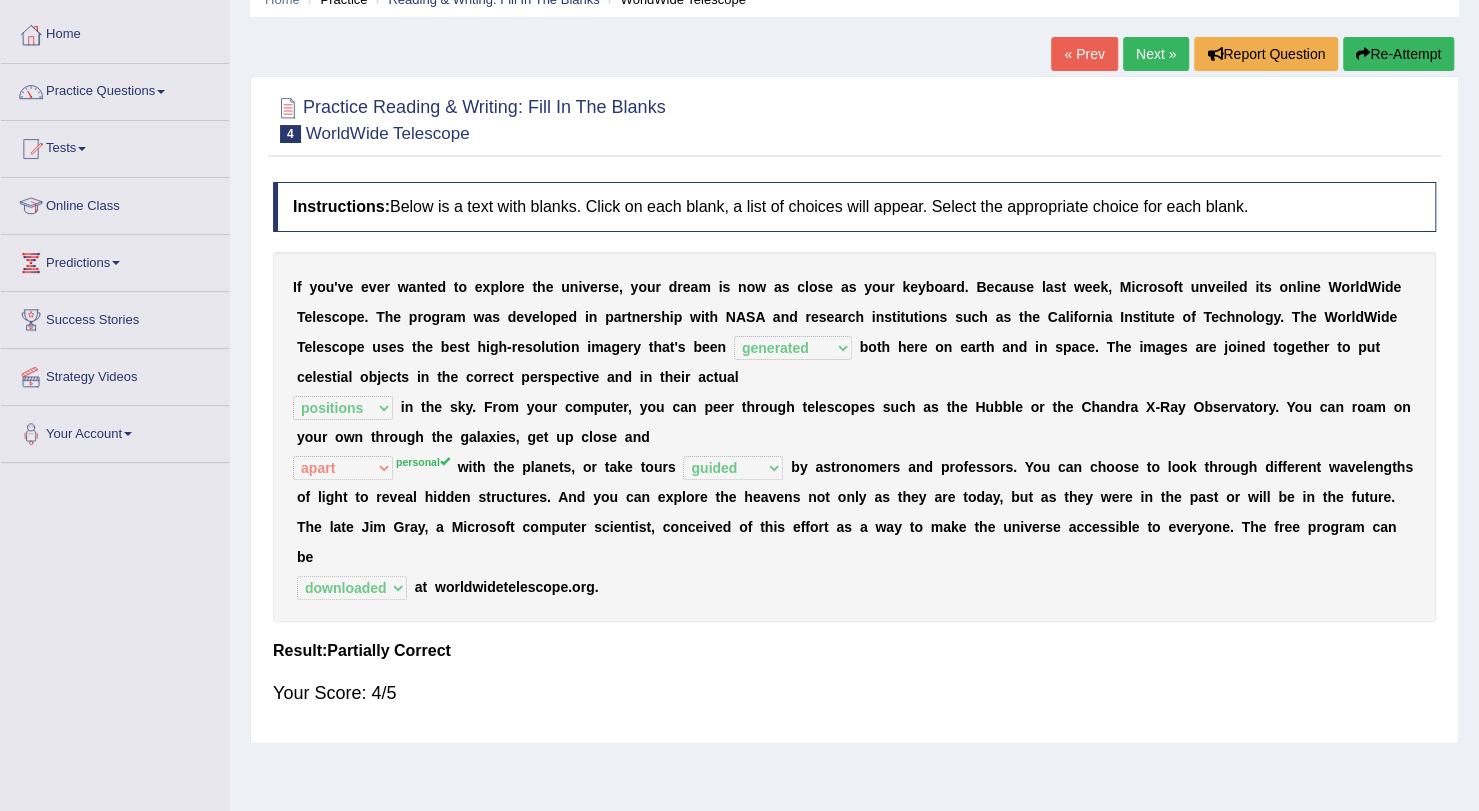 scroll, scrollTop: 91, scrollLeft: 0, axis: vertical 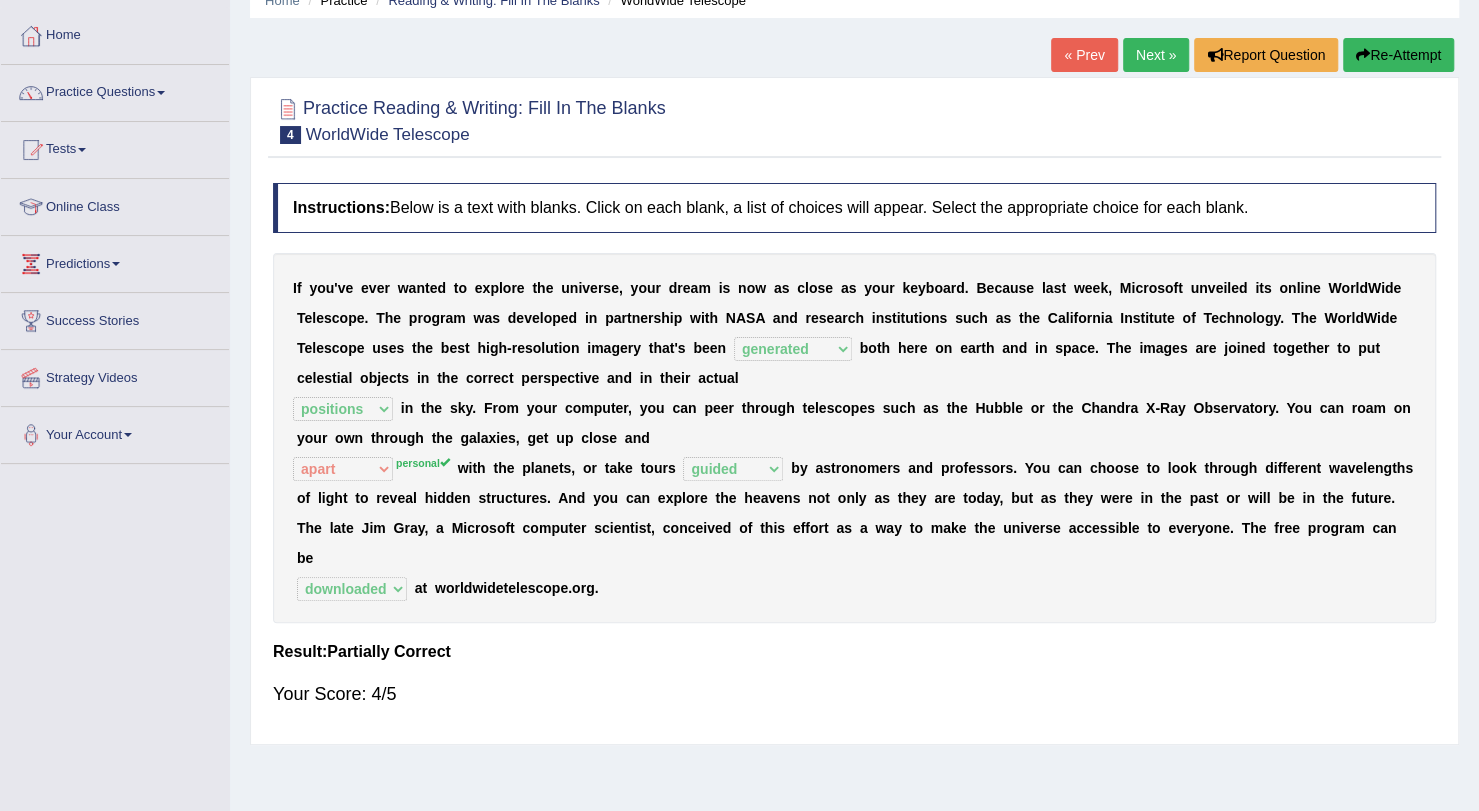 click on "Next »" at bounding box center (1156, 55) 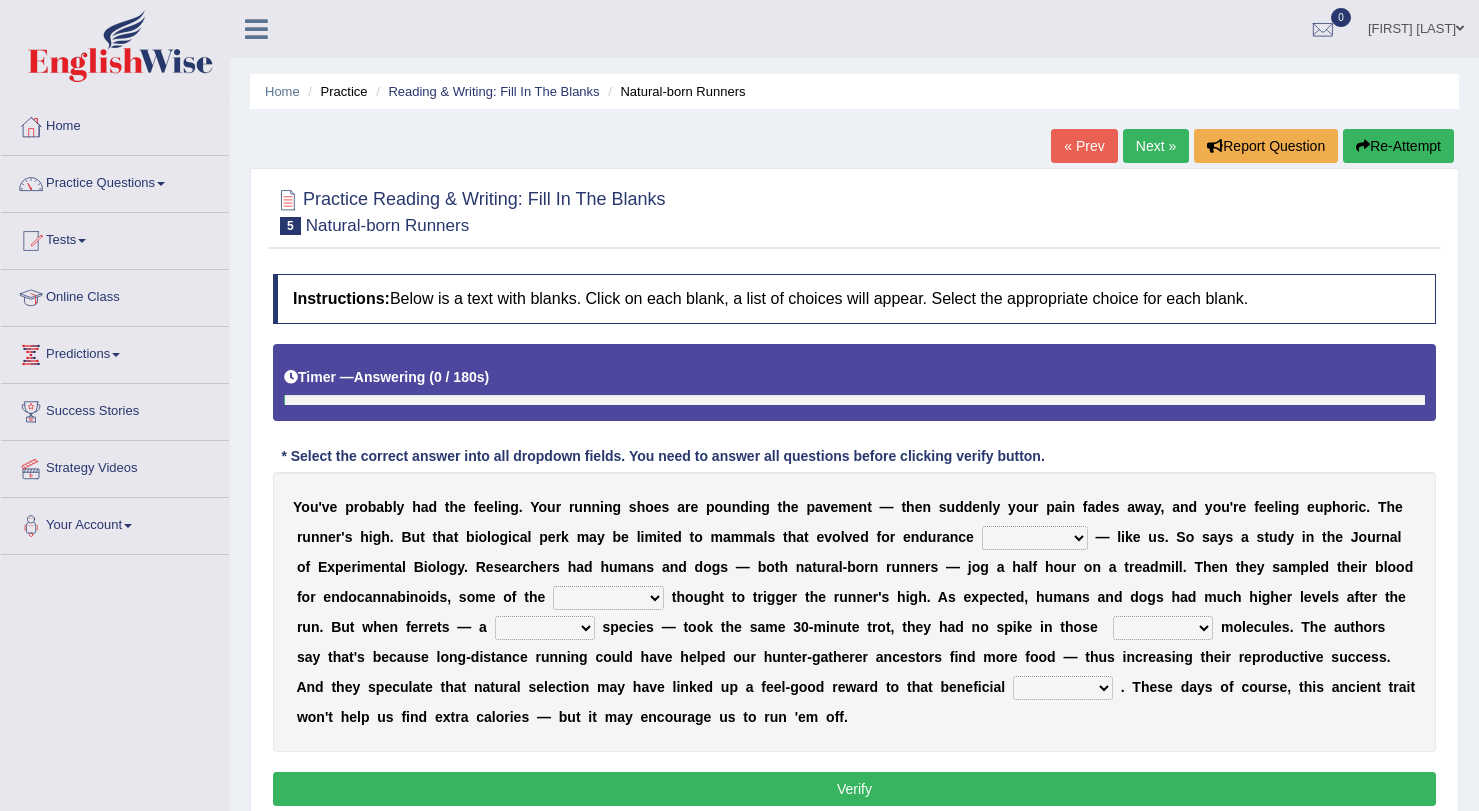 scroll, scrollTop: 0, scrollLeft: 0, axis: both 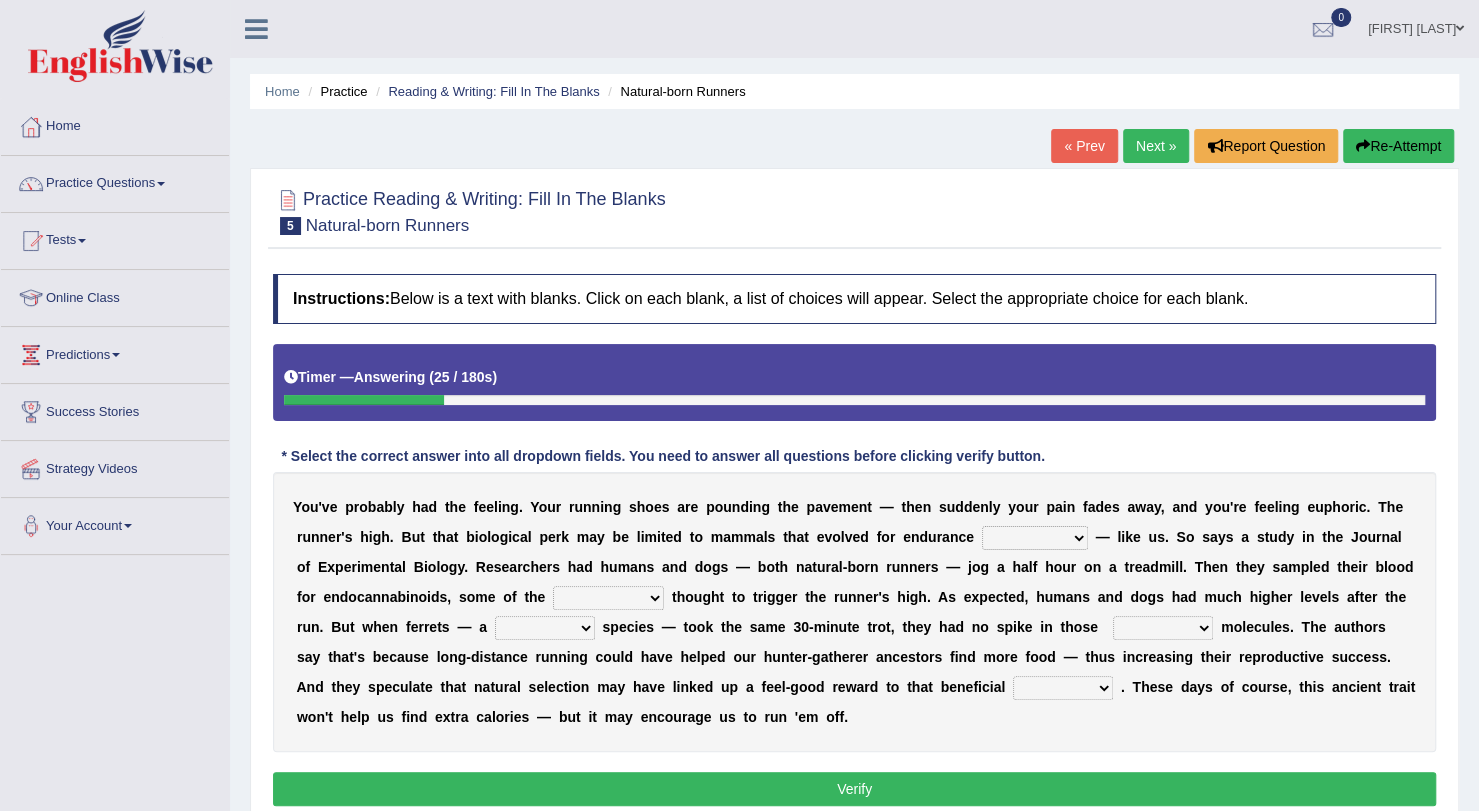 click on "dykes personalize classifies exercise" at bounding box center (1035, 538) 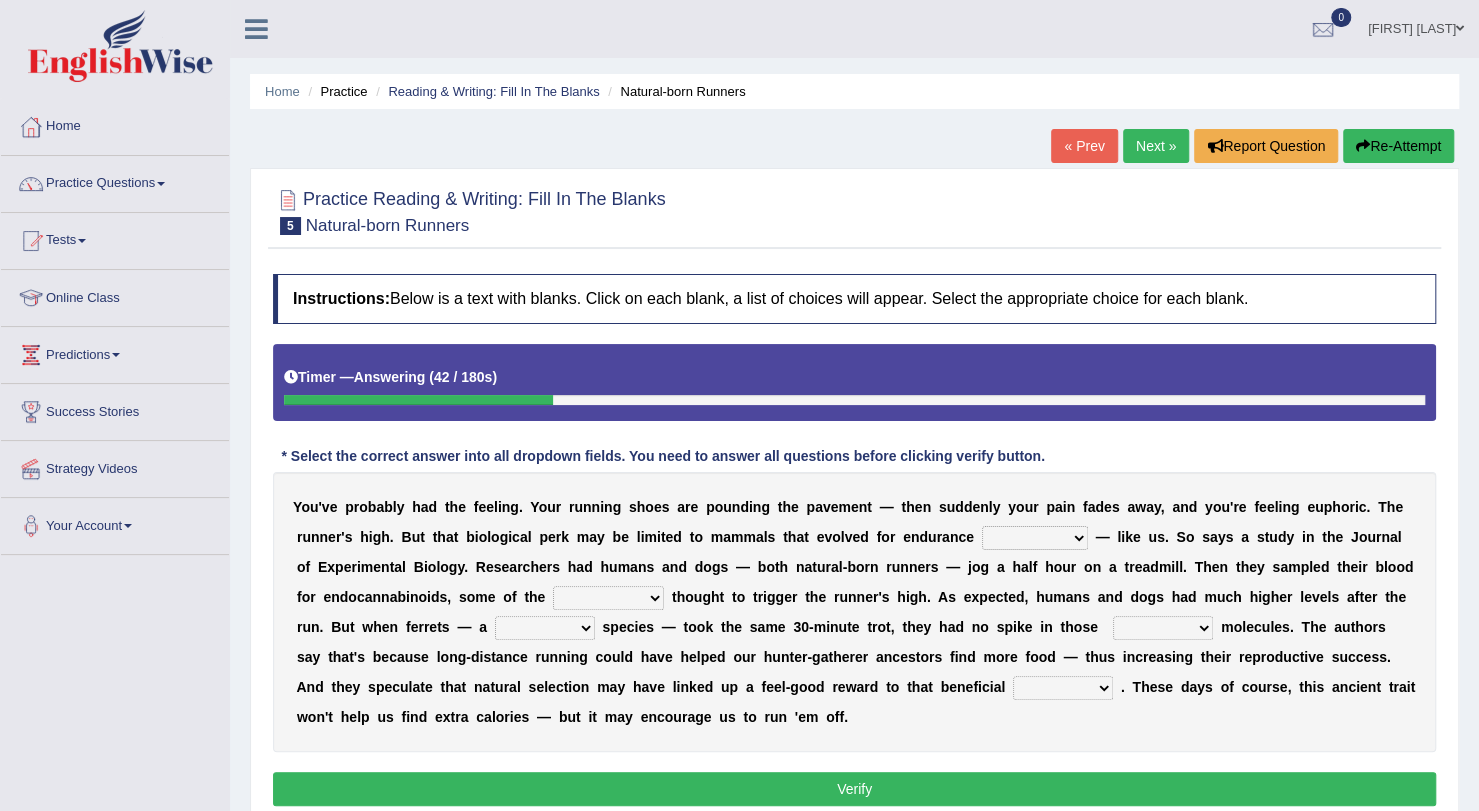 select on "classifies" 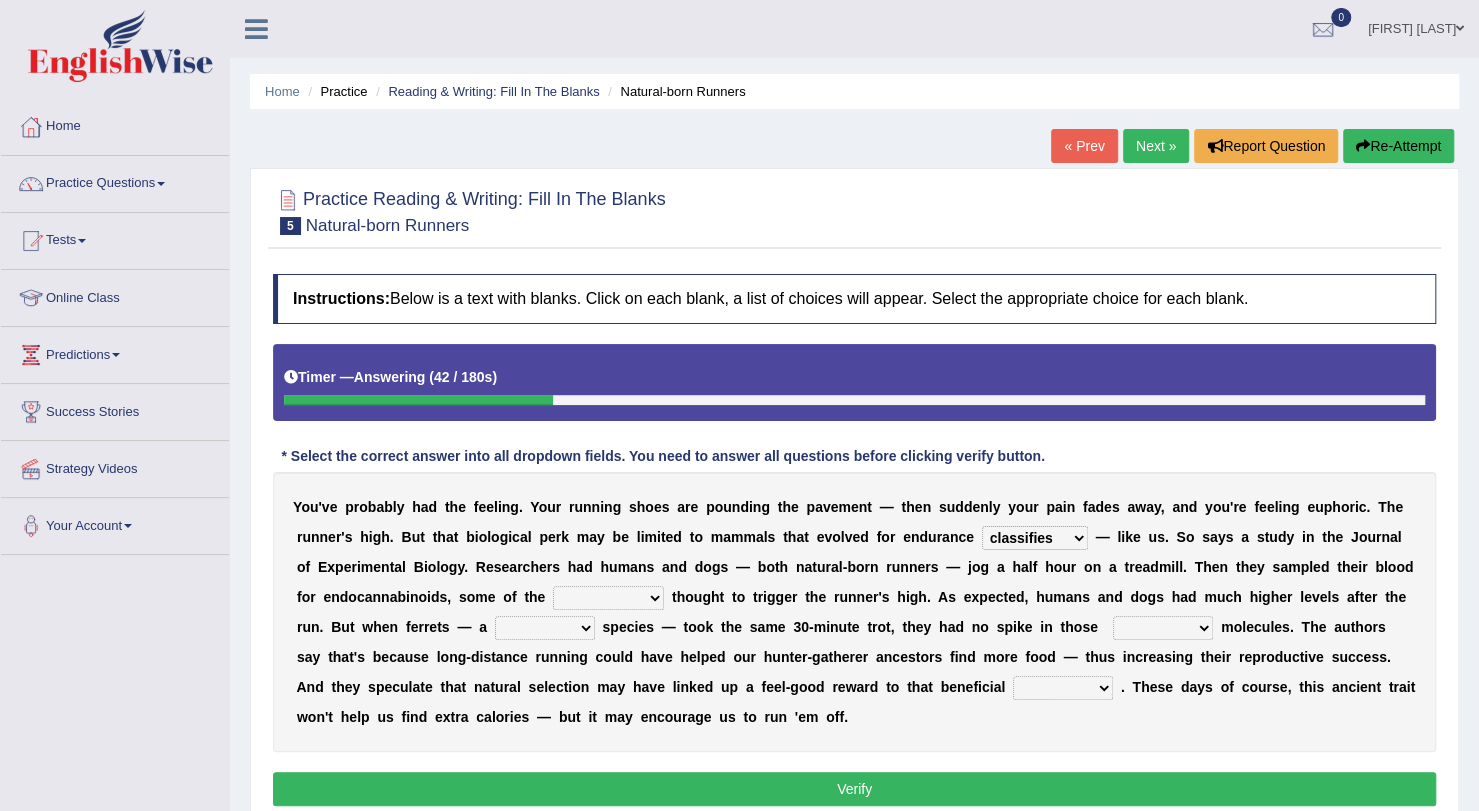 click on "dykes personalize classifies exercise" at bounding box center [1035, 538] 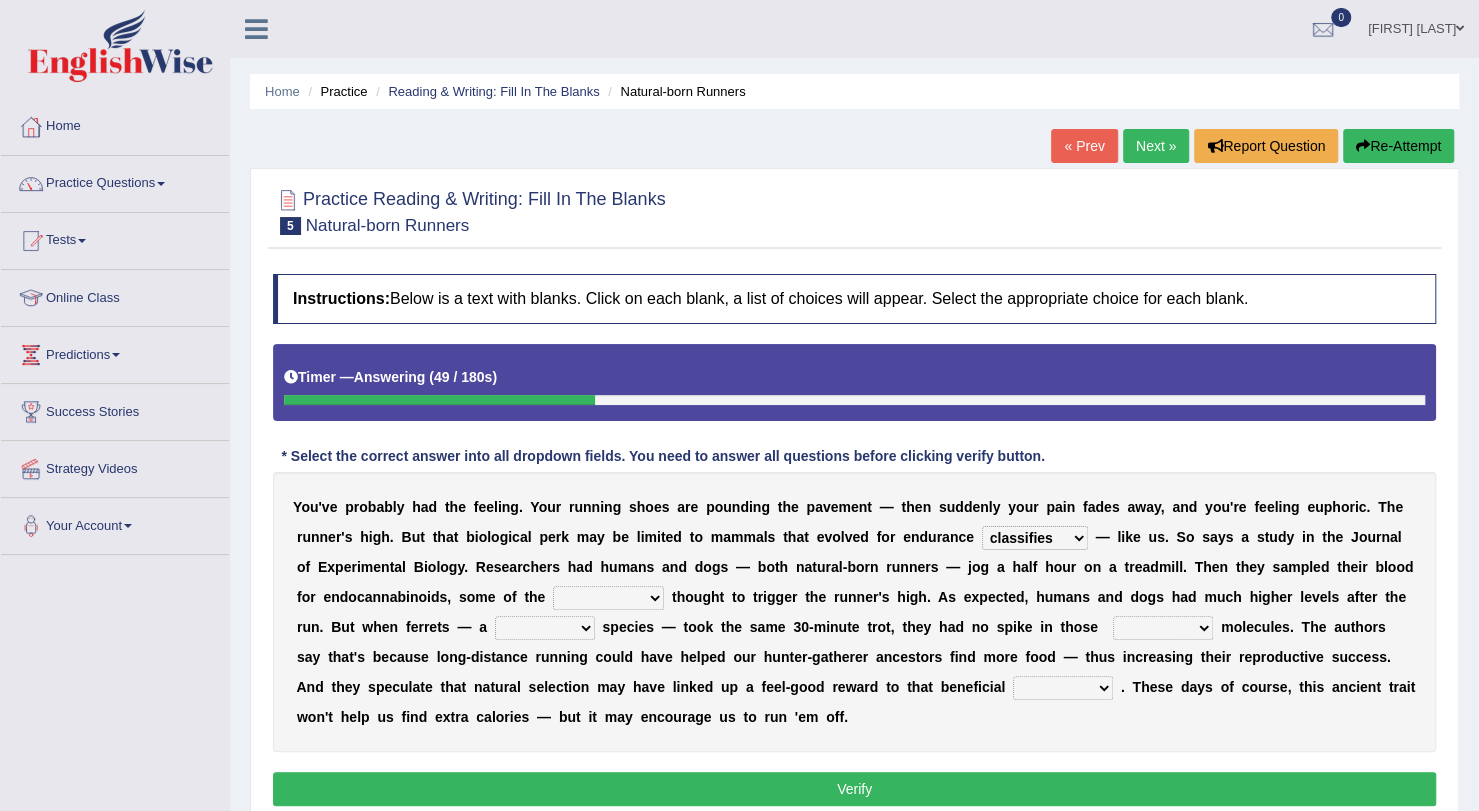 click on "almshouse turnarounds compounds foxhounds" at bounding box center (608, 598) 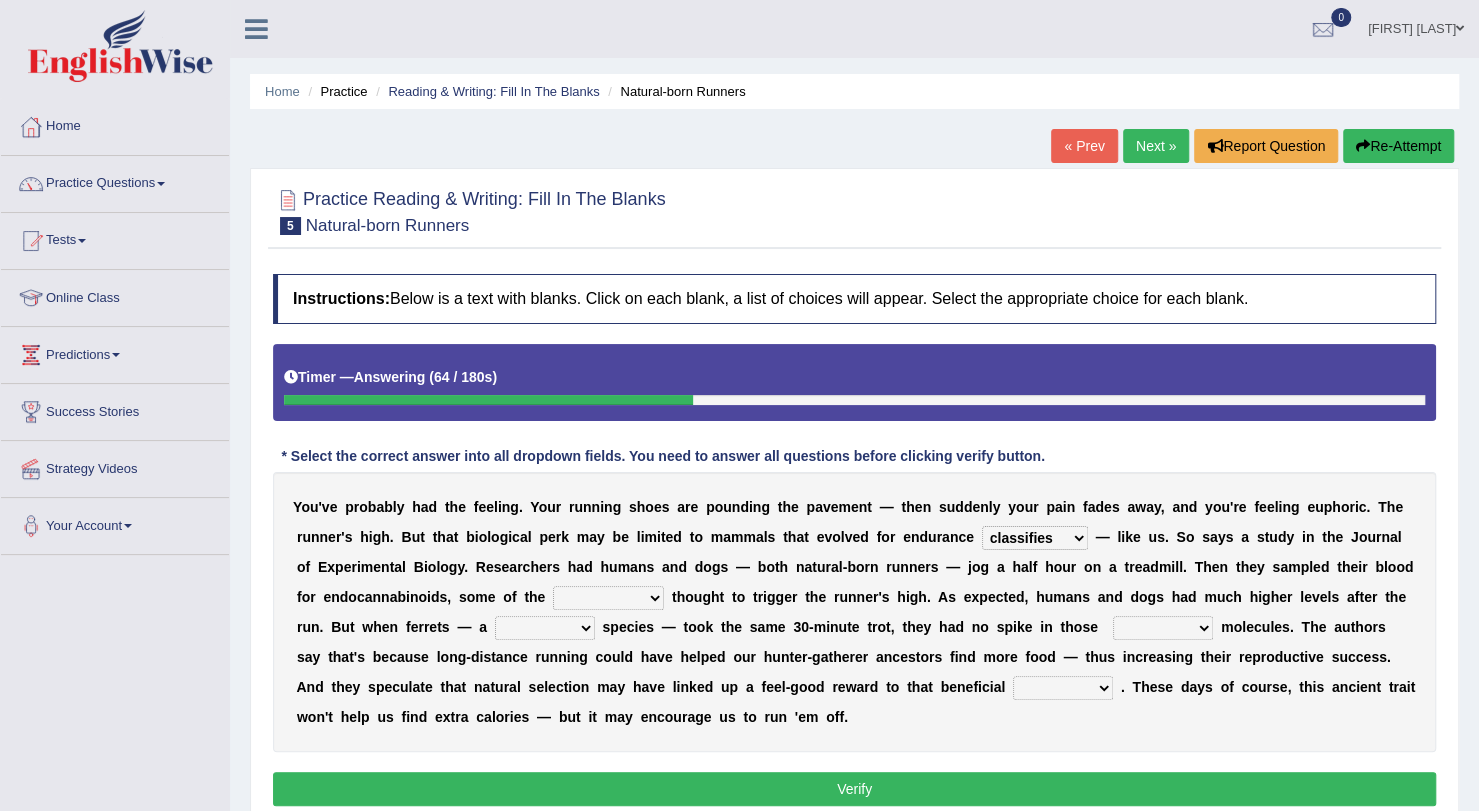 select on "compounds" 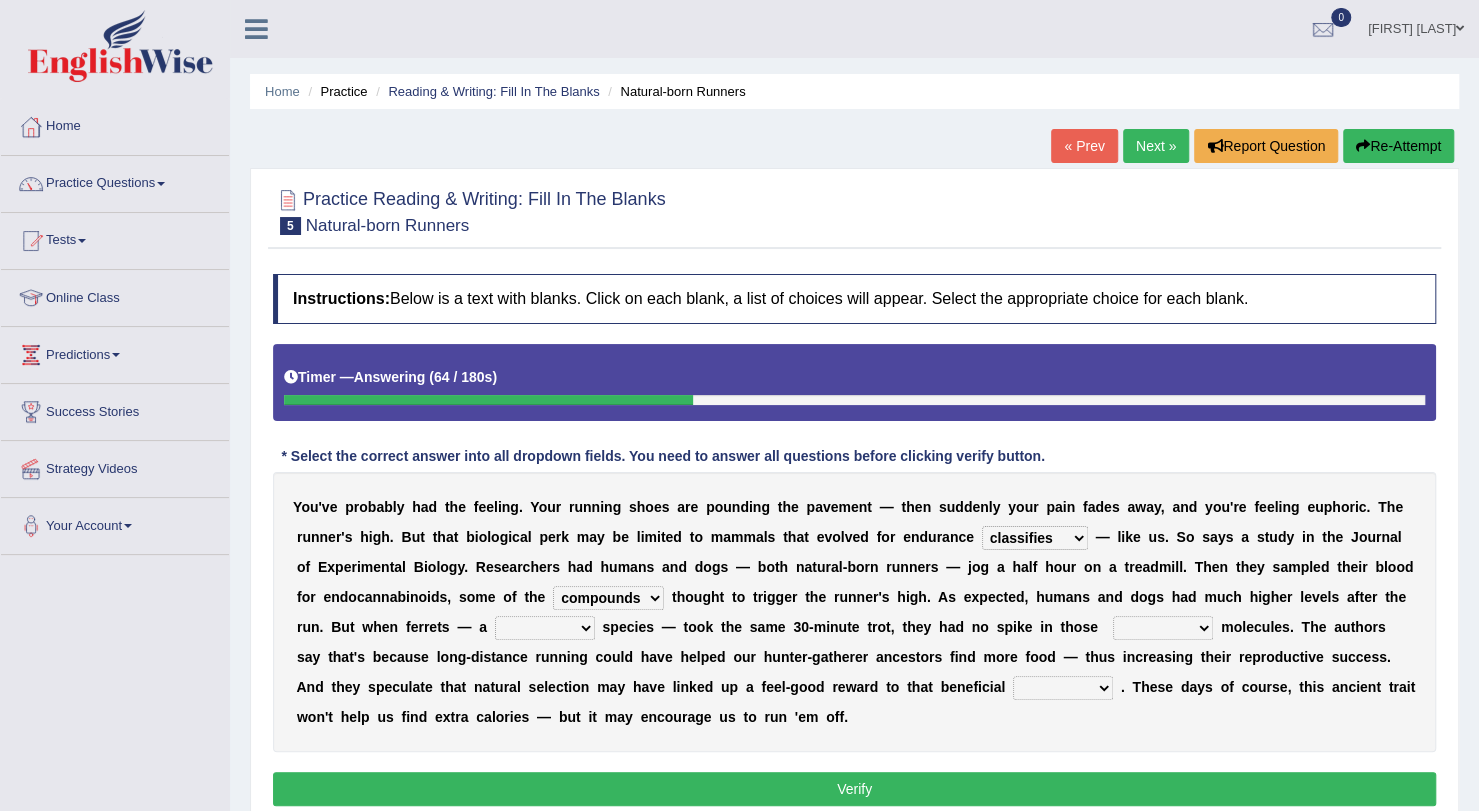 click on "almshouse turnarounds compounds foxhounds" at bounding box center (608, 598) 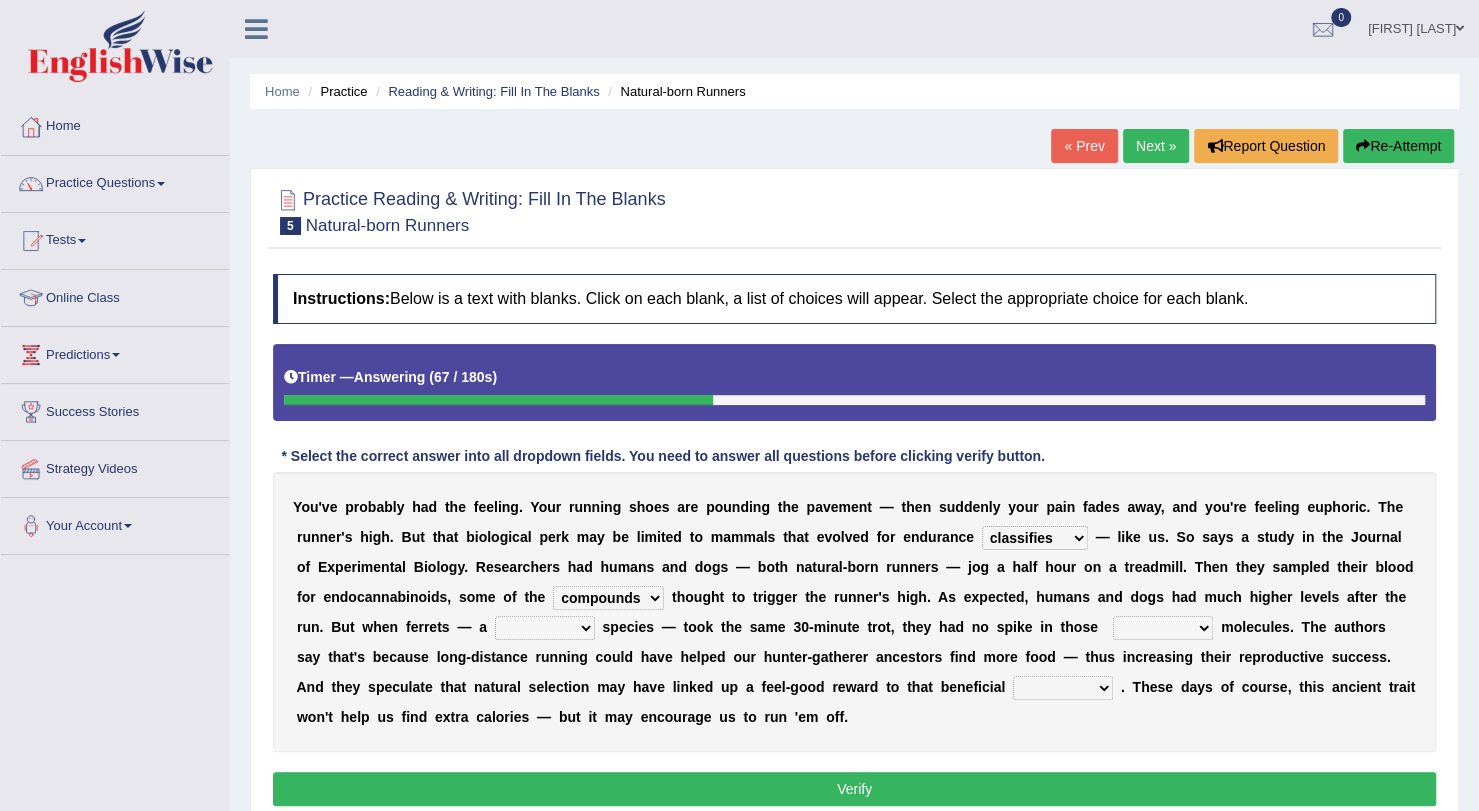 click on "excellency merely faerie sedentary" at bounding box center (545, 628) 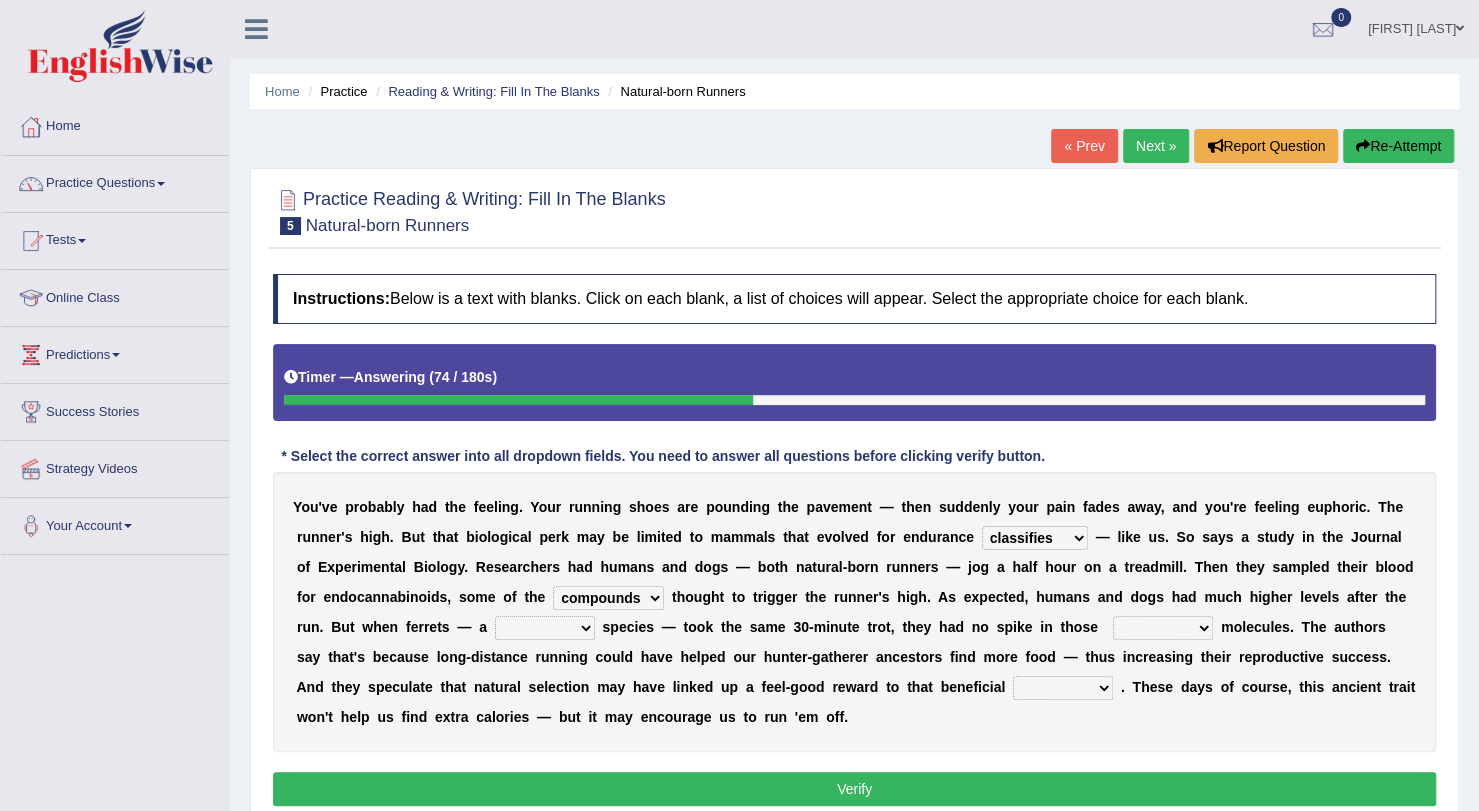 select on "excellency" 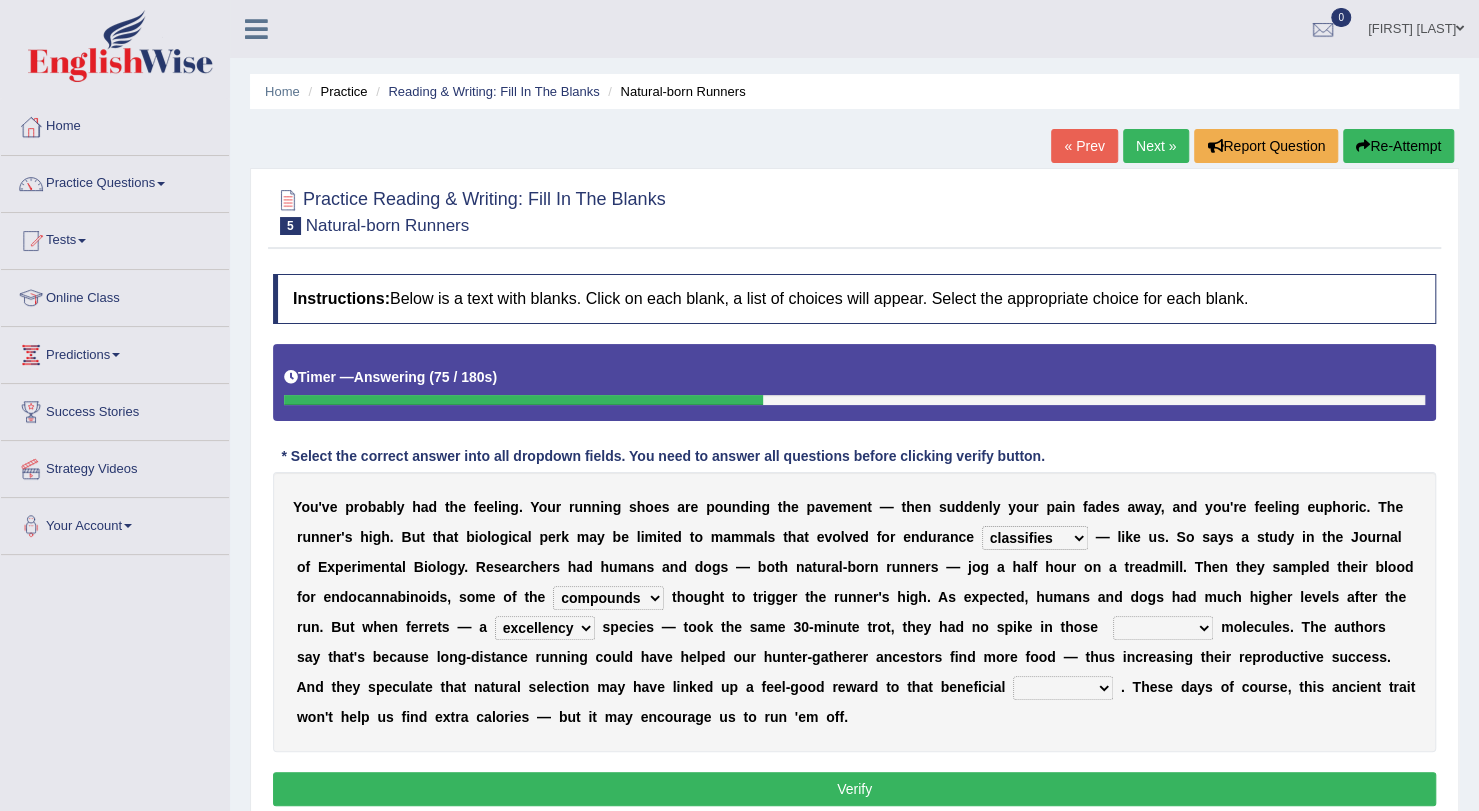 click on "groaned feel-good inchoate loaned" at bounding box center (1163, 628) 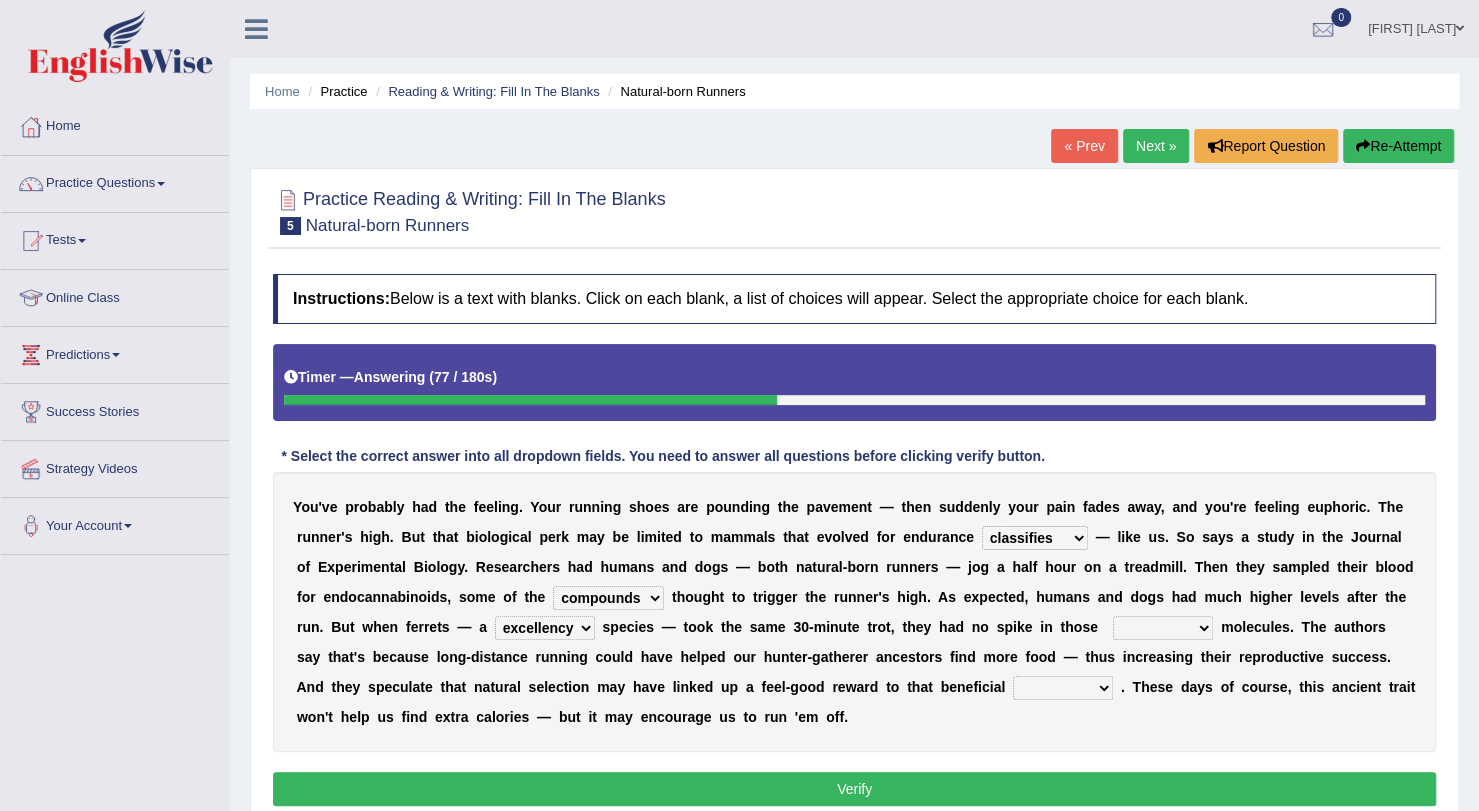 select on "groaned" 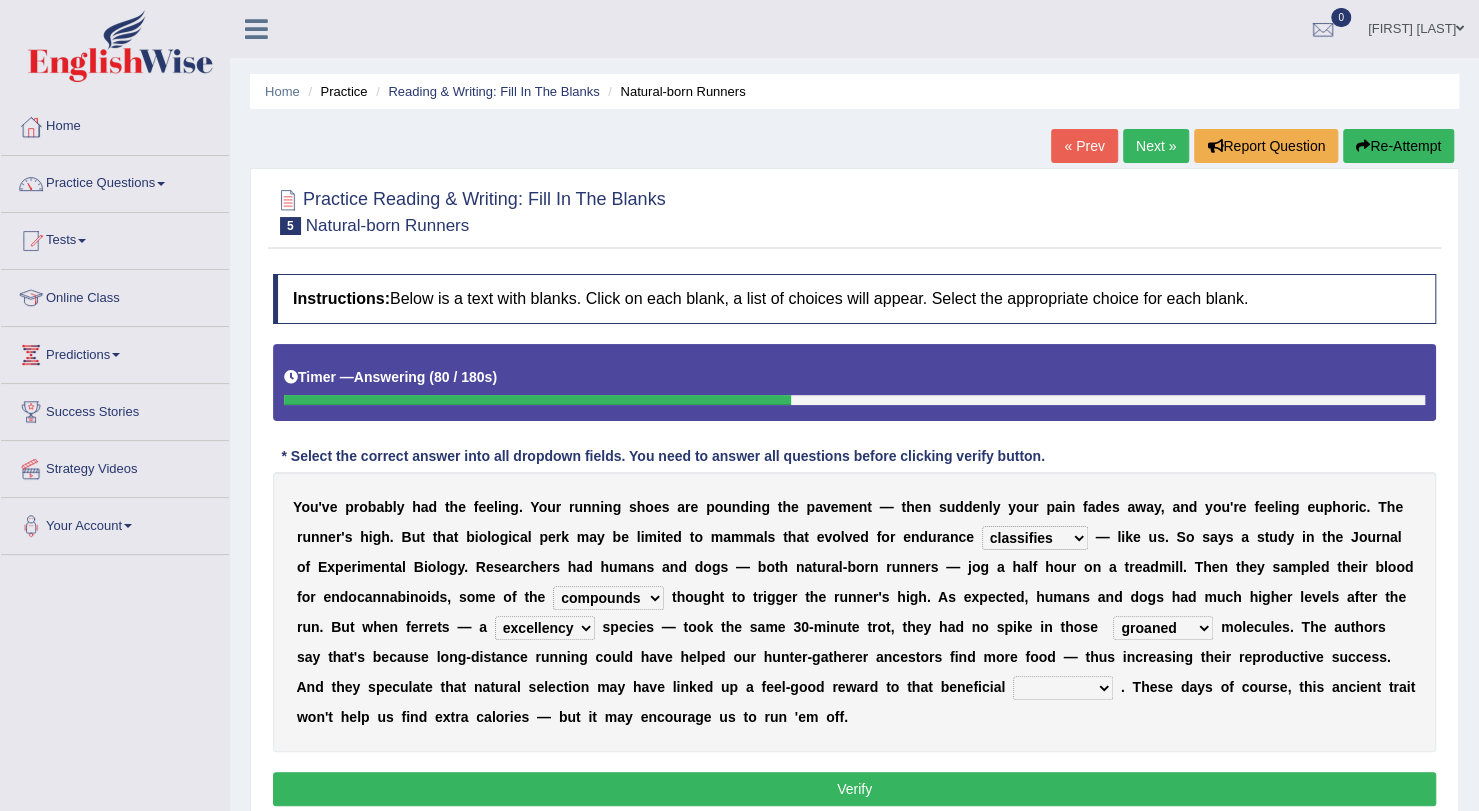 click on "groaned feel-good inchoate loaned" at bounding box center [1163, 628] 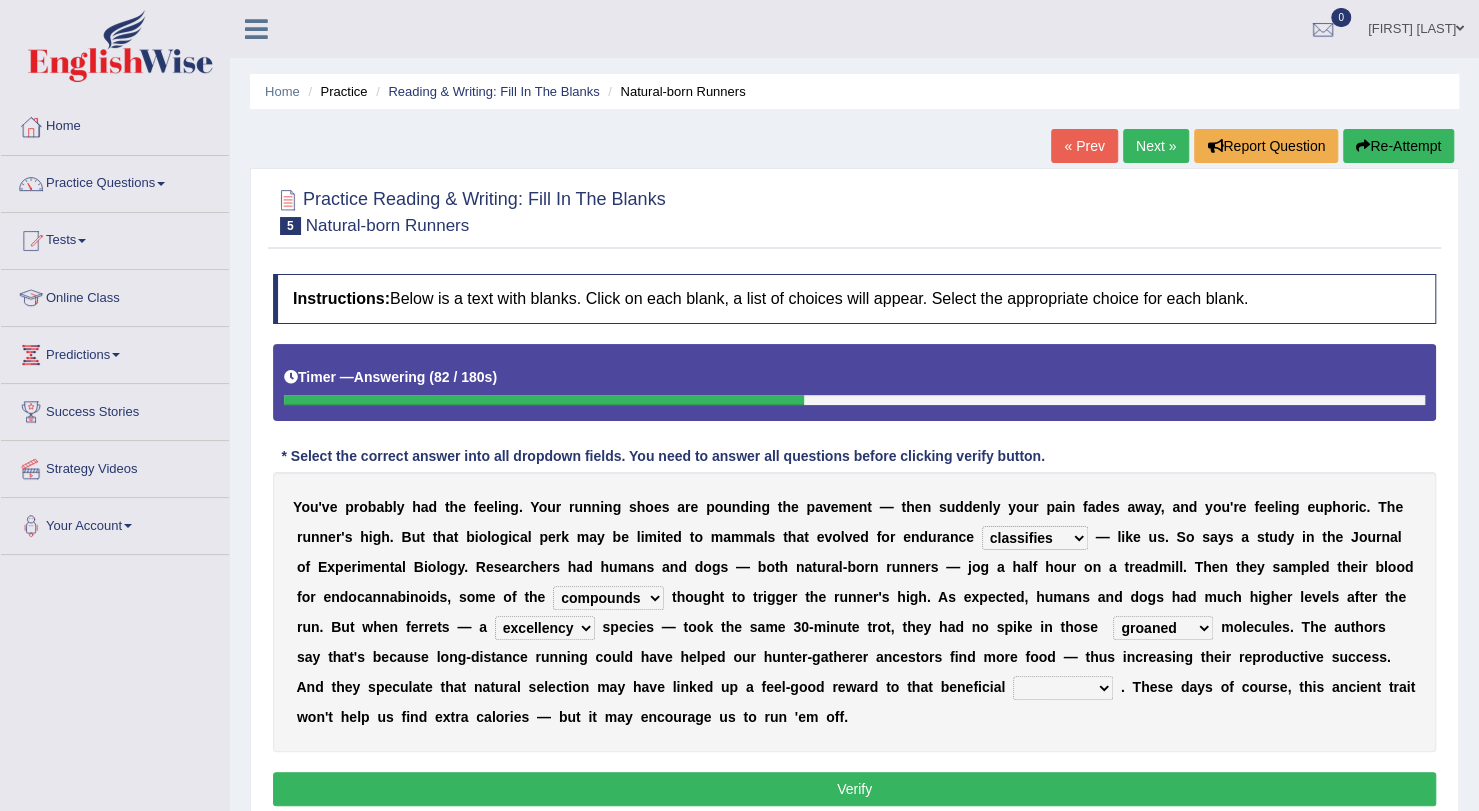 click on "wager exchanger behavior regulator" at bounding box center [1063, 688] 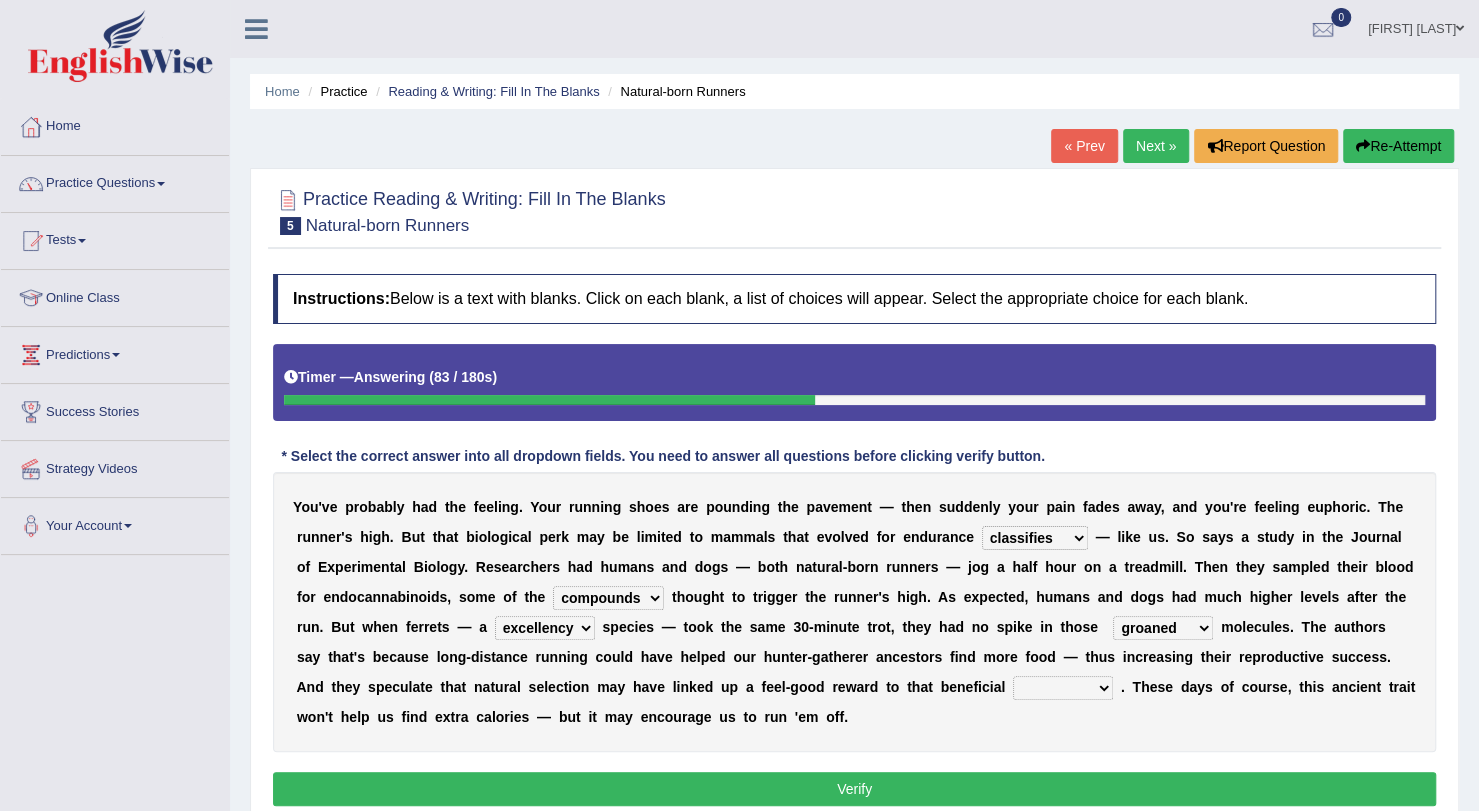 select on "behavior" 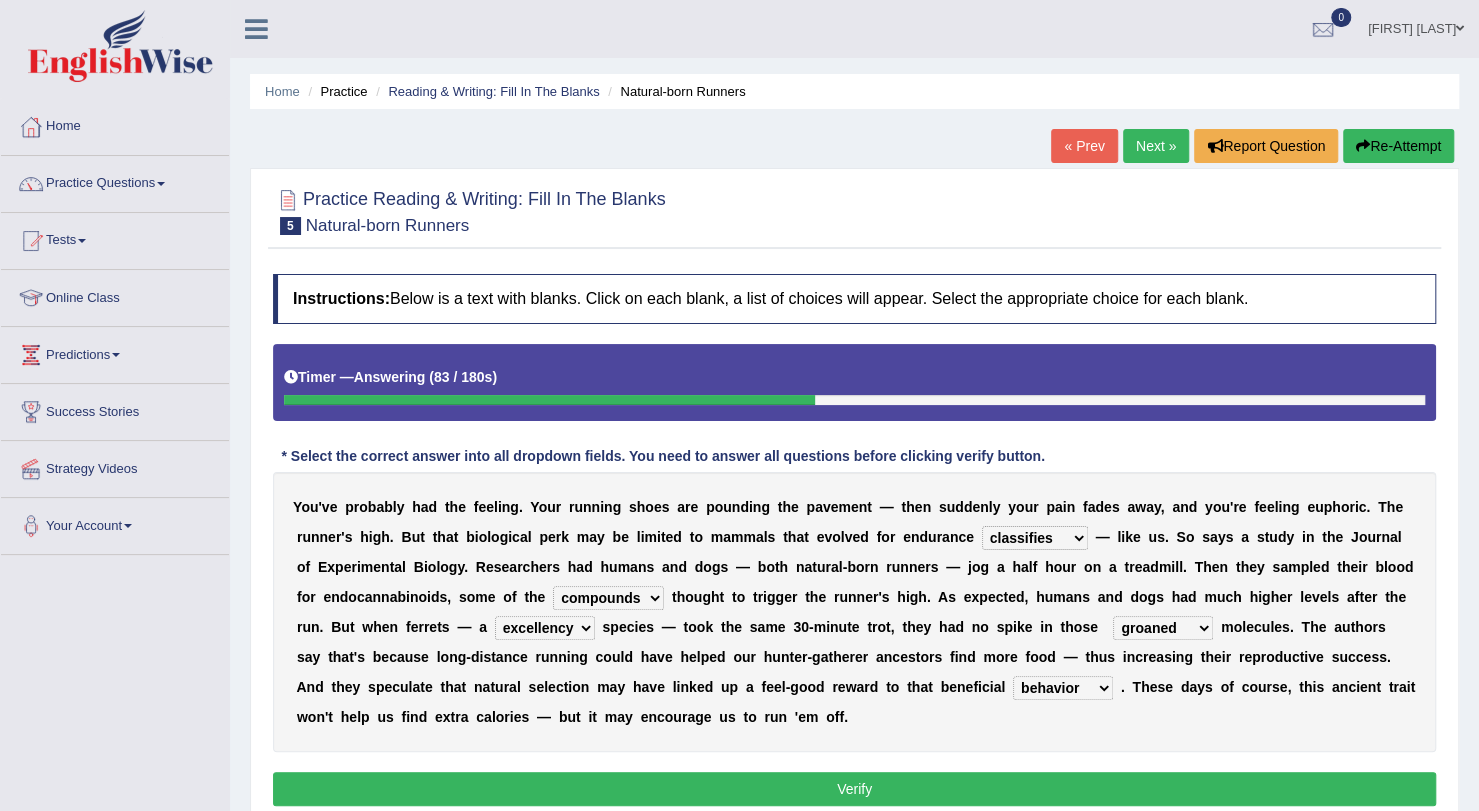 click on "wager exchanger behavior regulator" at bounding box center (1063, 688) 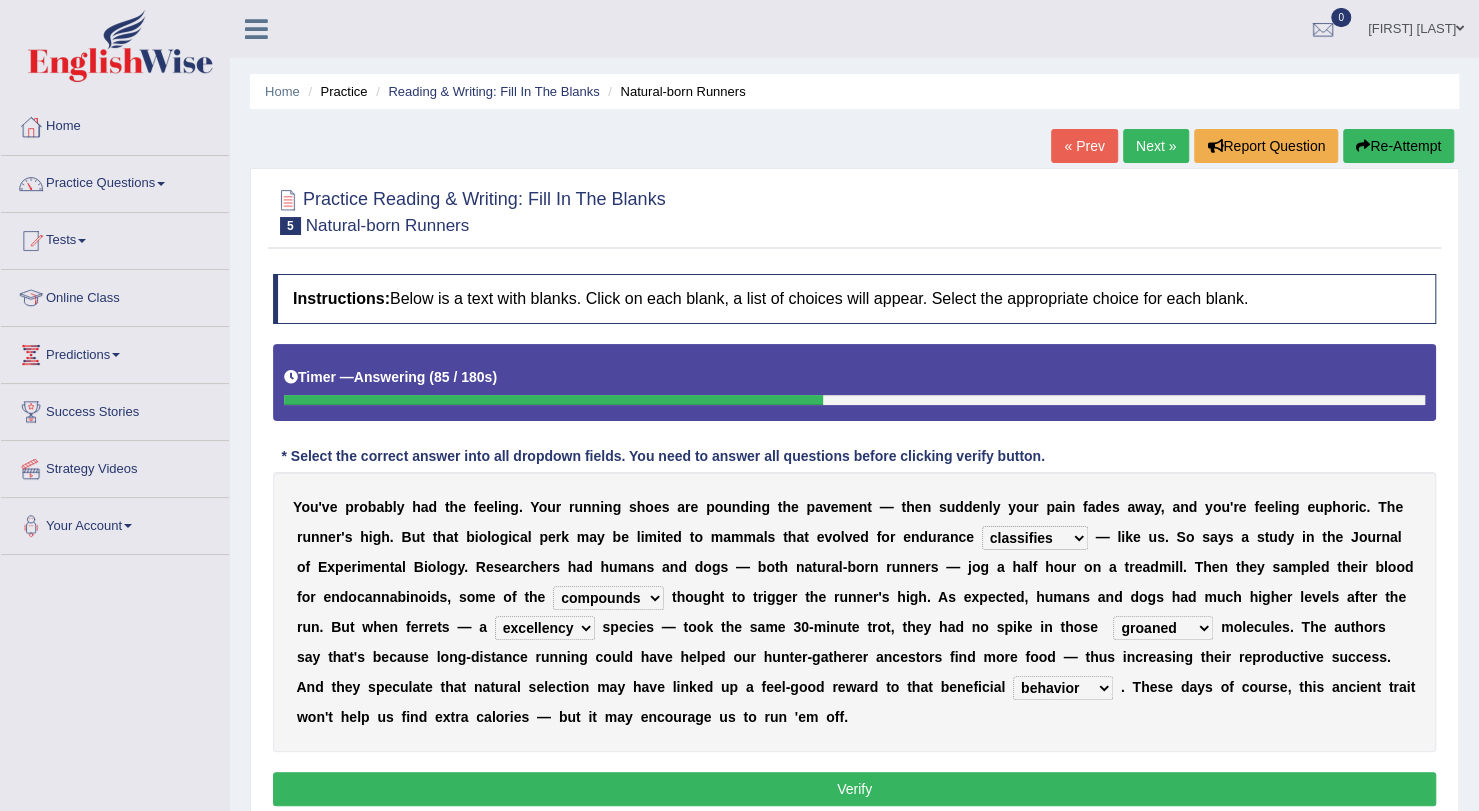 click on "Verify" at bounding box center [854, 789] 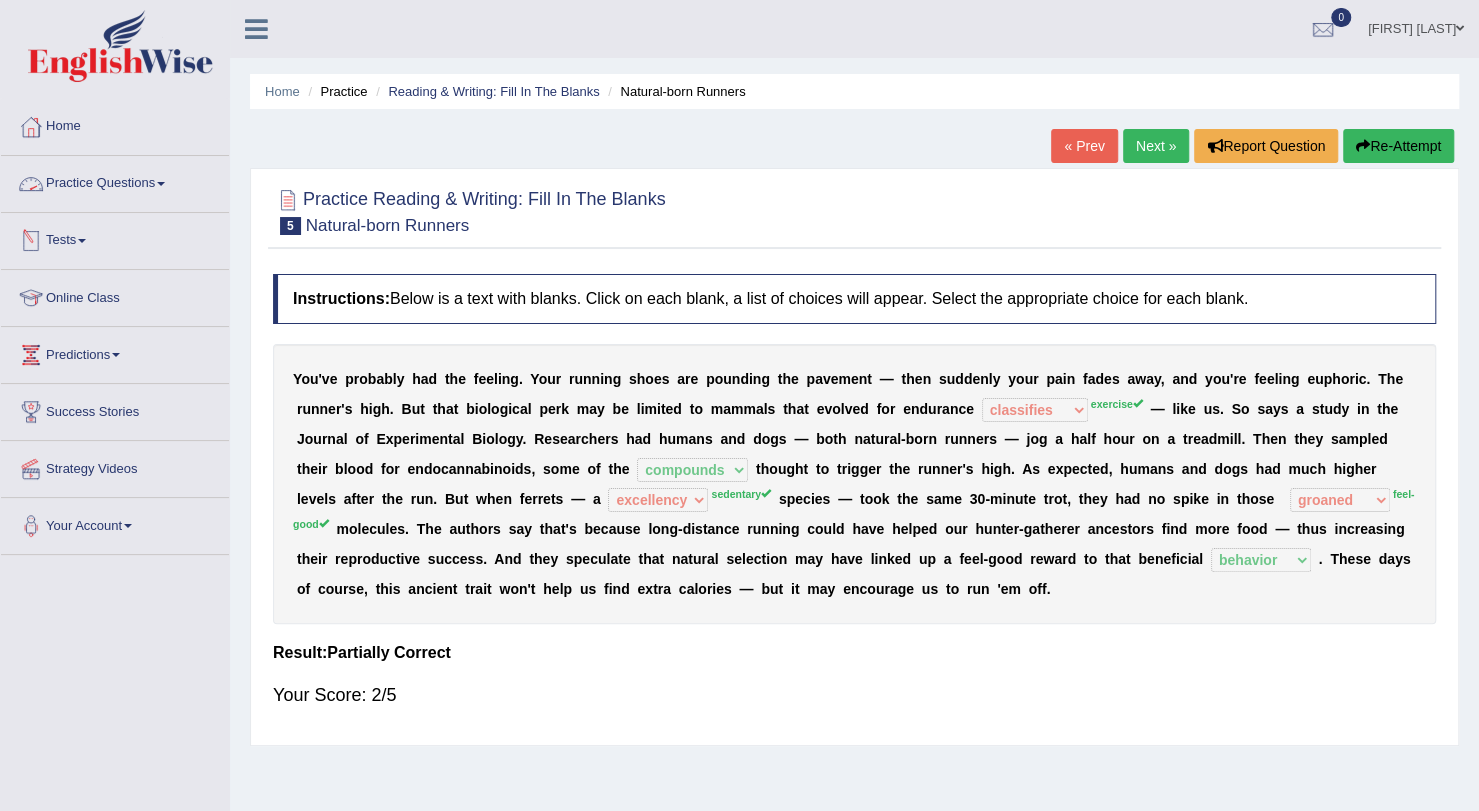click on "Practice Questions" at bounding box center (115, 181) 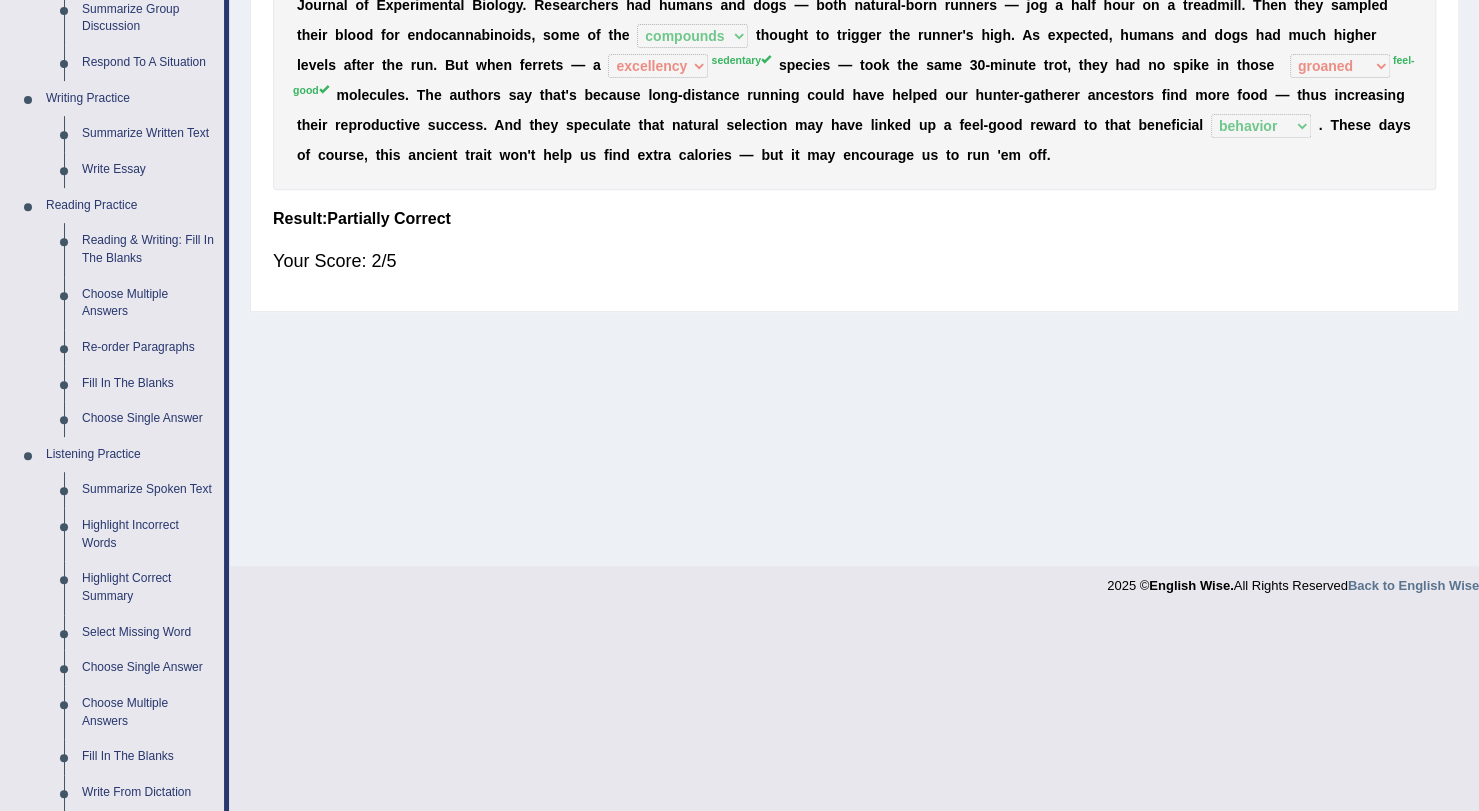 scroll, scrollTop: 435, scrollLeft: 0, axis: vertical 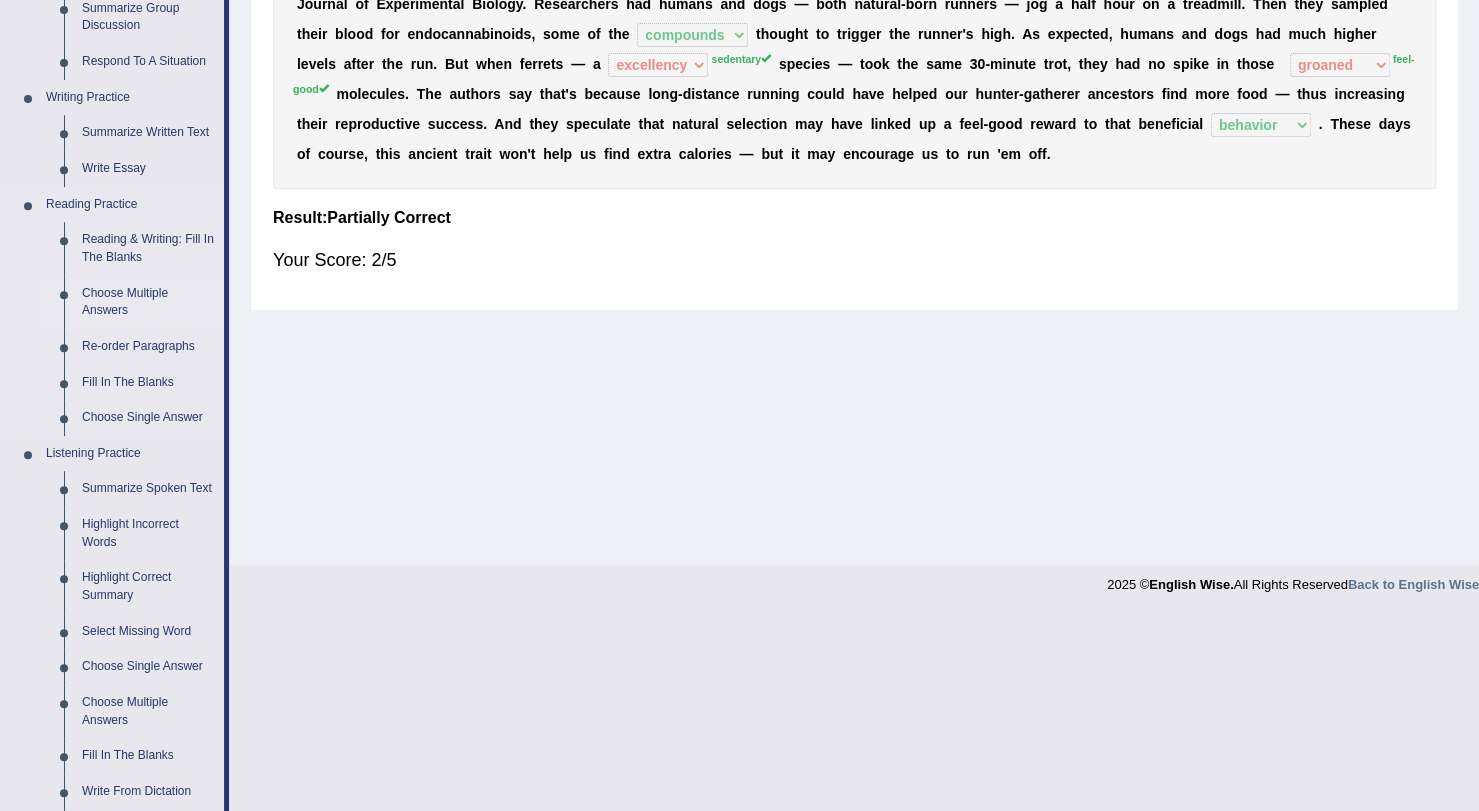click on "Choose Multiple Answers" at bounding box center [148, 302] 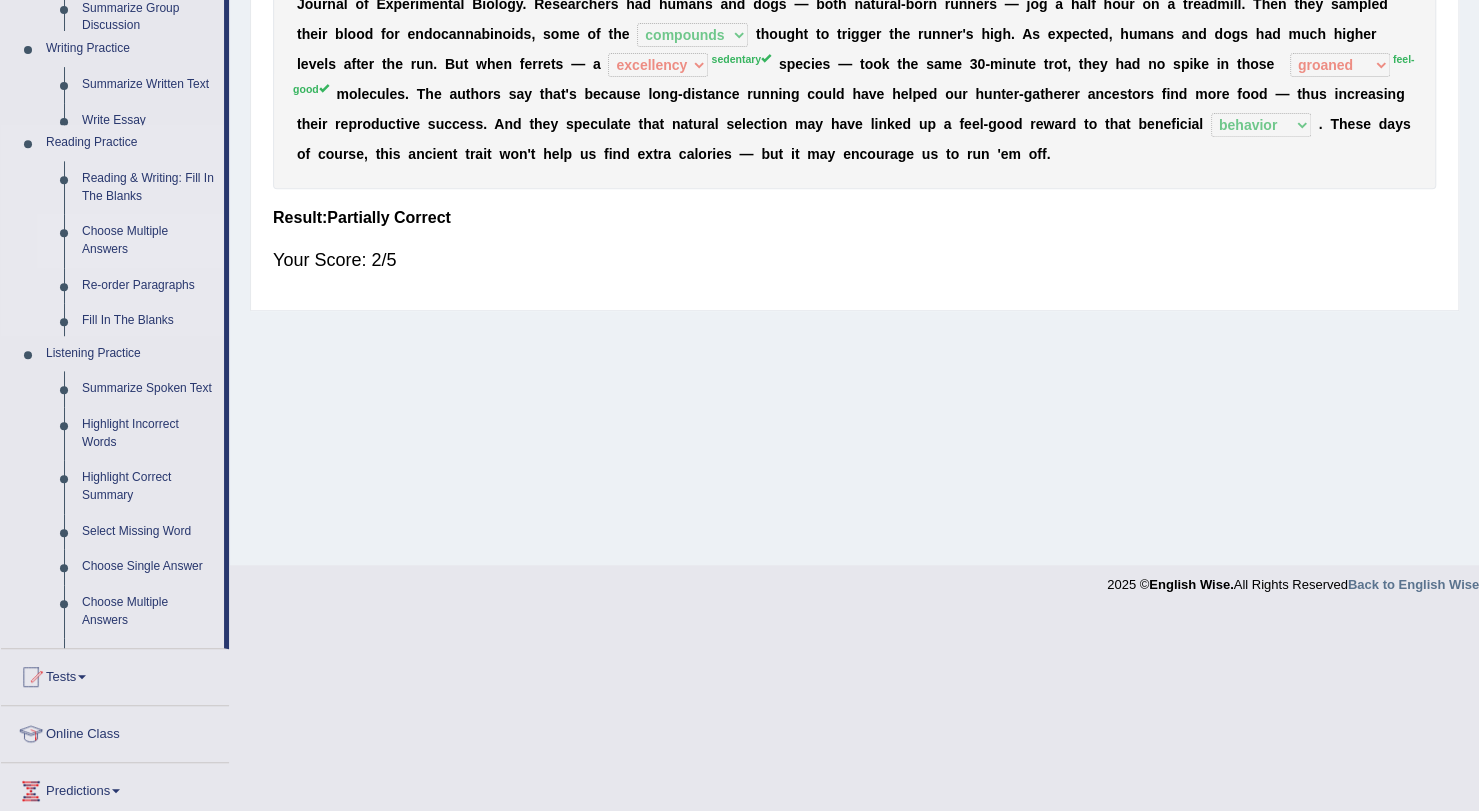 scroll, scrollTop: 238, scrollLeft: 0, axis: vertical 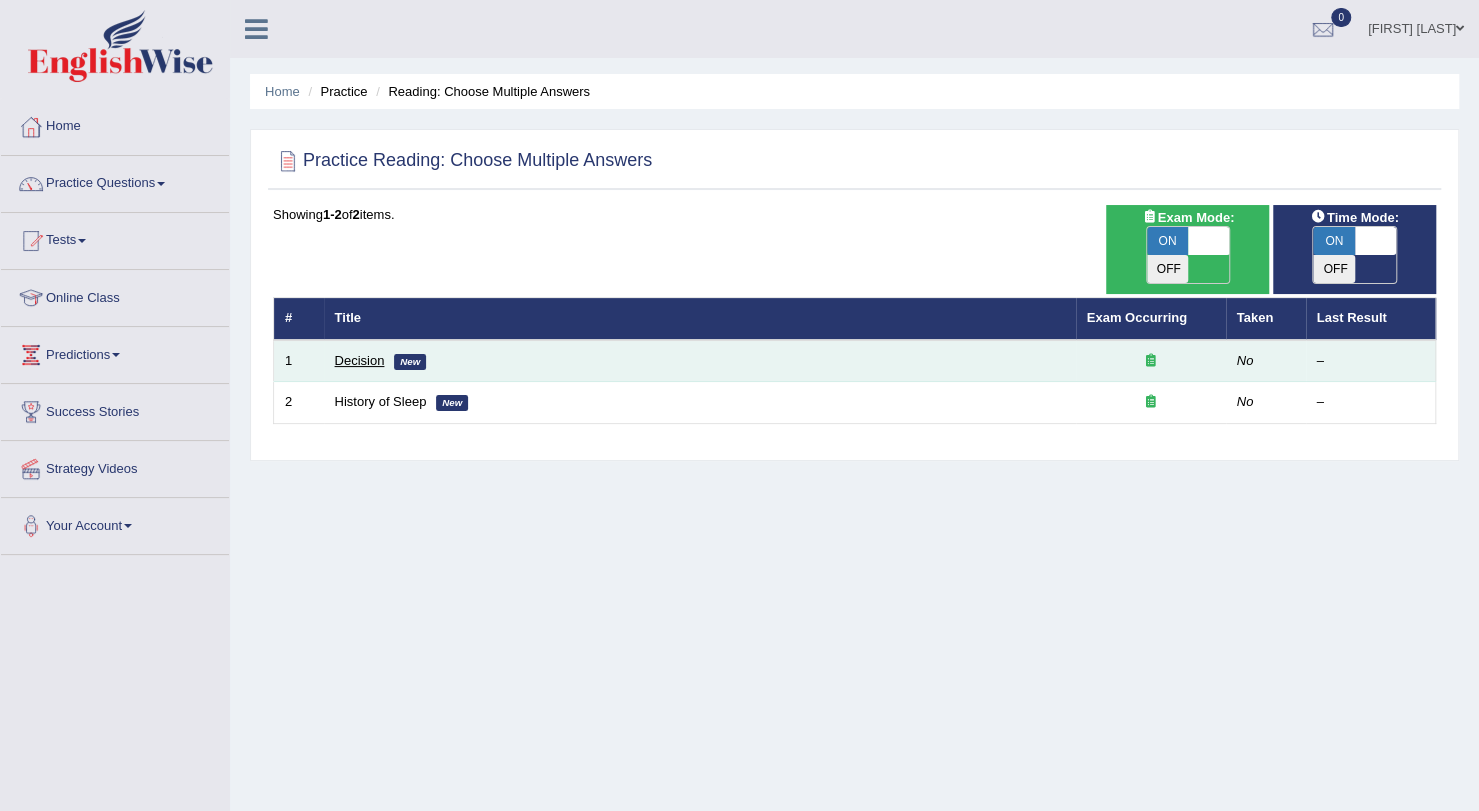 click on "Decision" at bounding box center (360, 360) 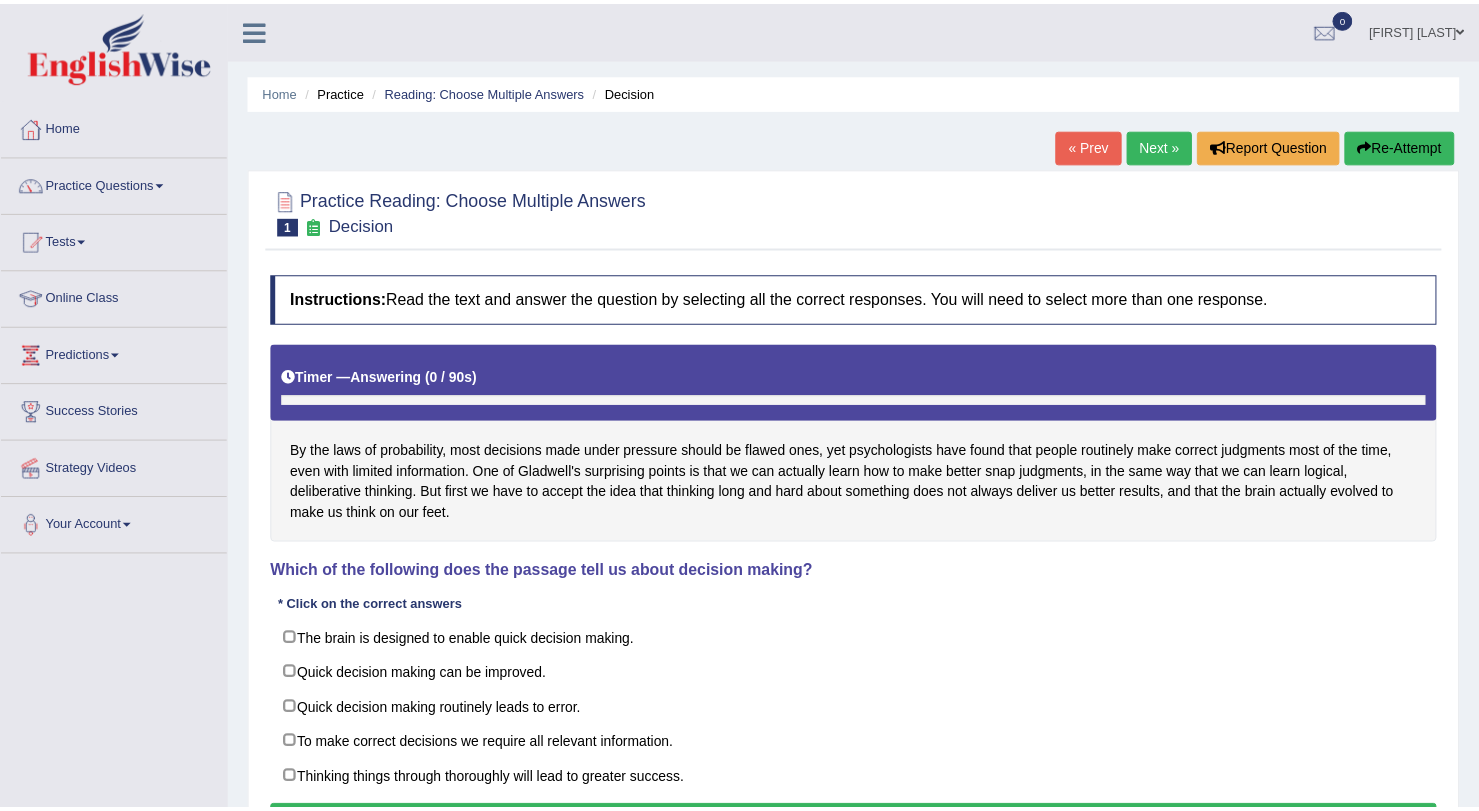scroll, scrollTop: 0, scrollLeft: 0, axis: both 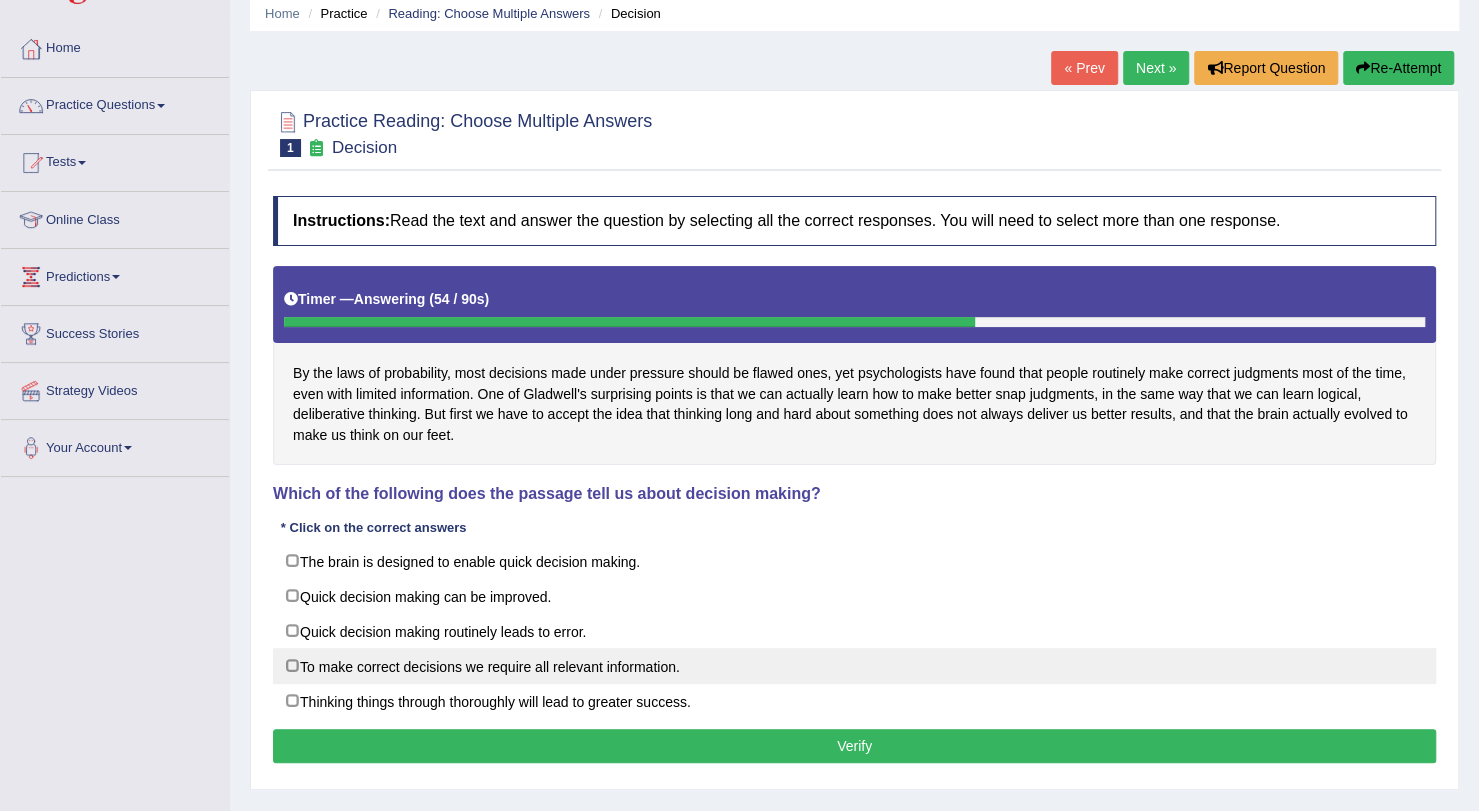 click on "To make correct decisions we require all relevant information." at bounding box center [854, 666] 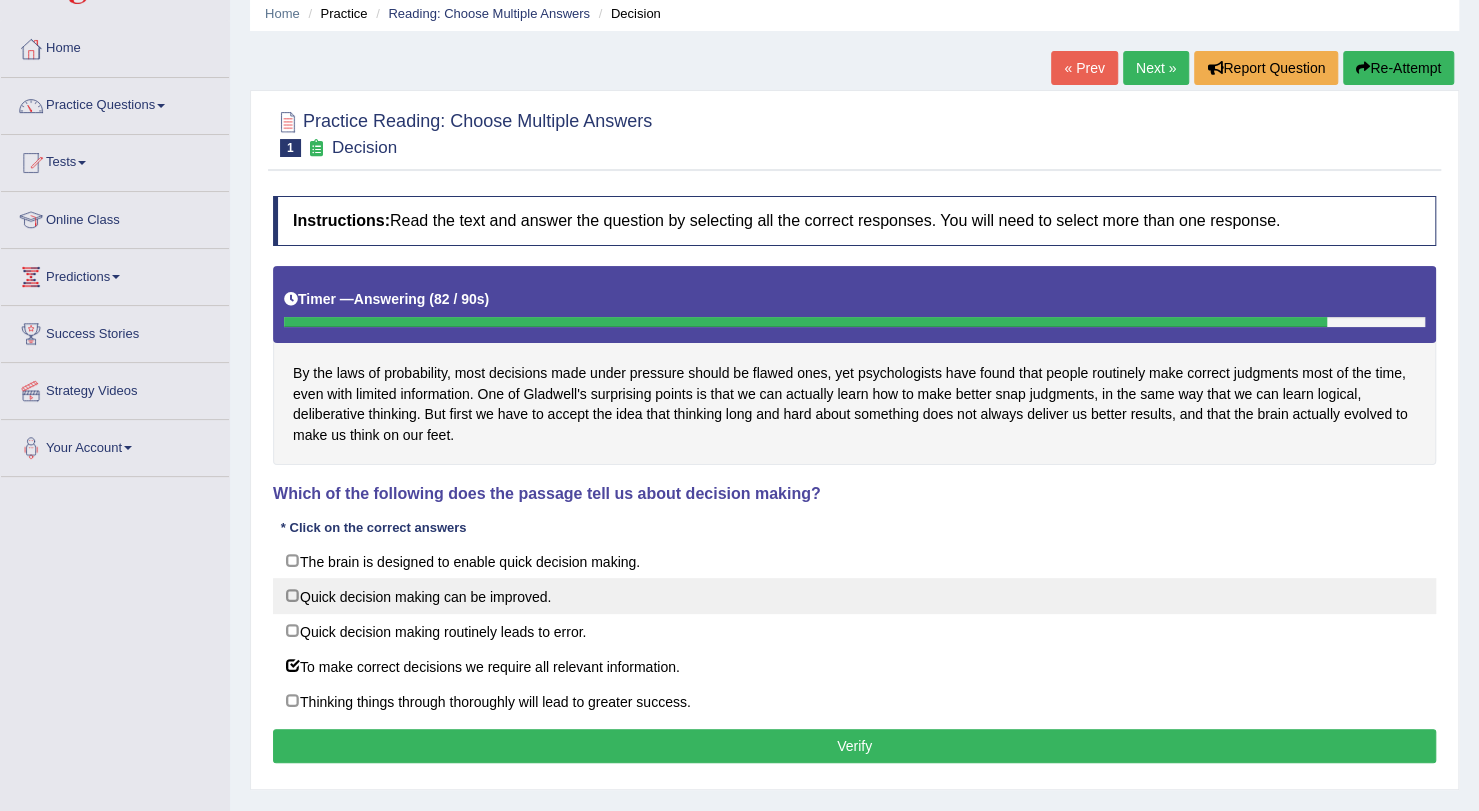 click on "Quick decision making can be improved." at bounding box center (854, 596) 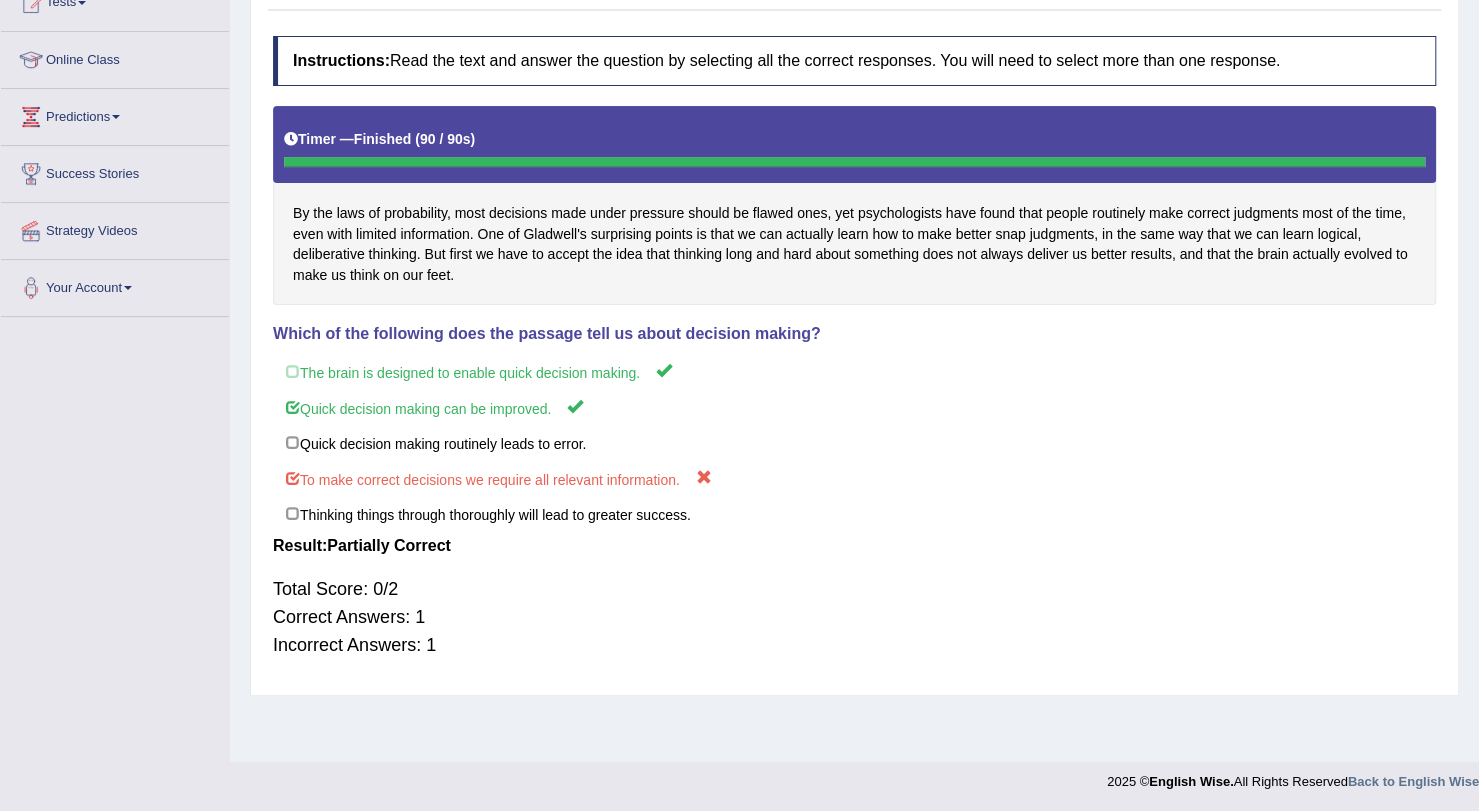 scroll, scrollTop: 0, scrollLeft: 0, axis: both 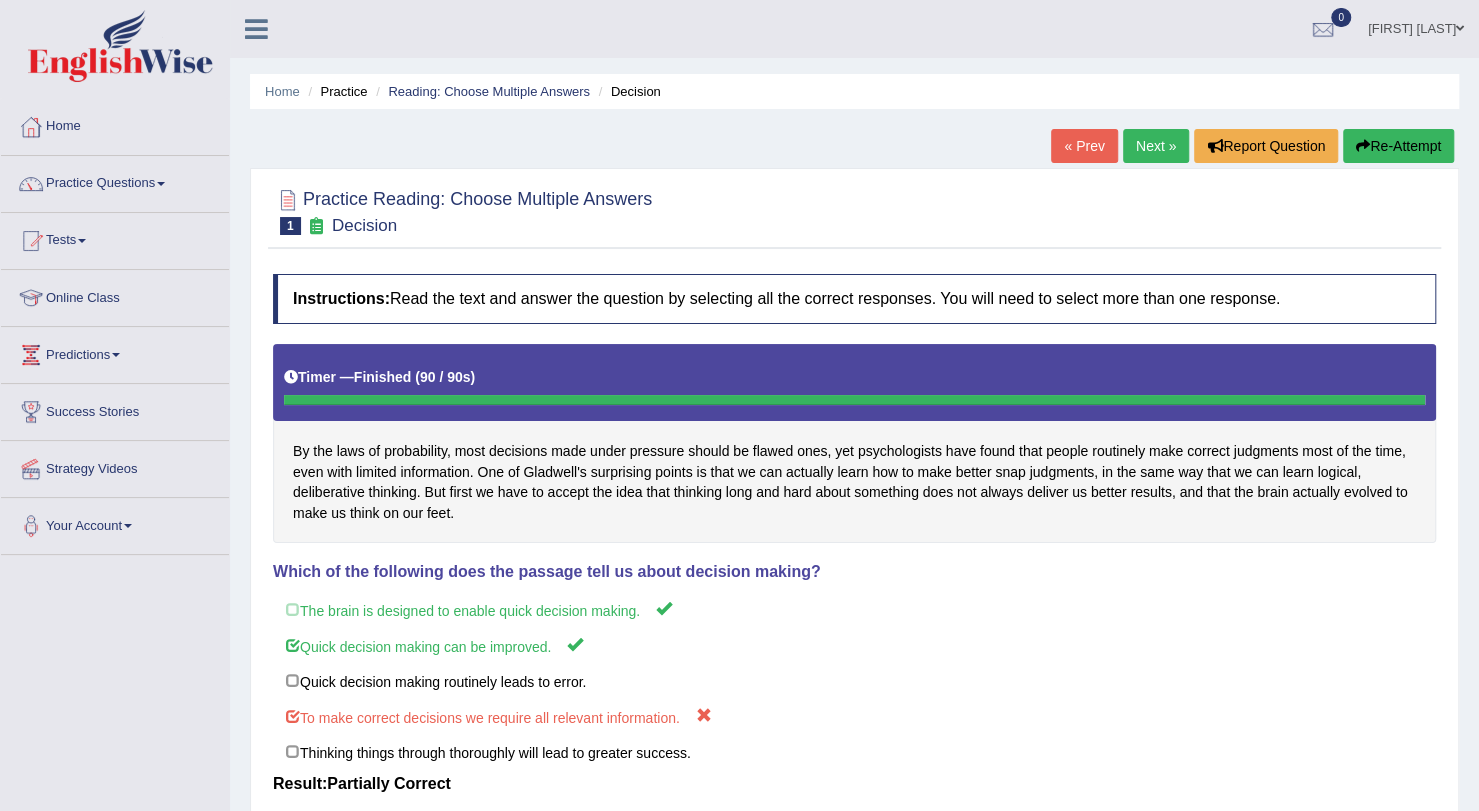 click on "Next »" at bounding box center [1156, 146] 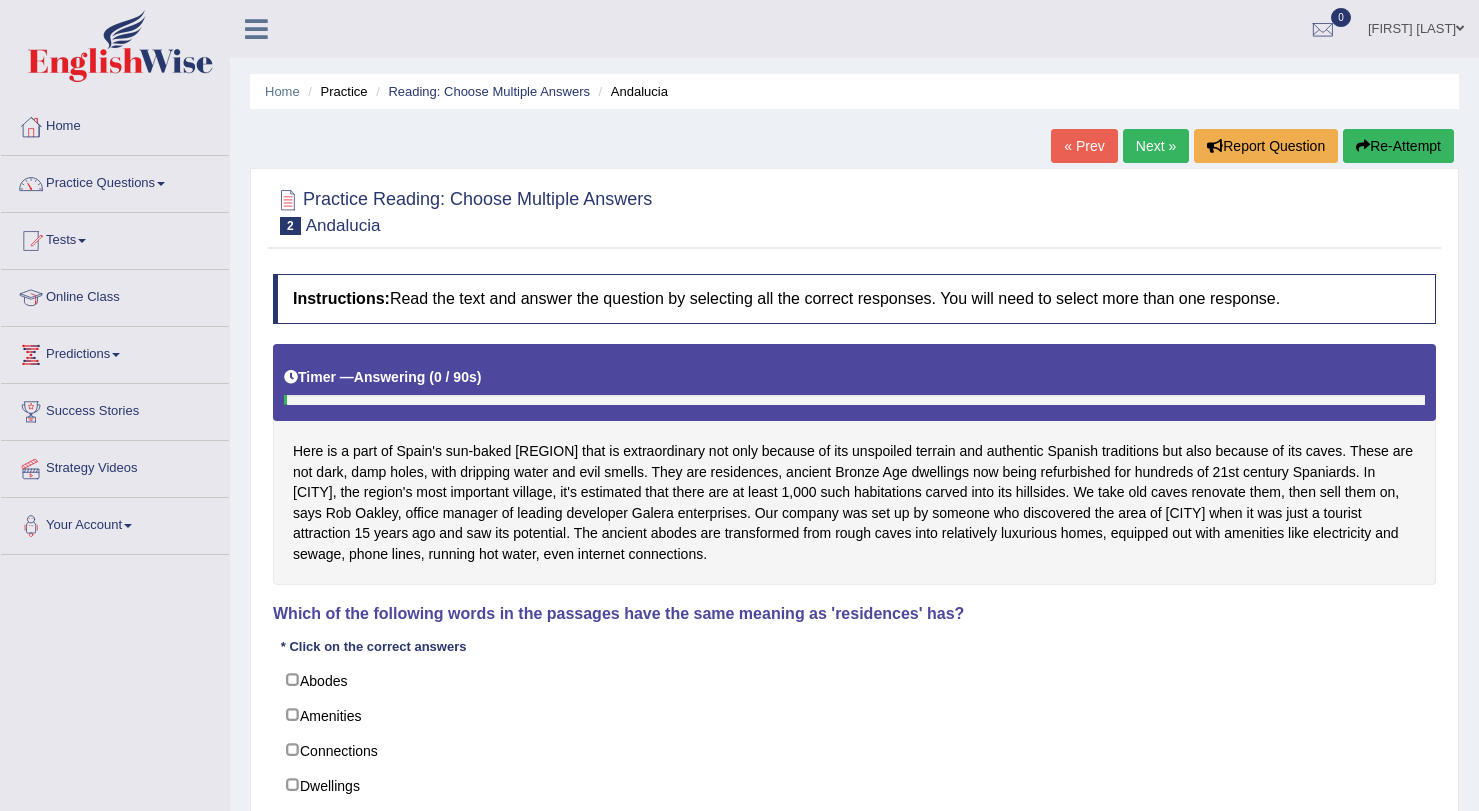 scroll, scrollTop: 0, scrollLeft: 0, axis: both 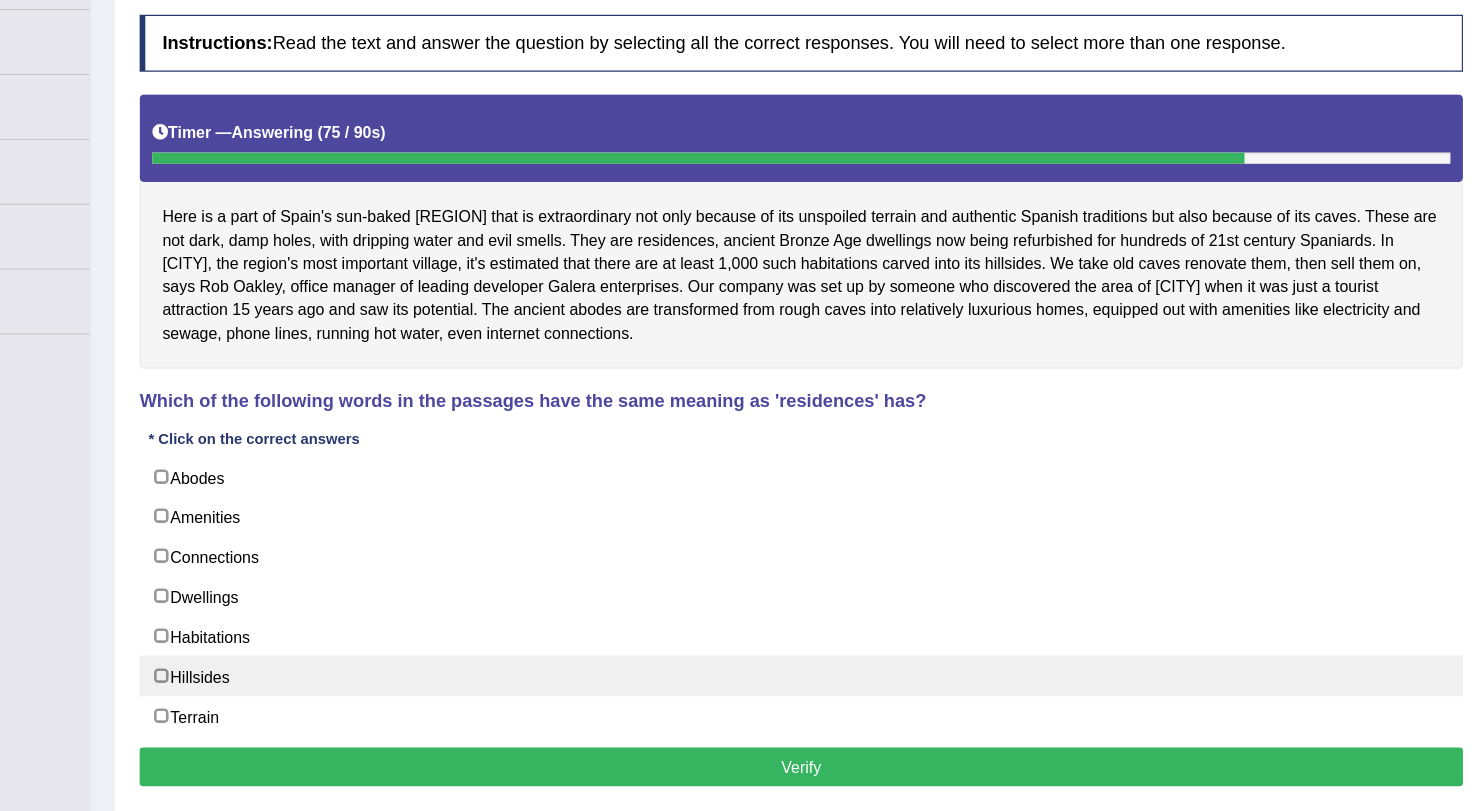 click on "Hillsides" at bounding box center (854, 683) 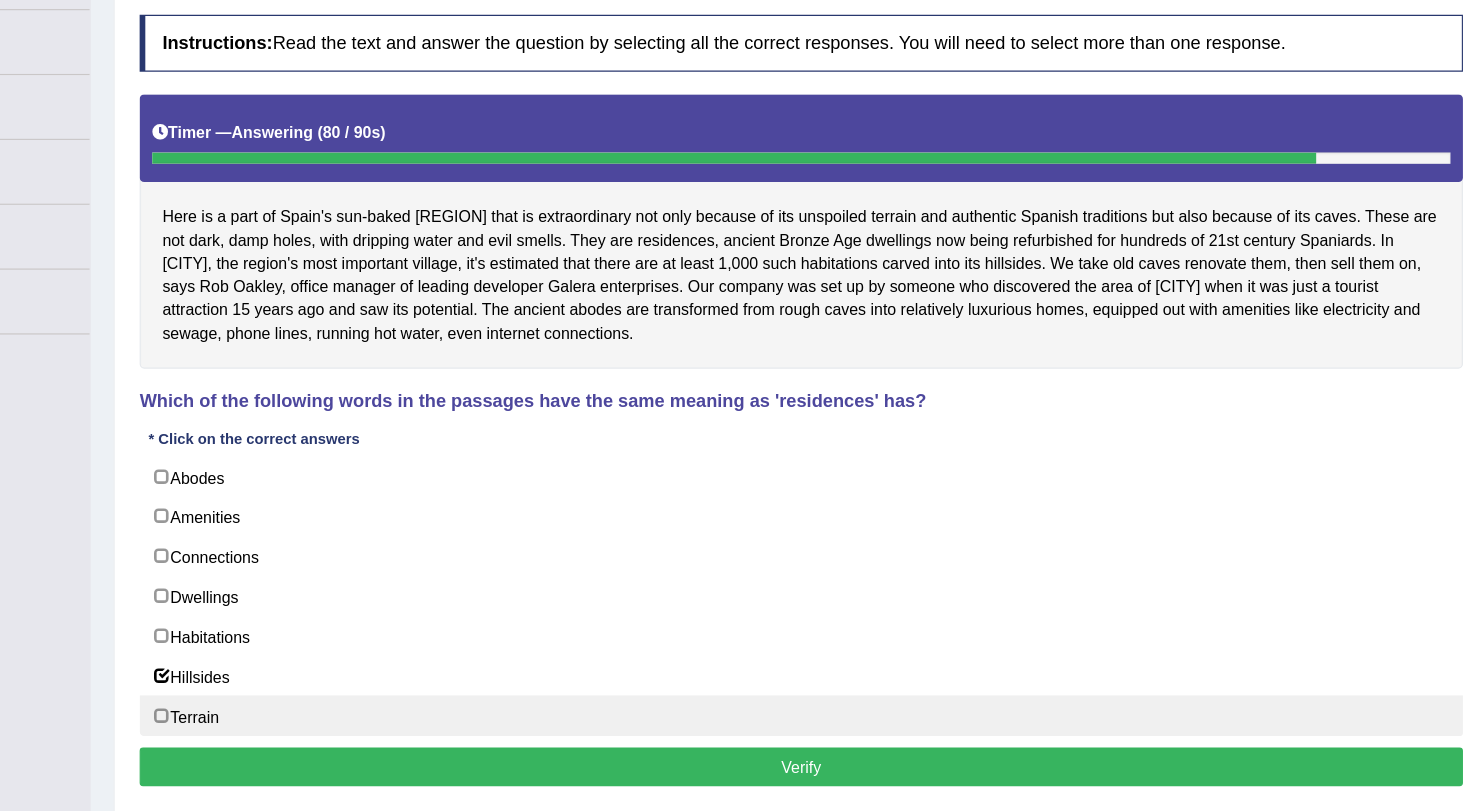 click on "Terrain" at bounding box center [854, 718] 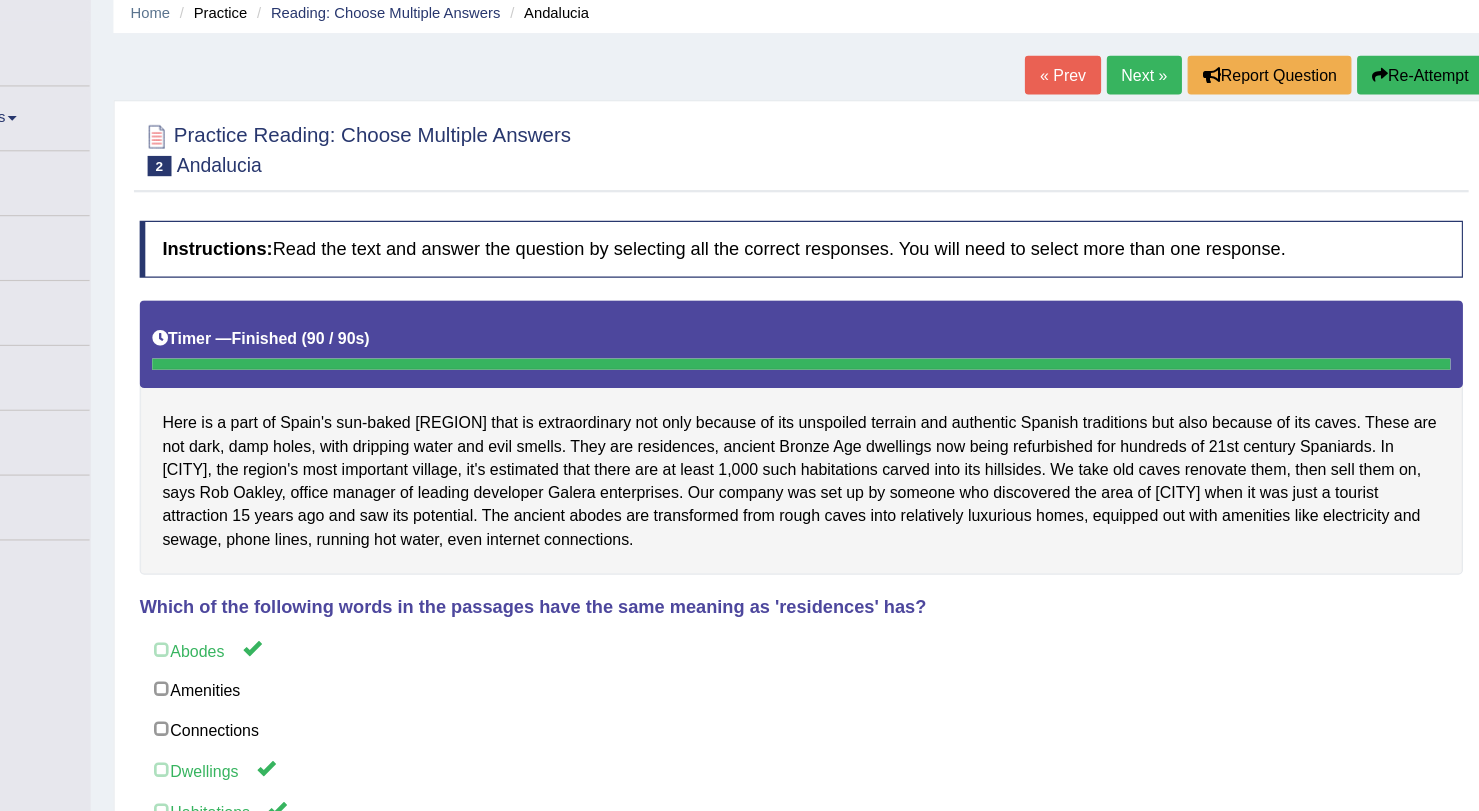 scroll, scrollTop: 0, scrollLeft: 0, axis: both 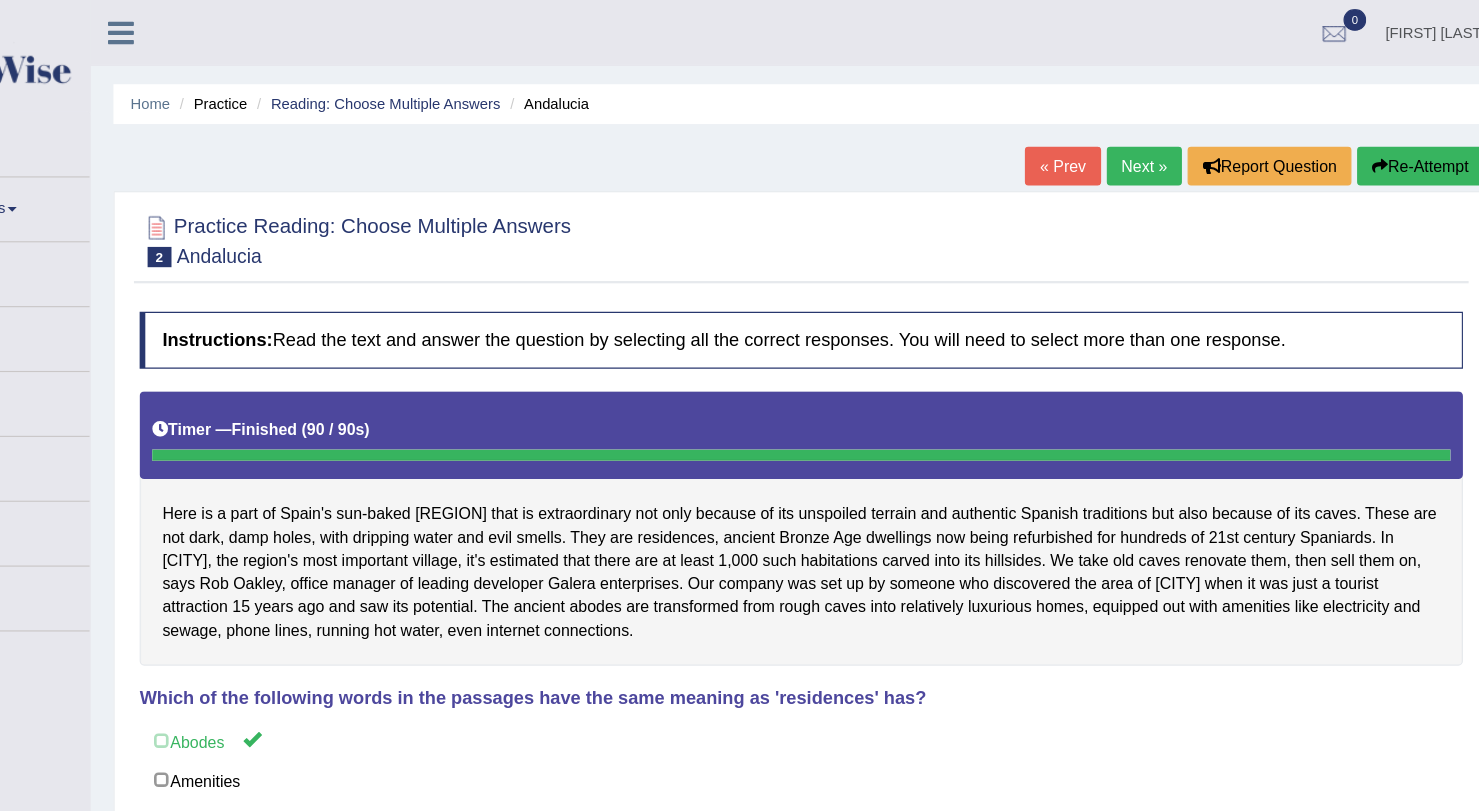 click on "Next »" at bounding box center (1156, 146) 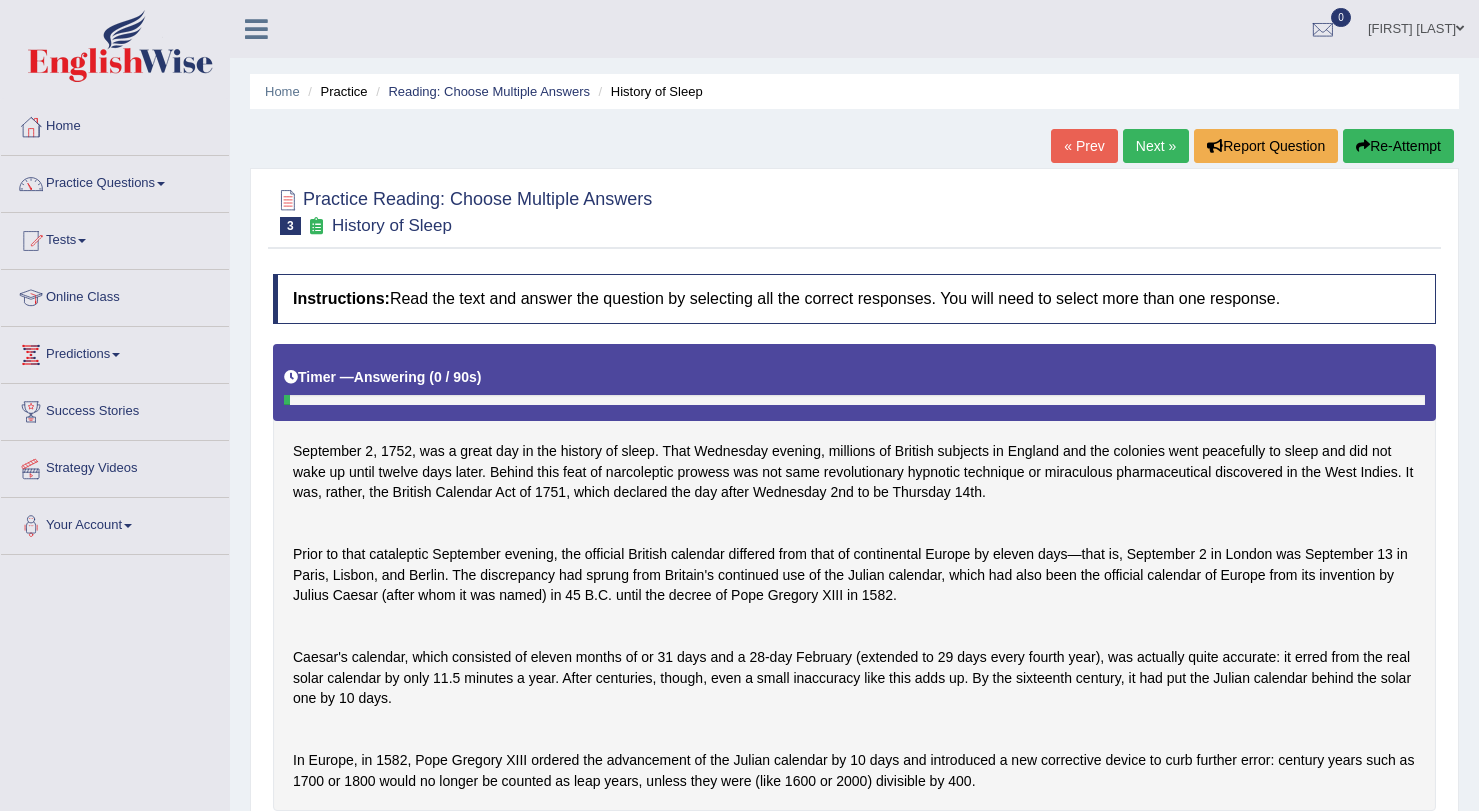 scroll, scrollTop: 0, scrollLeft: 0, axis: both 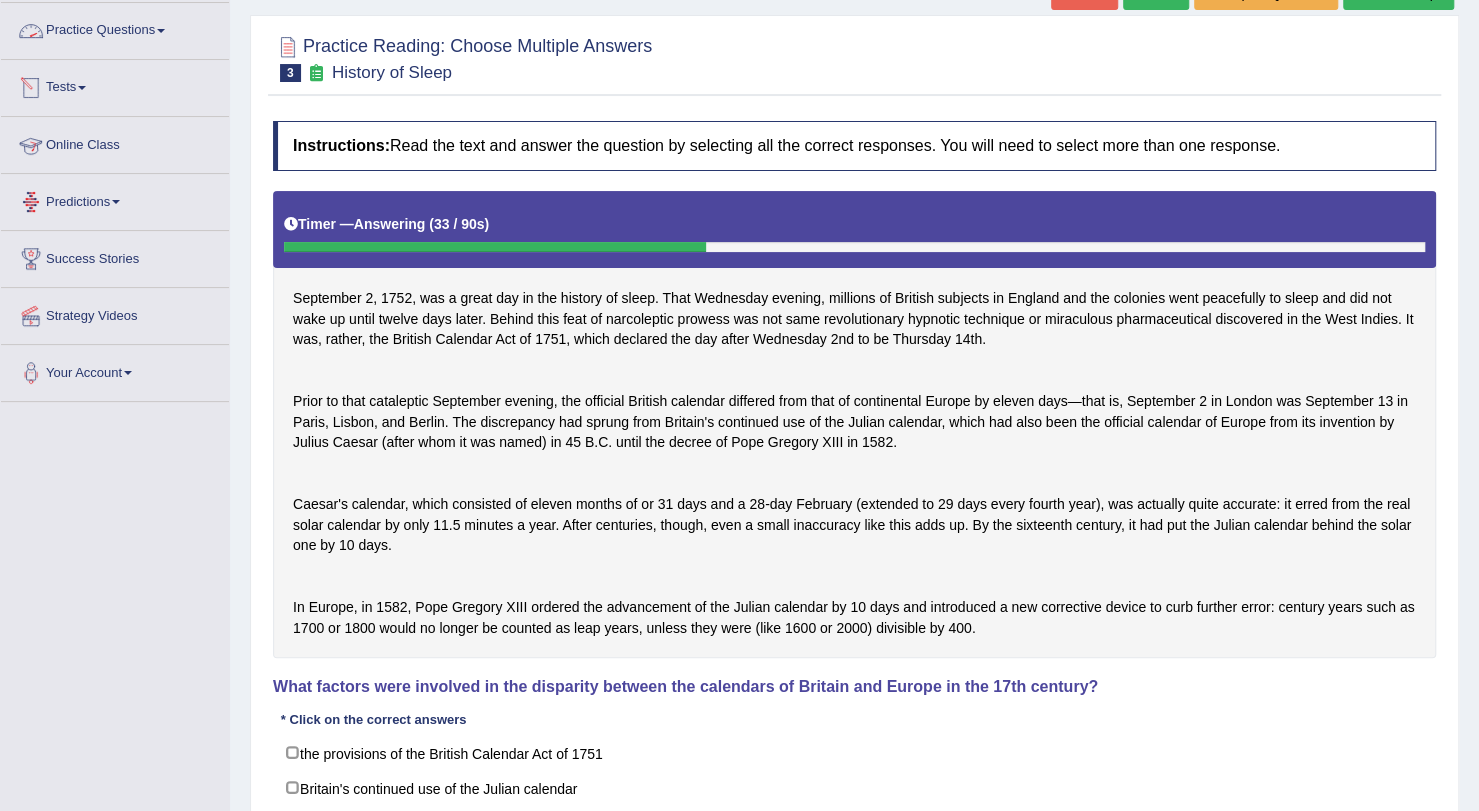click on "Practice Questions" at bounding box center [115, 28] 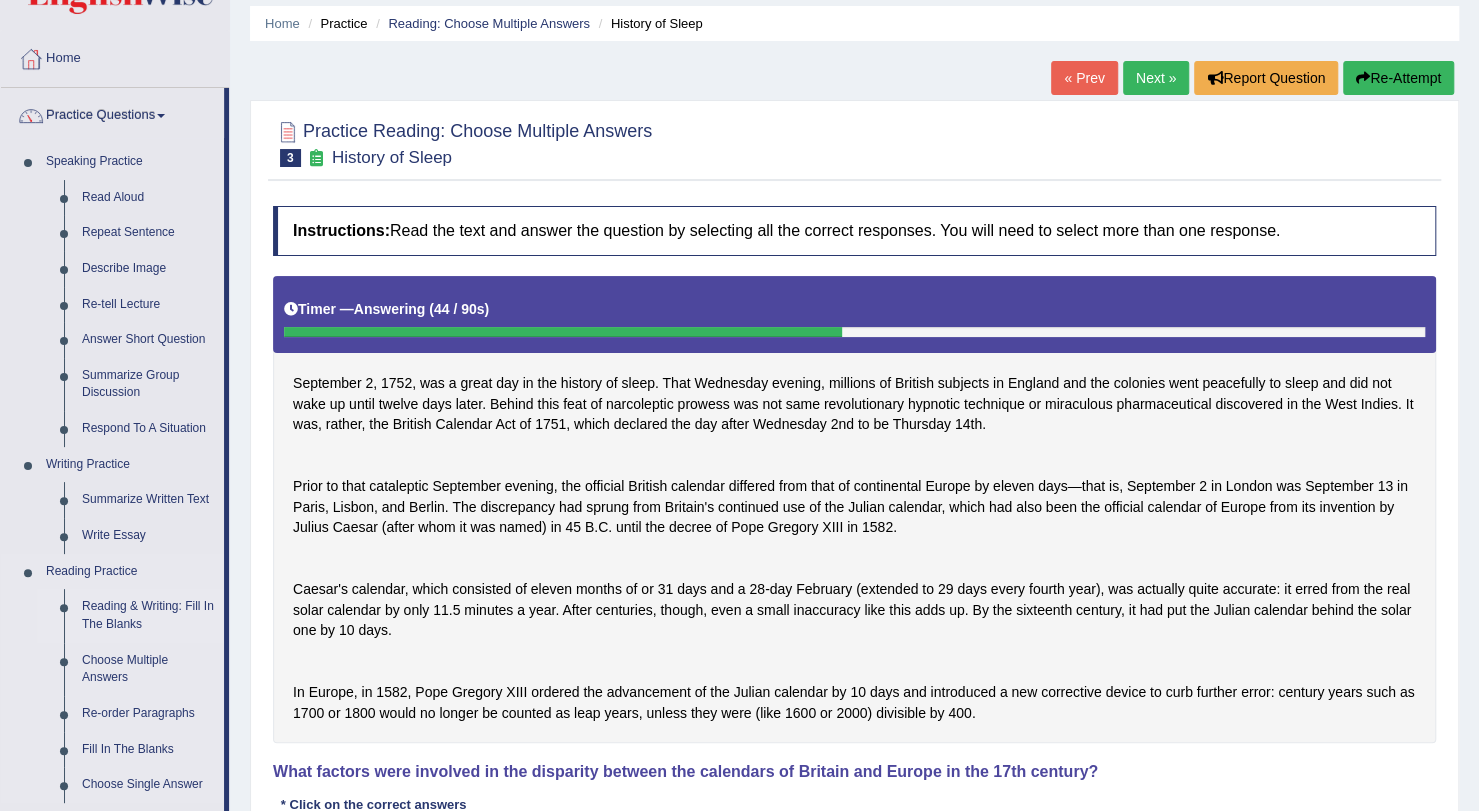 scroll, scrollTop: 67, scrollLeft: 0, axis: vertical 